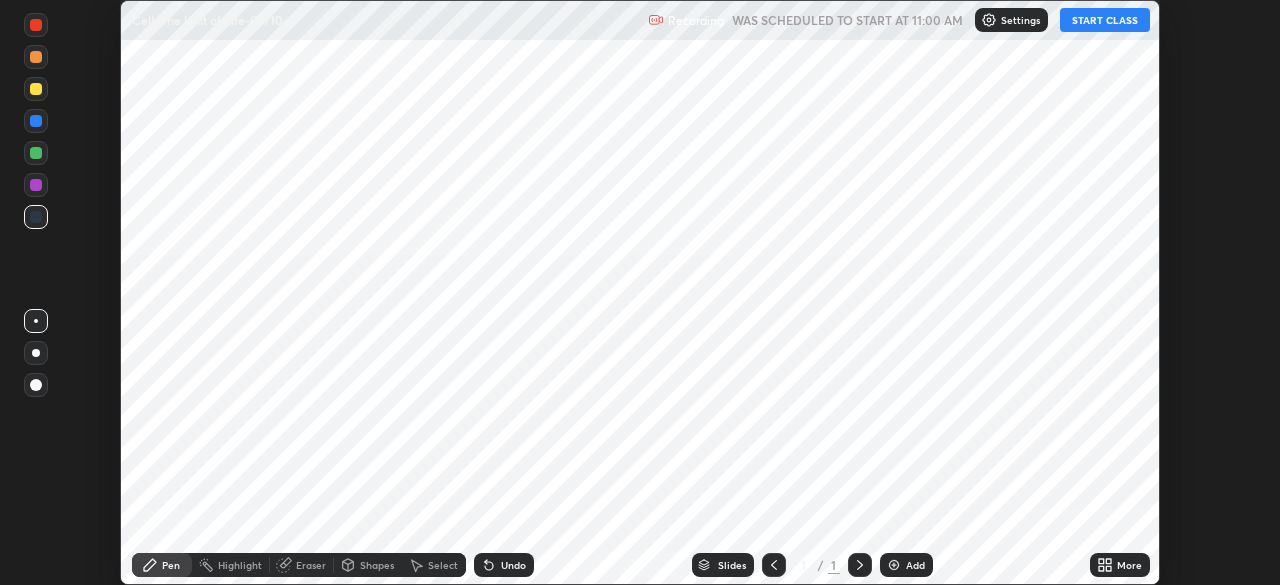 scroll, scrollTop: 0, scrollLeft: 0, axis: both 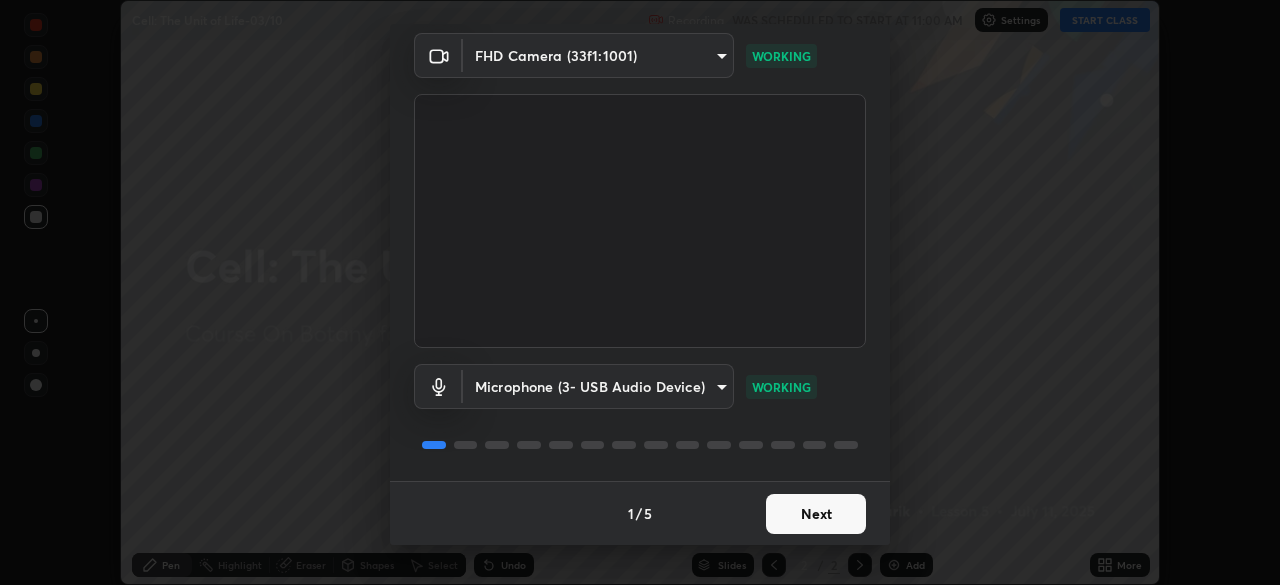 click on "Next" at bounding box center (816, 514) 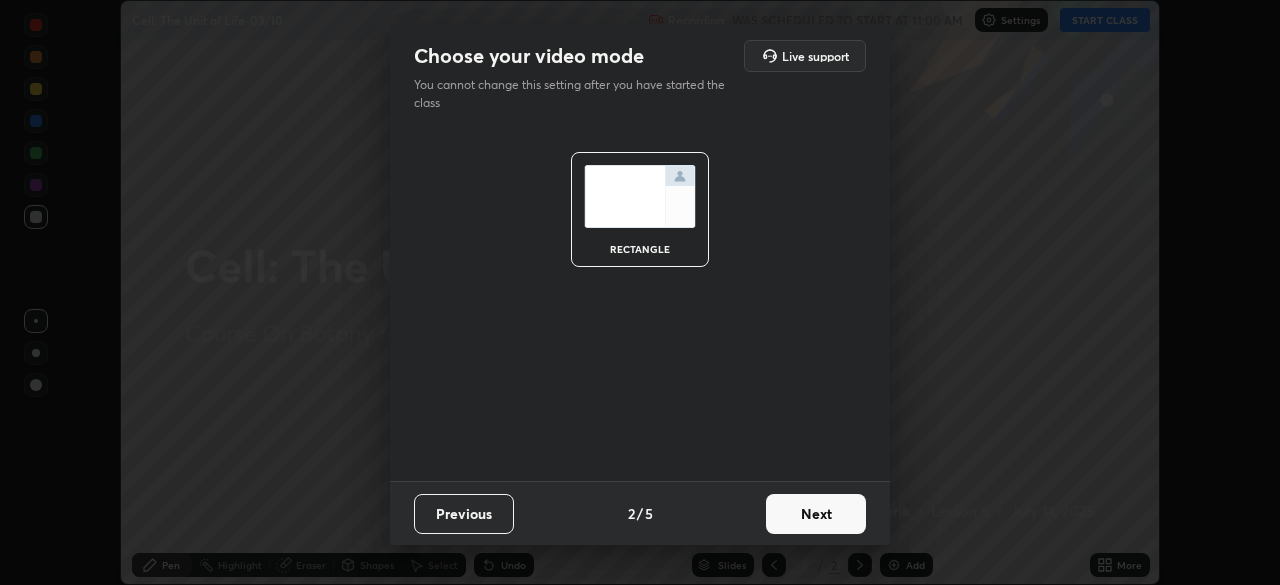 scroll, scrollTop: 0, scrollLeft: 0, axis: both 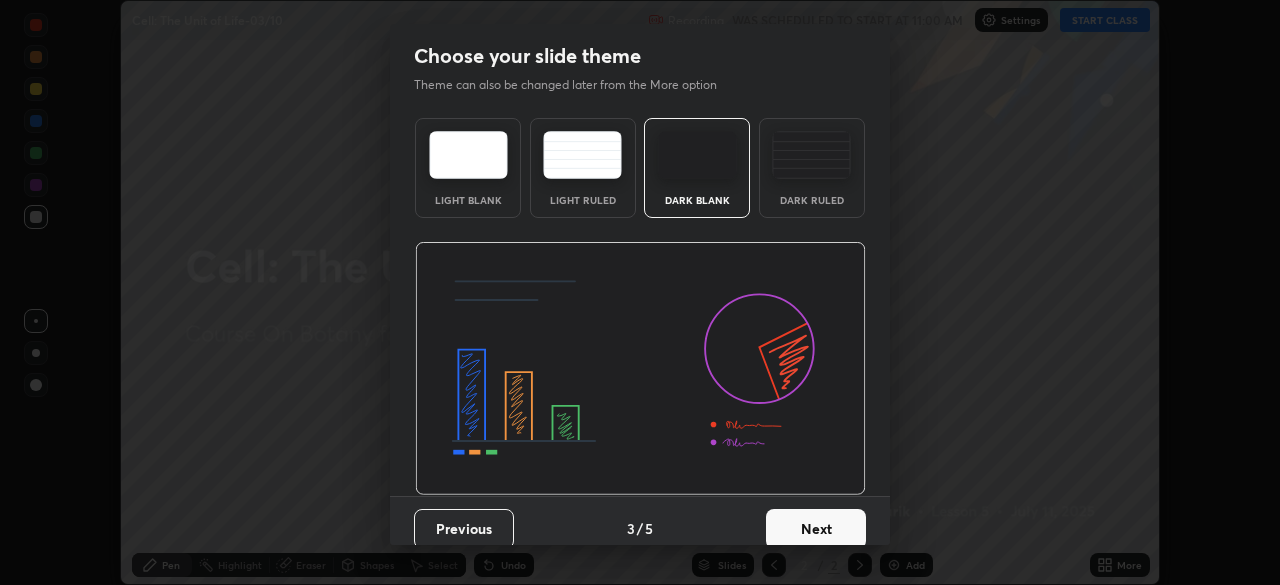 click on "Next" at bounding box center [816, 529] 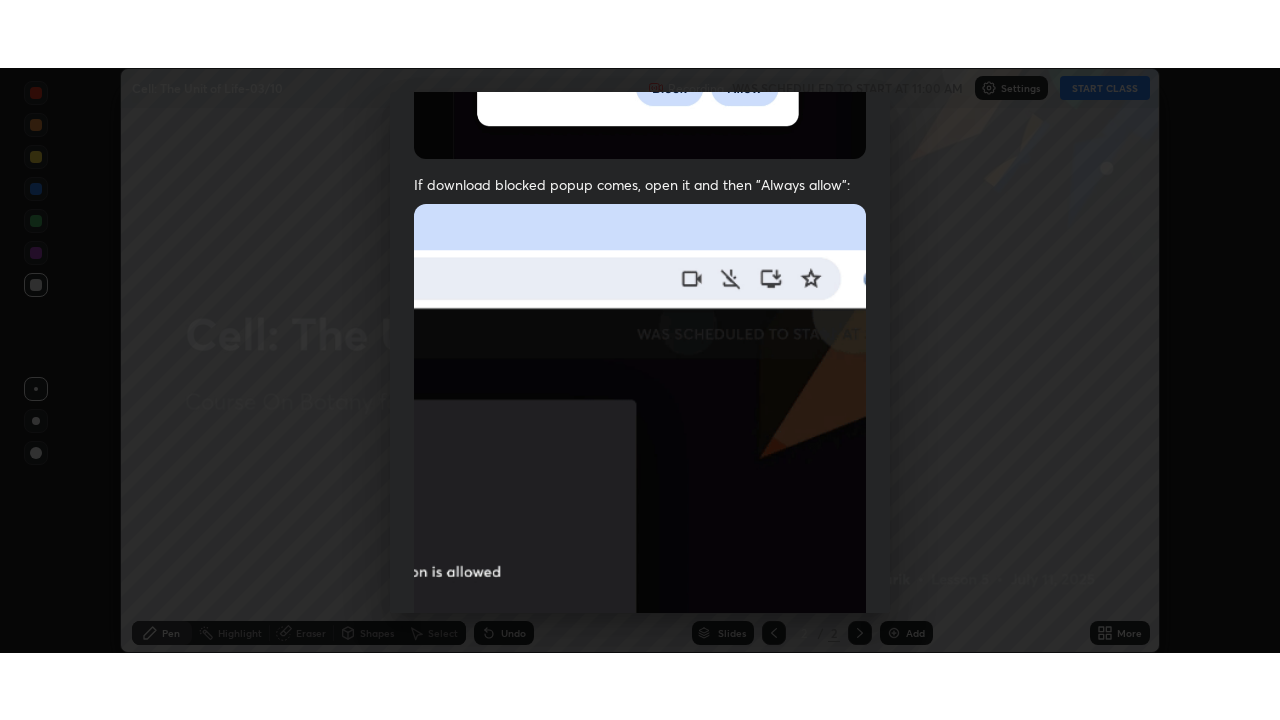scroll, scrollTop: 479, scrollLeft: 0, axis: vertical 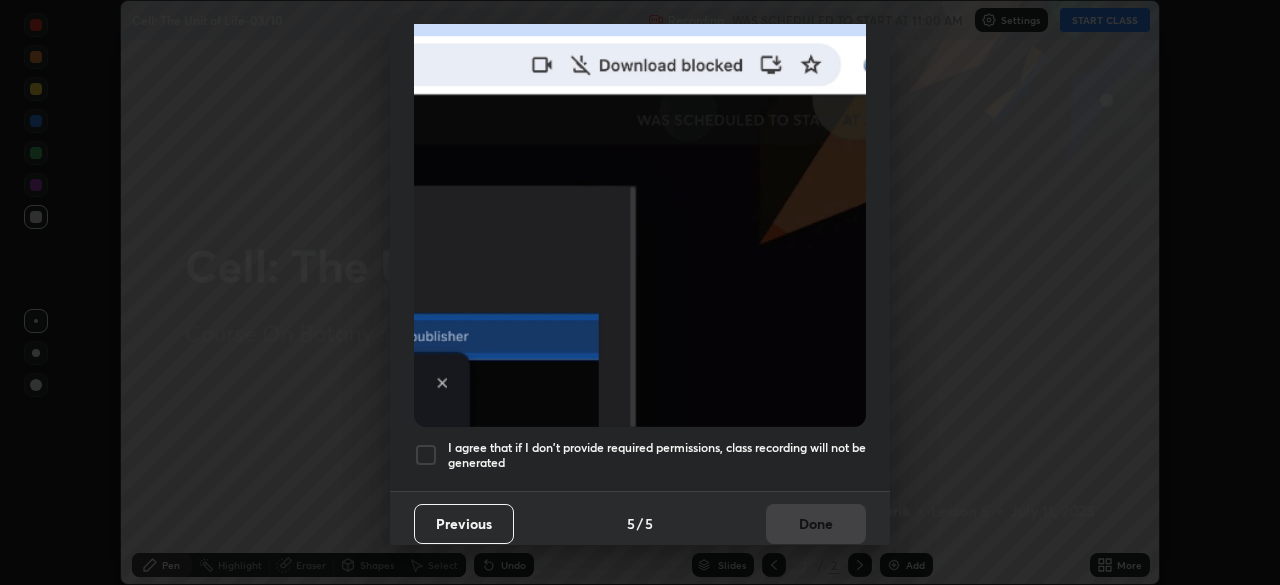 click on "I agree that if I don't provide required permissions, class recording will not be generated" at bounding box center [657, 455] 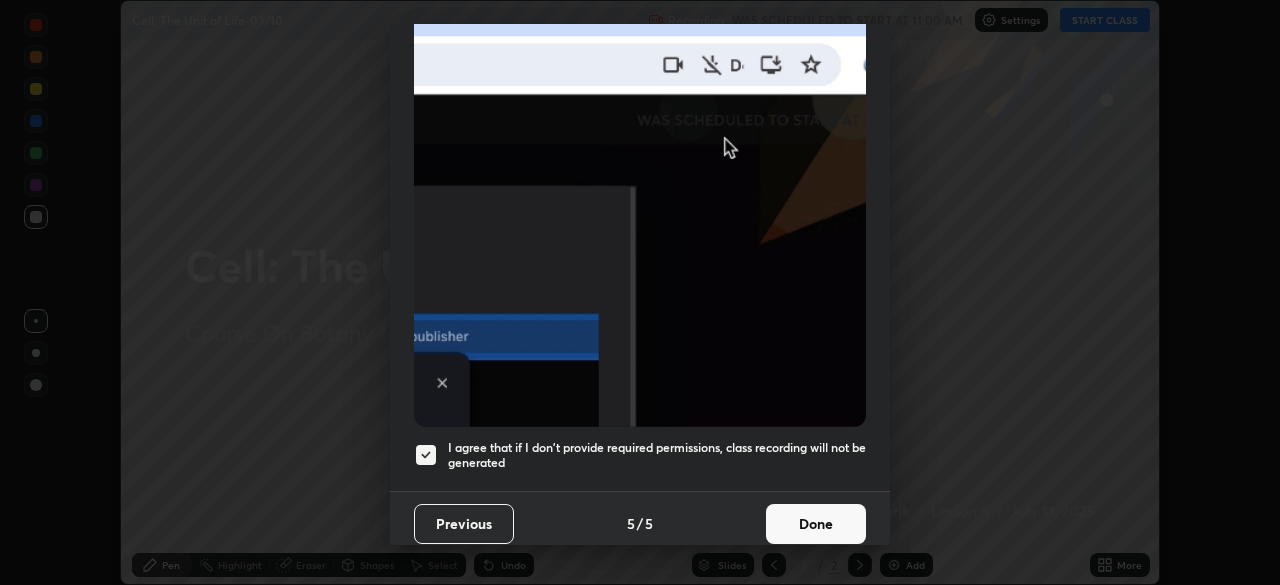 click on "Done" at bounding box center (816, 524) 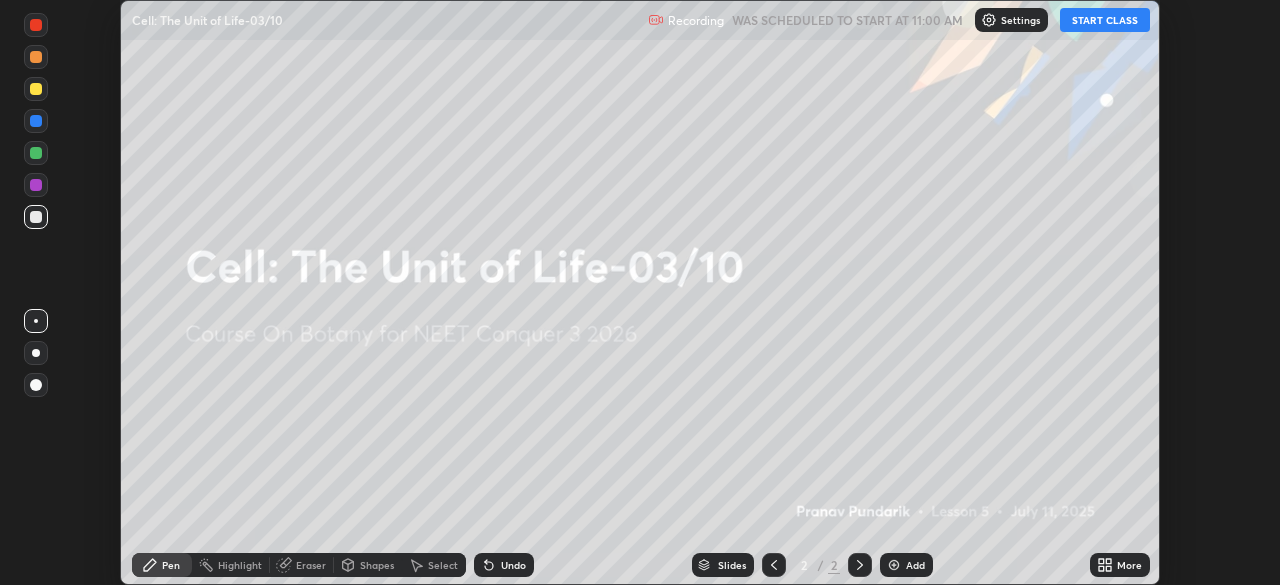 click 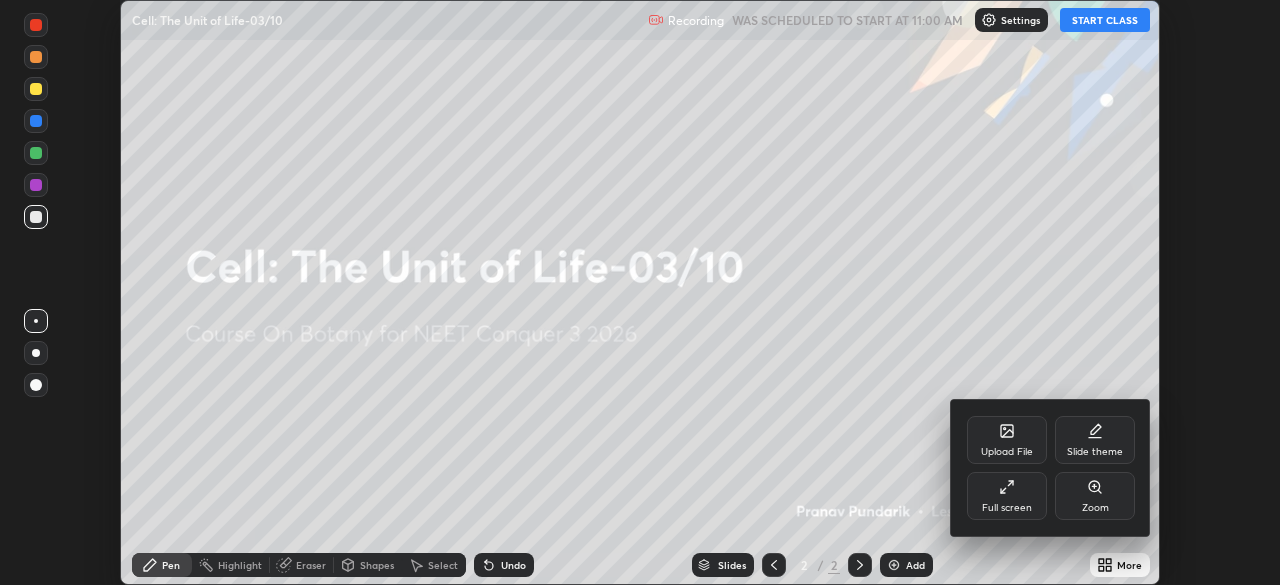 click on "Full screen" at bounding box center [1007, 508] 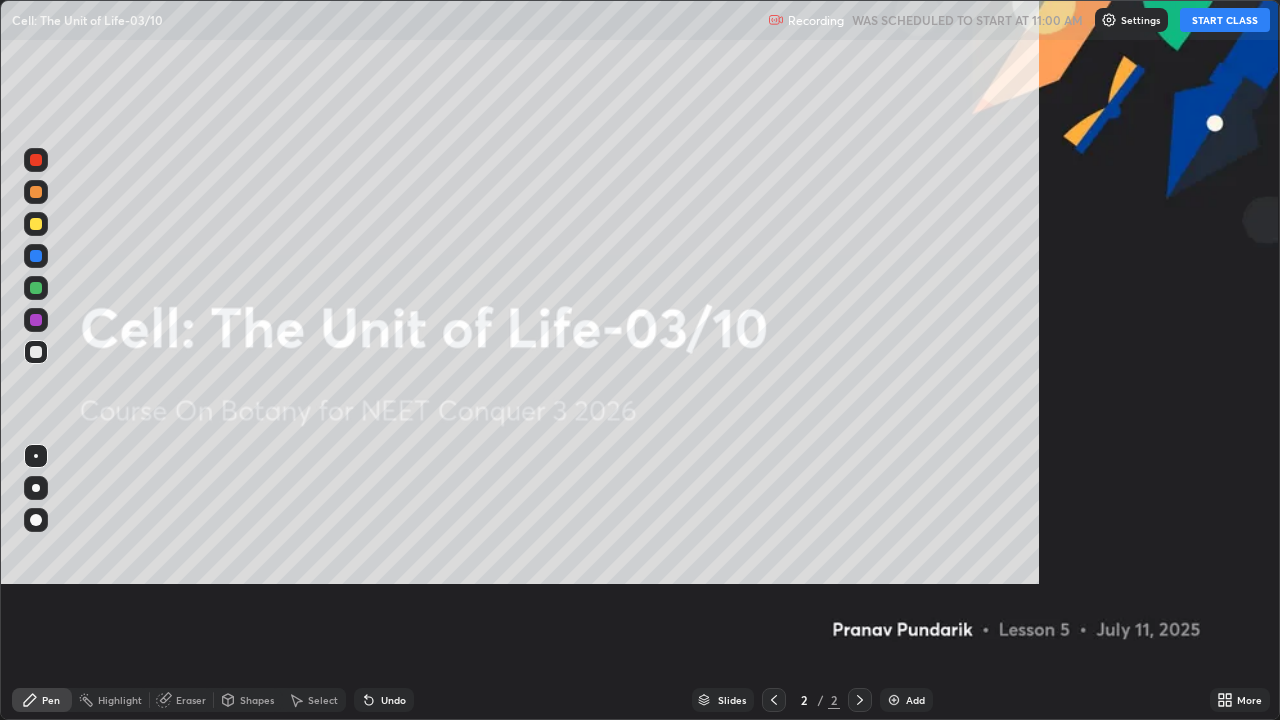 scroll, scrollTop: 99280, scrollLeft: 98720, axis: both 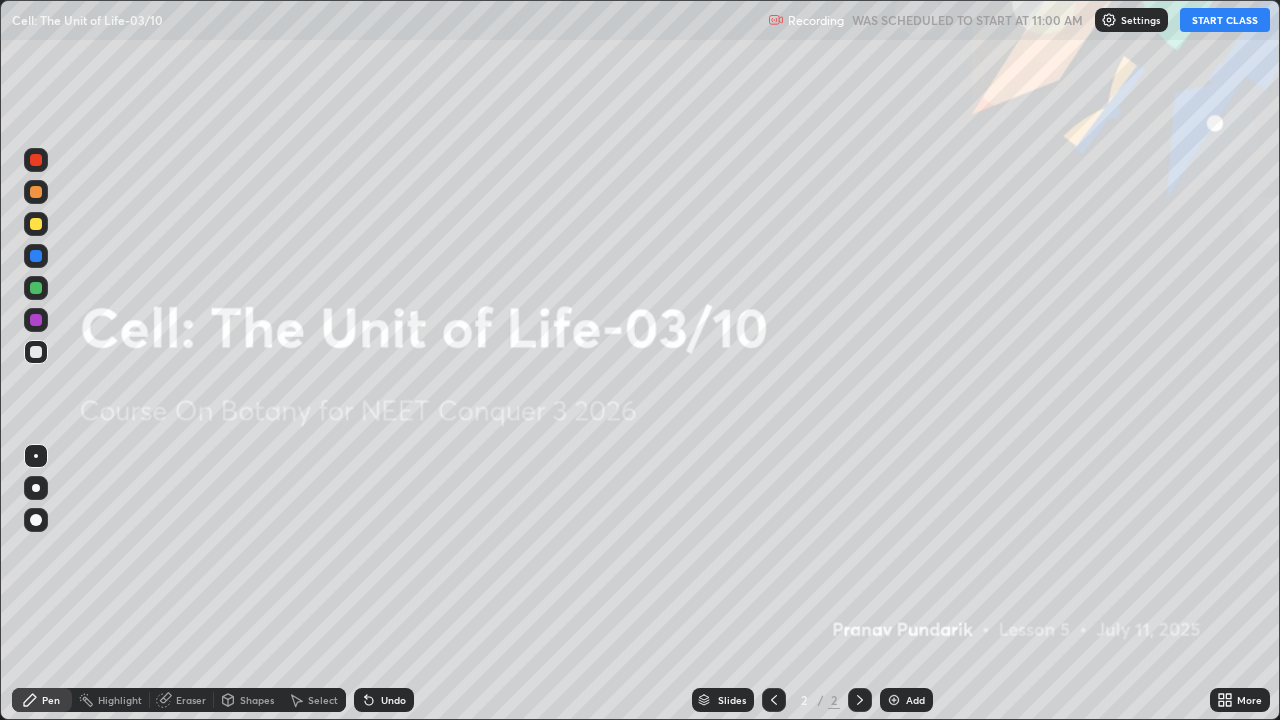 click on "START CLASS" at bounding box center (1225, 20) 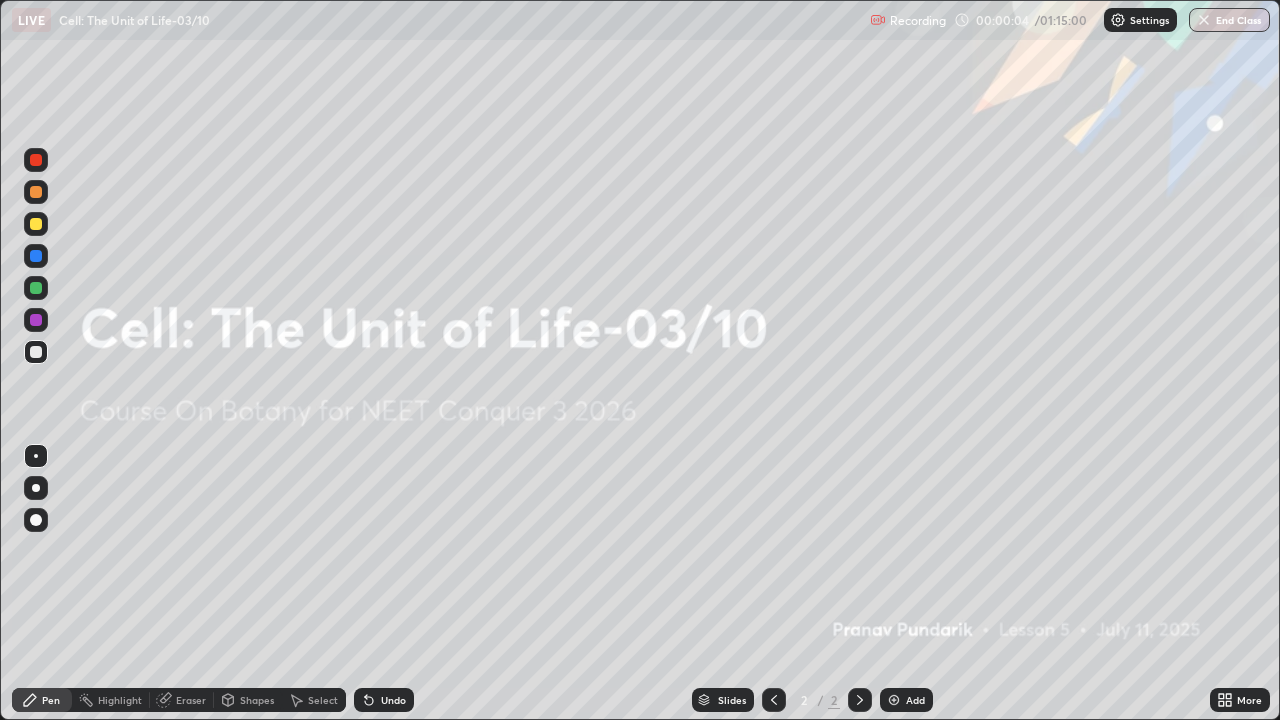 click 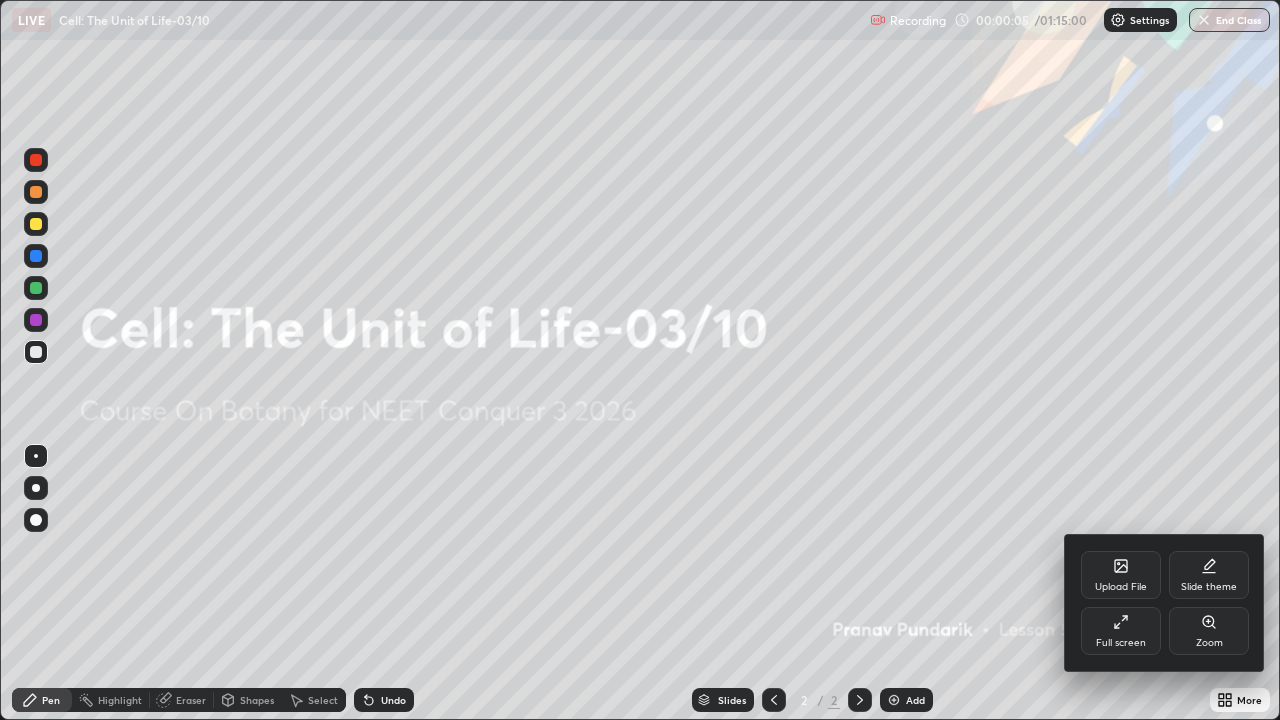 click 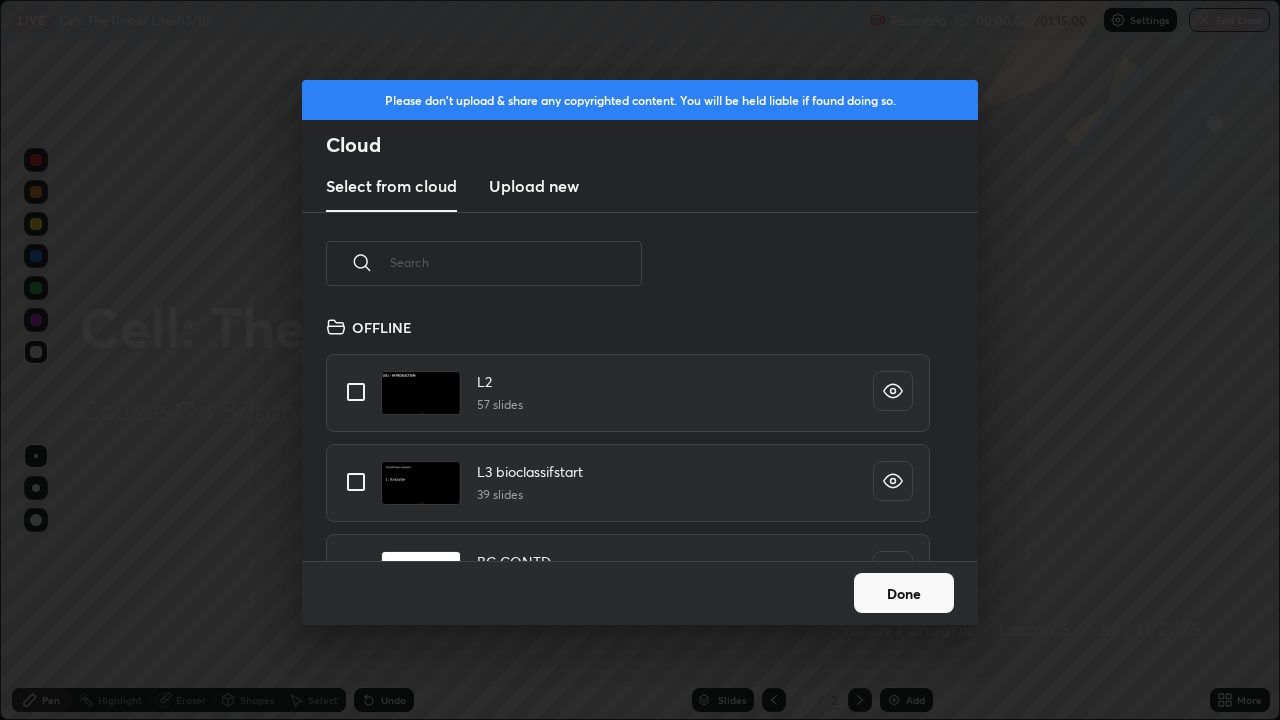 scroll, scrollTop: 7, scrollLeft: 11, axis: both 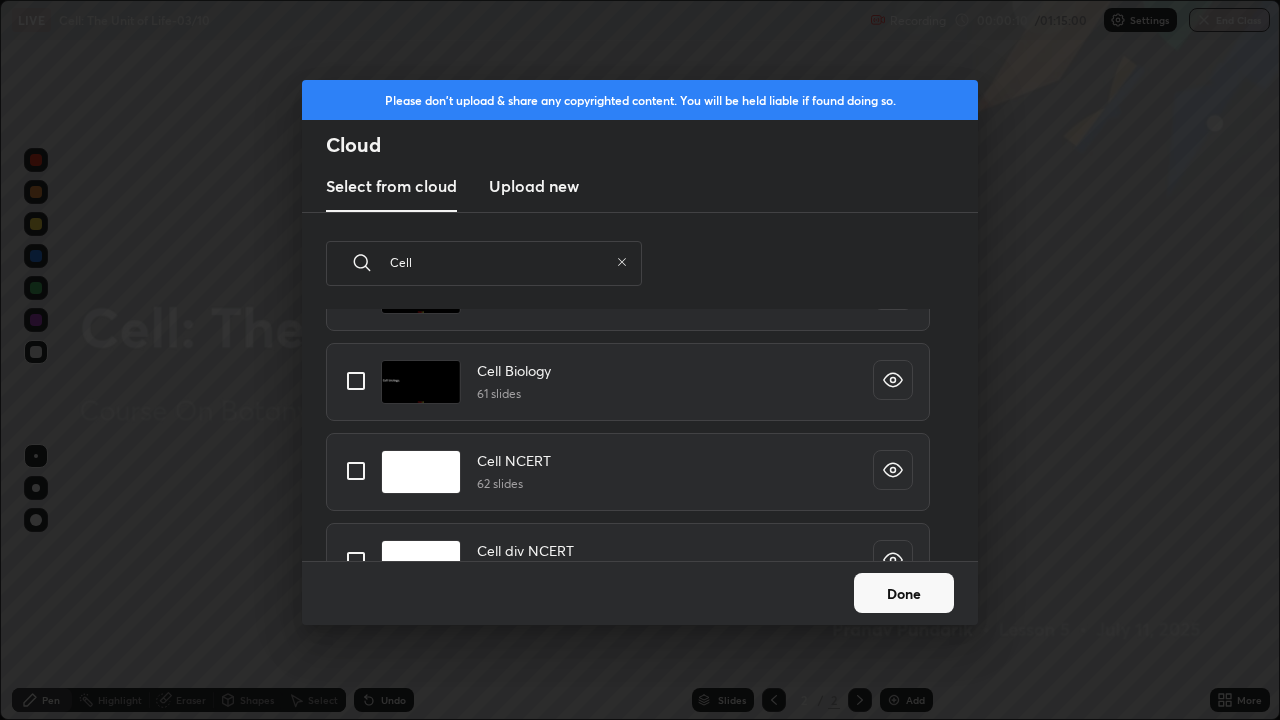 type on "Cell" 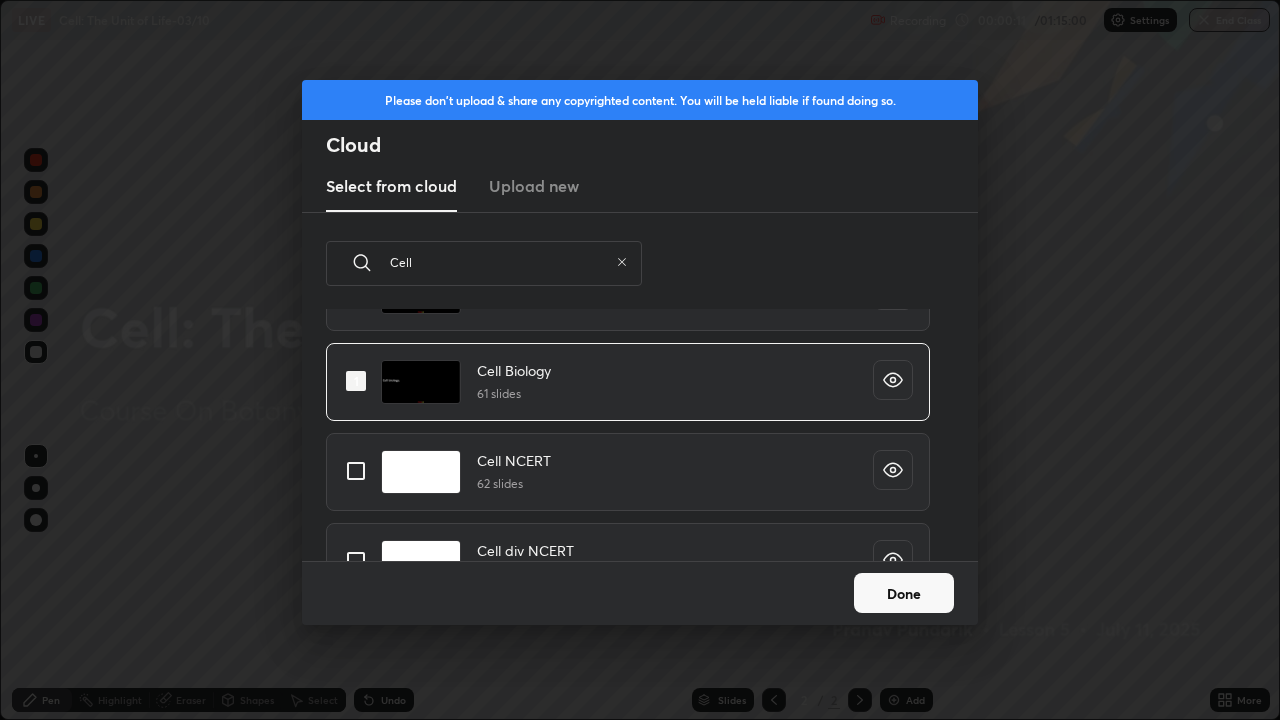 click on "Done" at bounding box center [904, 593] 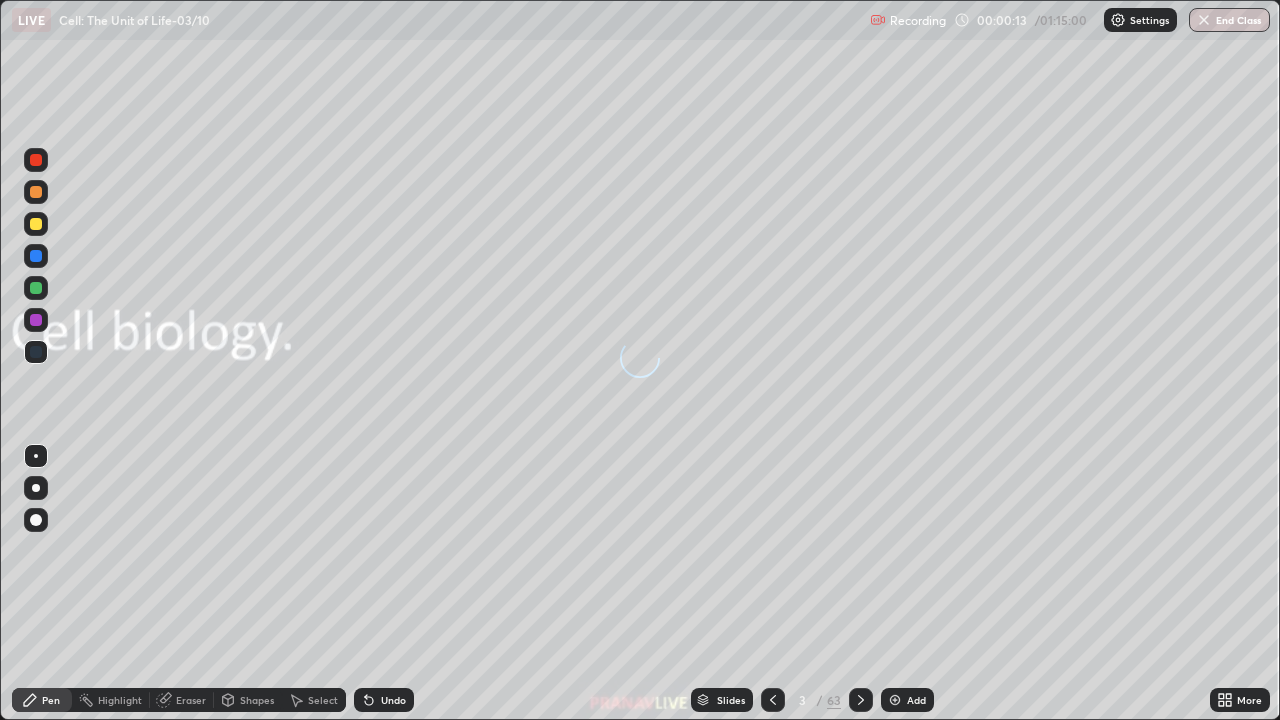 click at bounding box center (773, 700) 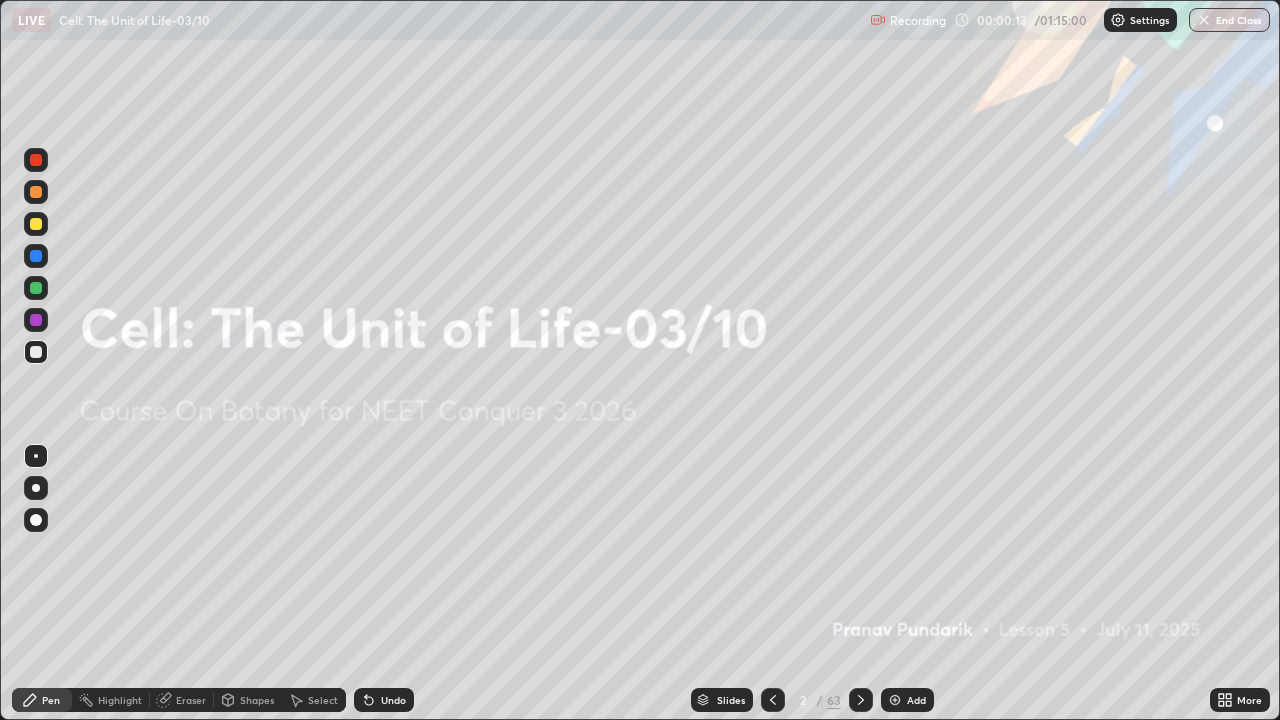 click on "Add" at bounding box center [916, 700] 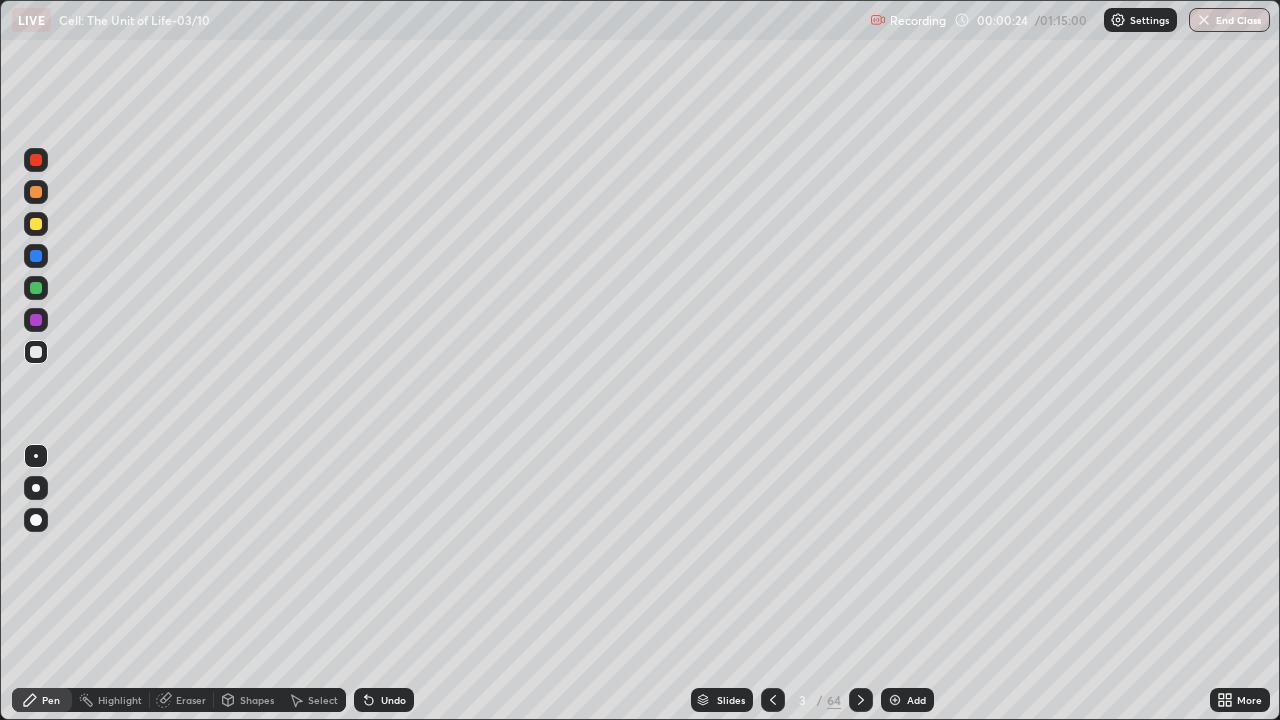 click at bounding box center [36, 488] 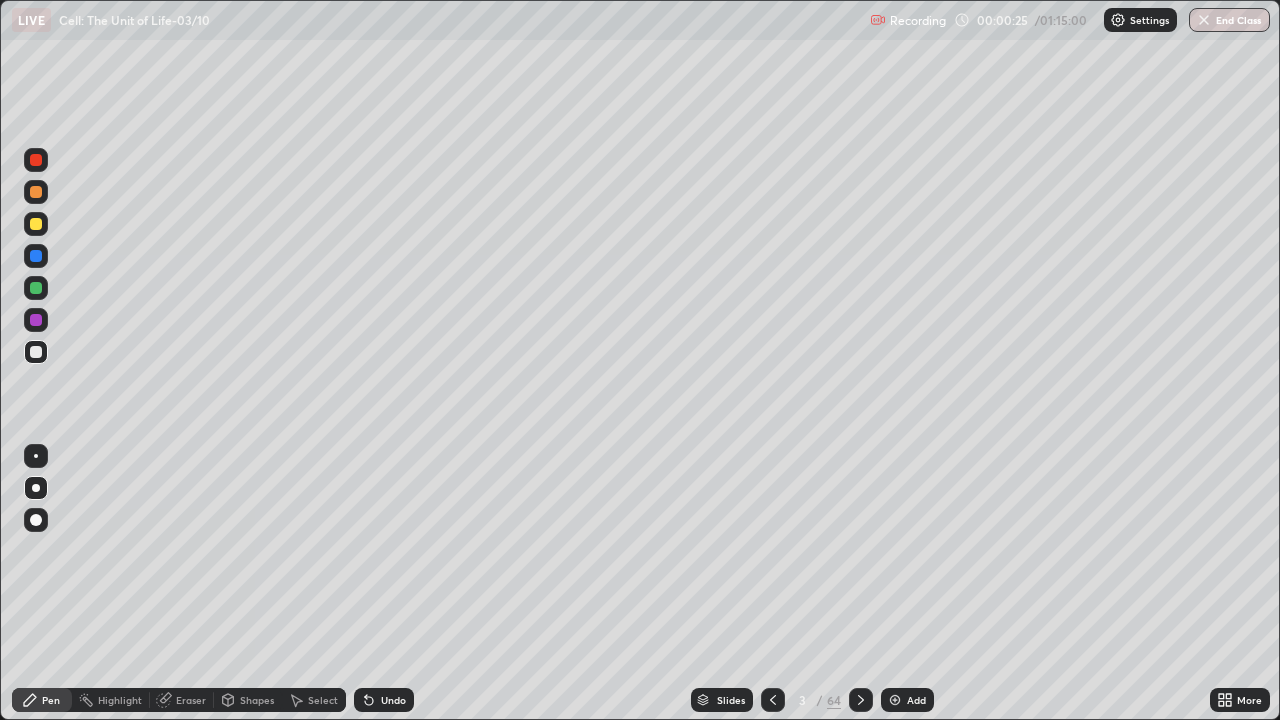 click at bounding box center [36, 224] 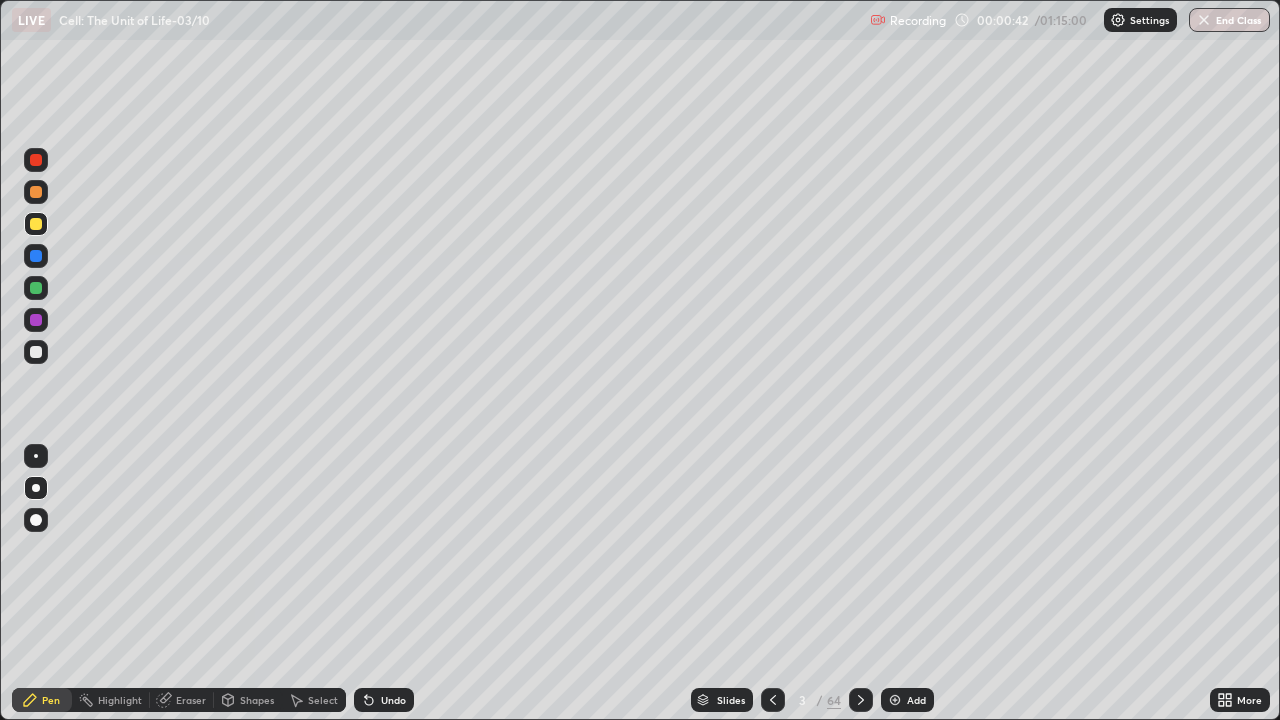 click at bounding box center [36, 224] 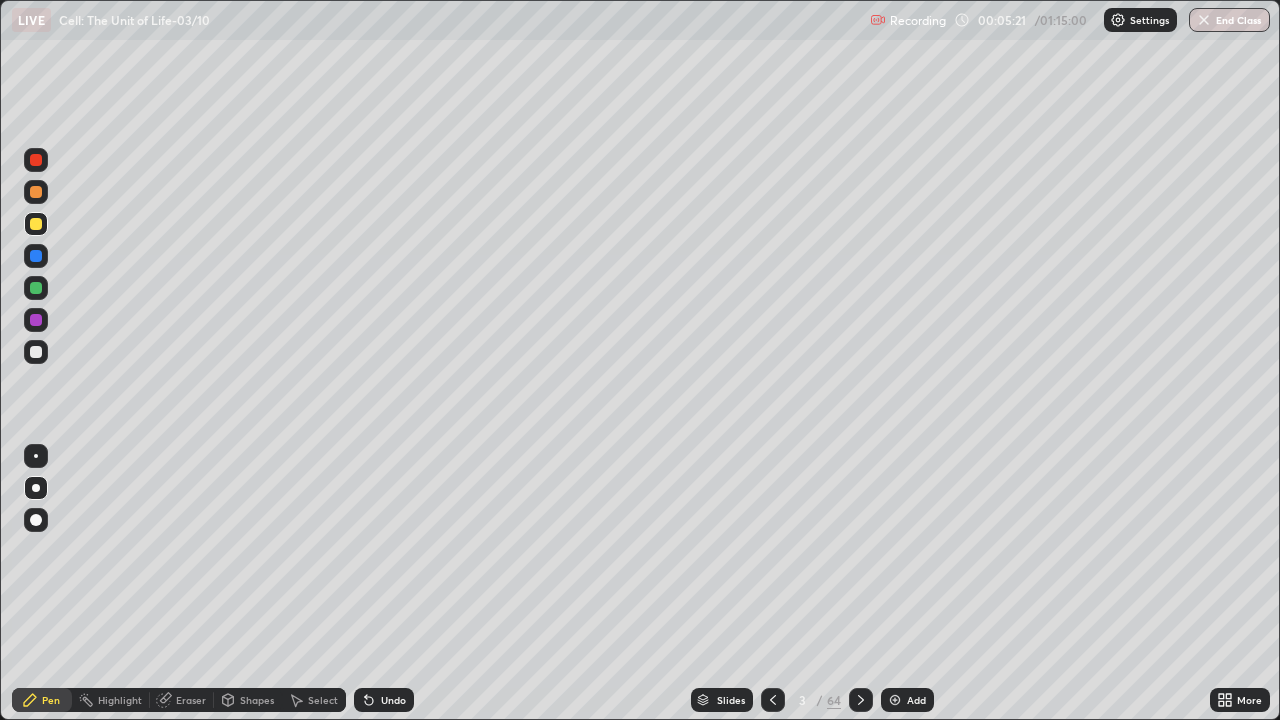 click on "Slides" at bounding box center (731, 700) 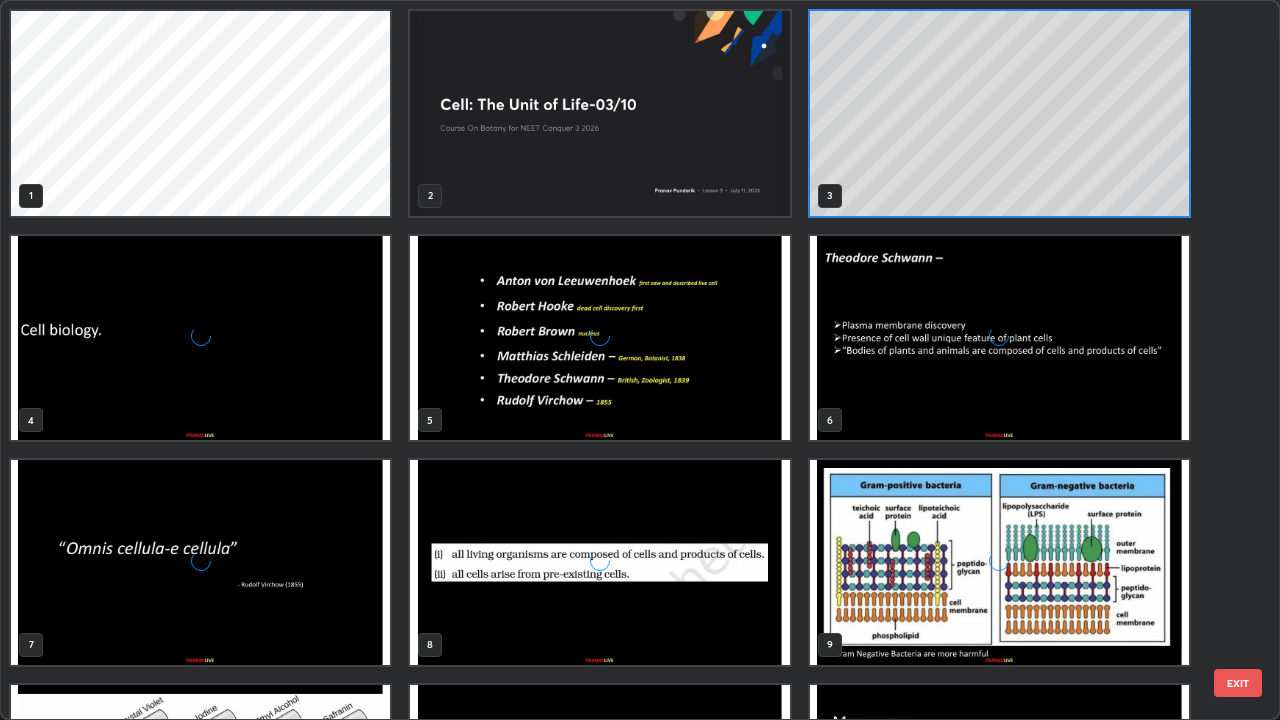 scroll, scrollTop: 7, scrollLeft: 11, axis: both 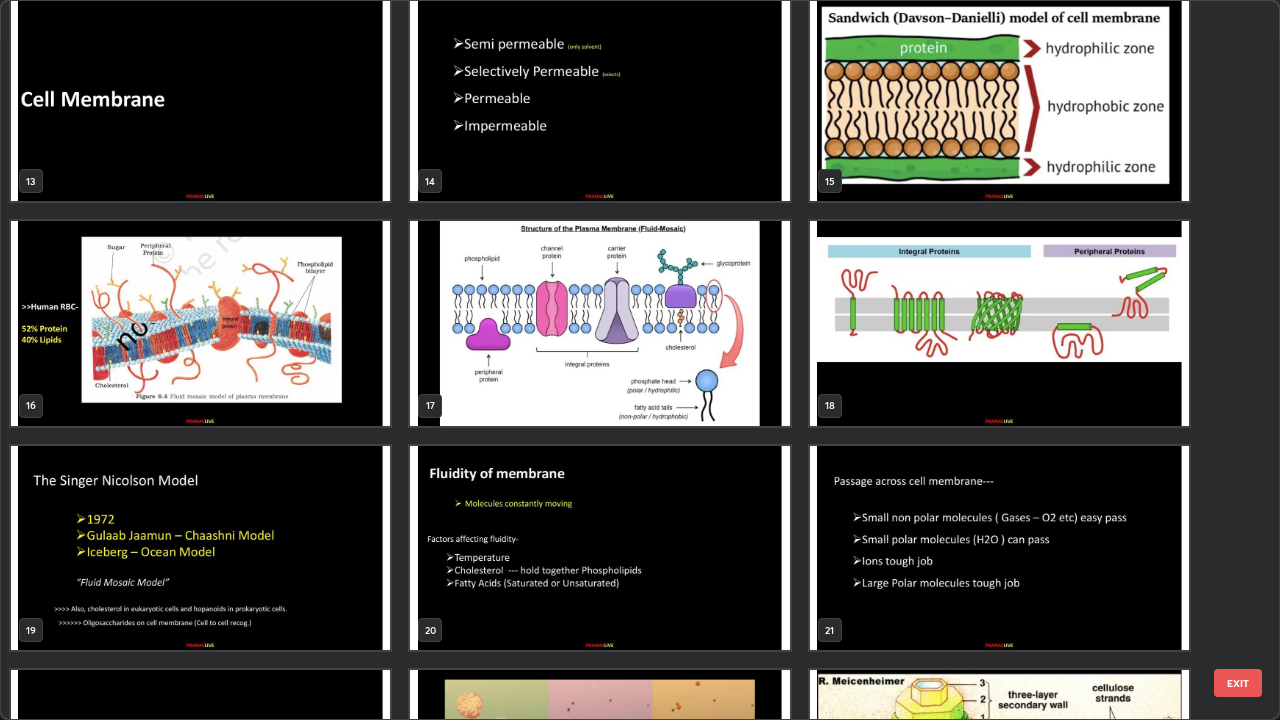 click at bounding box center [599, 323] 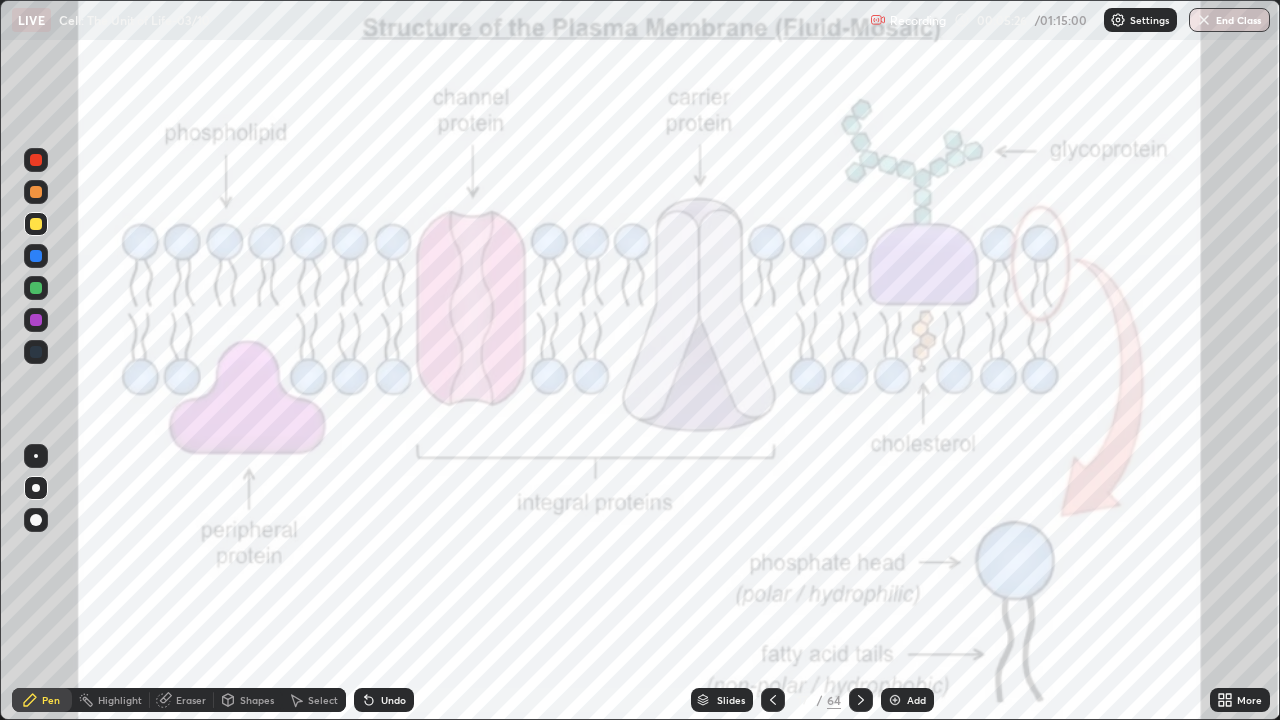 click at bounding box center [599, 323] 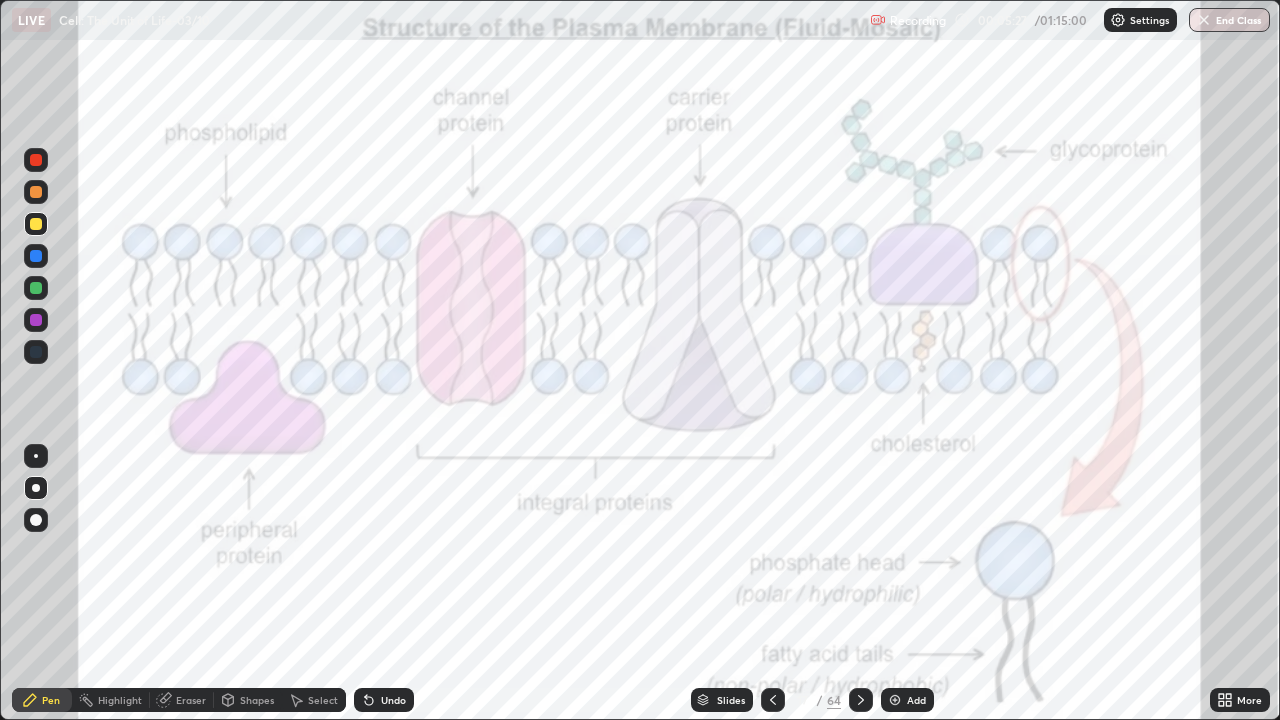 click 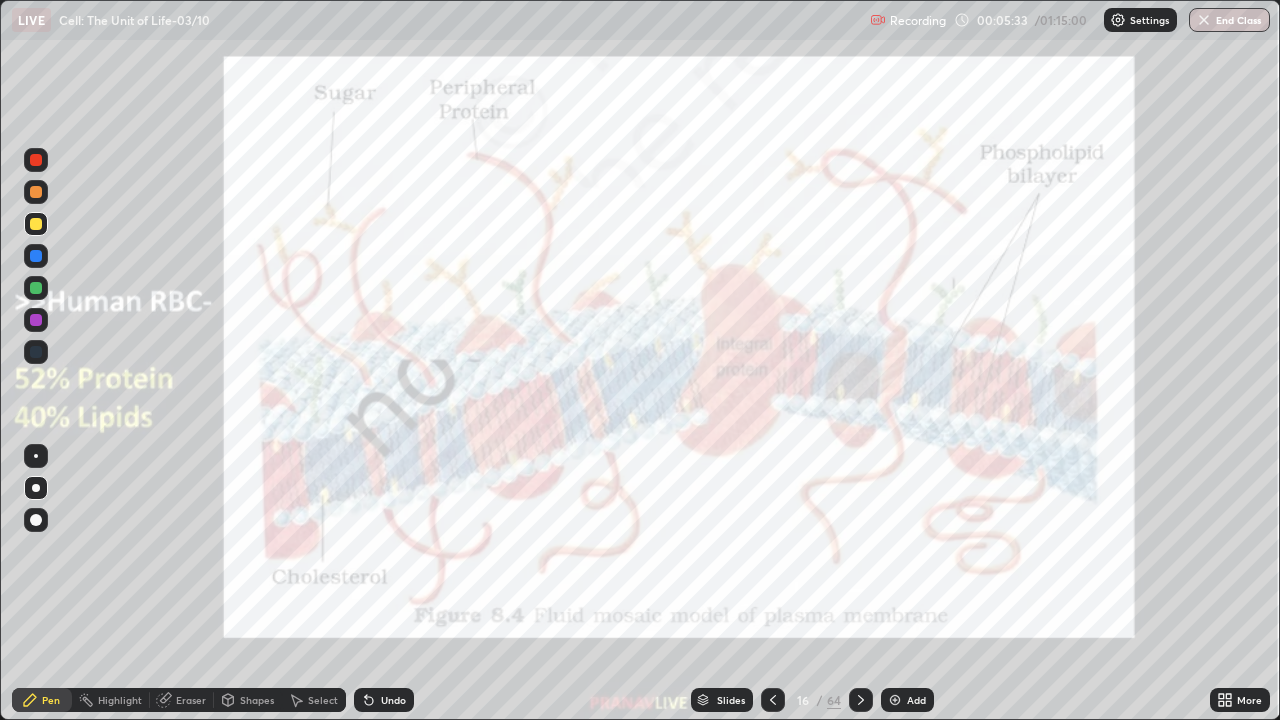 click at bounding box center (36, 160) 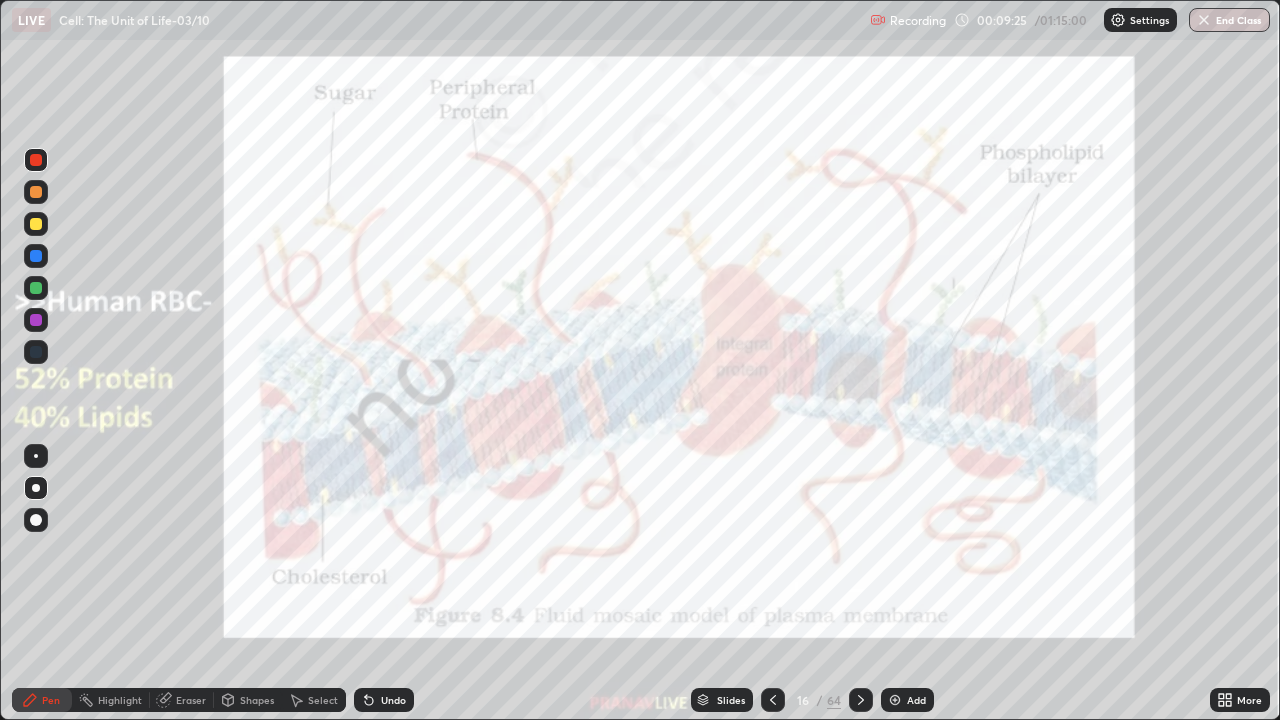 click on "Slides" at bounding box center [722, 700] 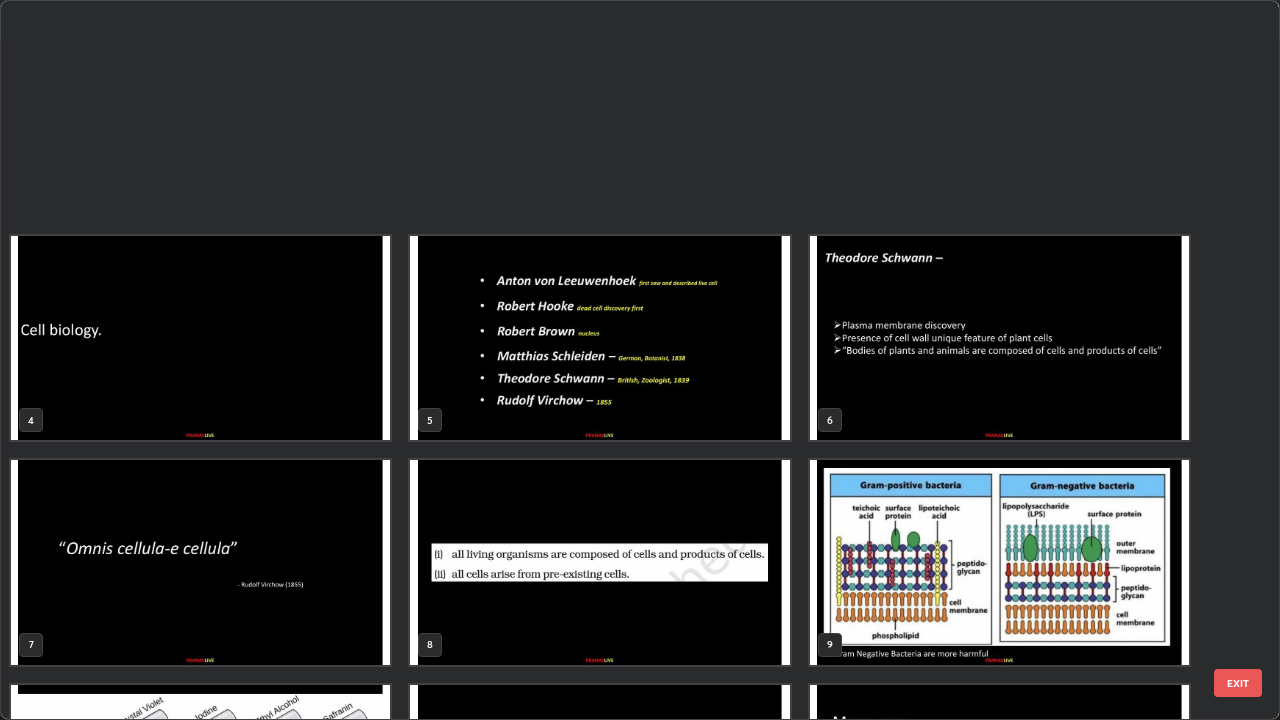 scroll, scrollTop: 629, scrollLeft: 0, axis: vertical 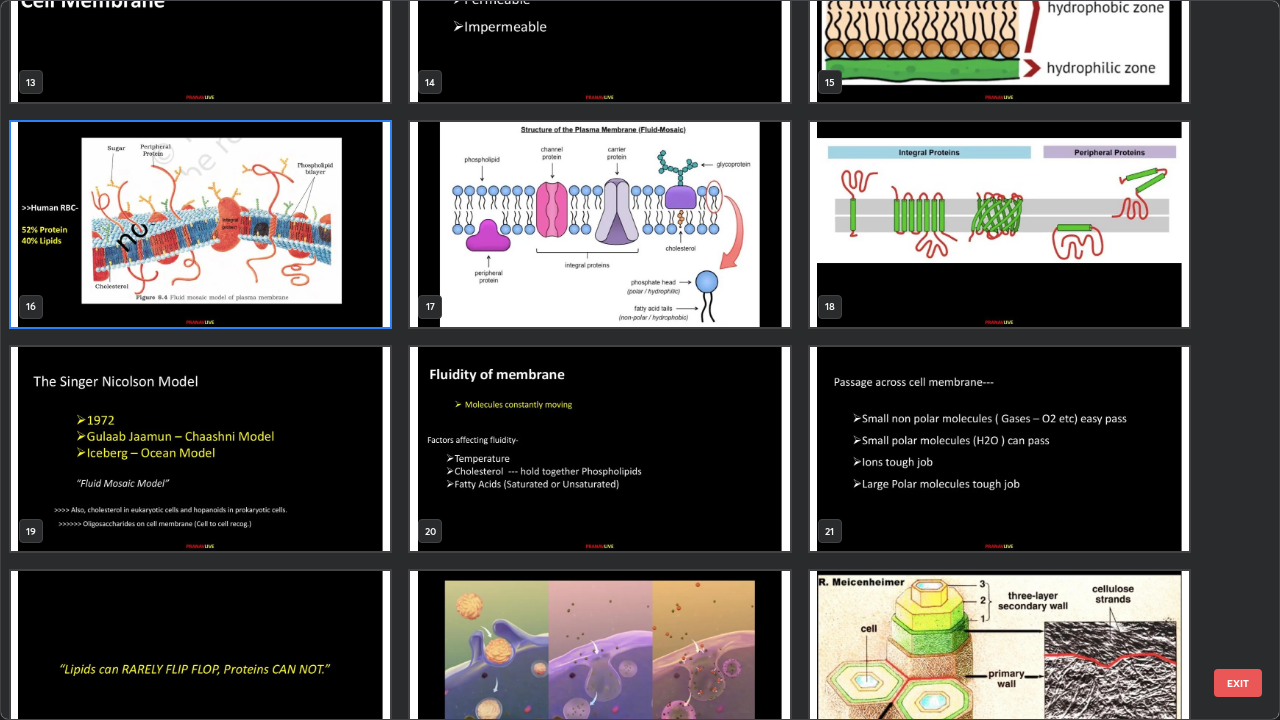 click at bounding box center [200, 449] 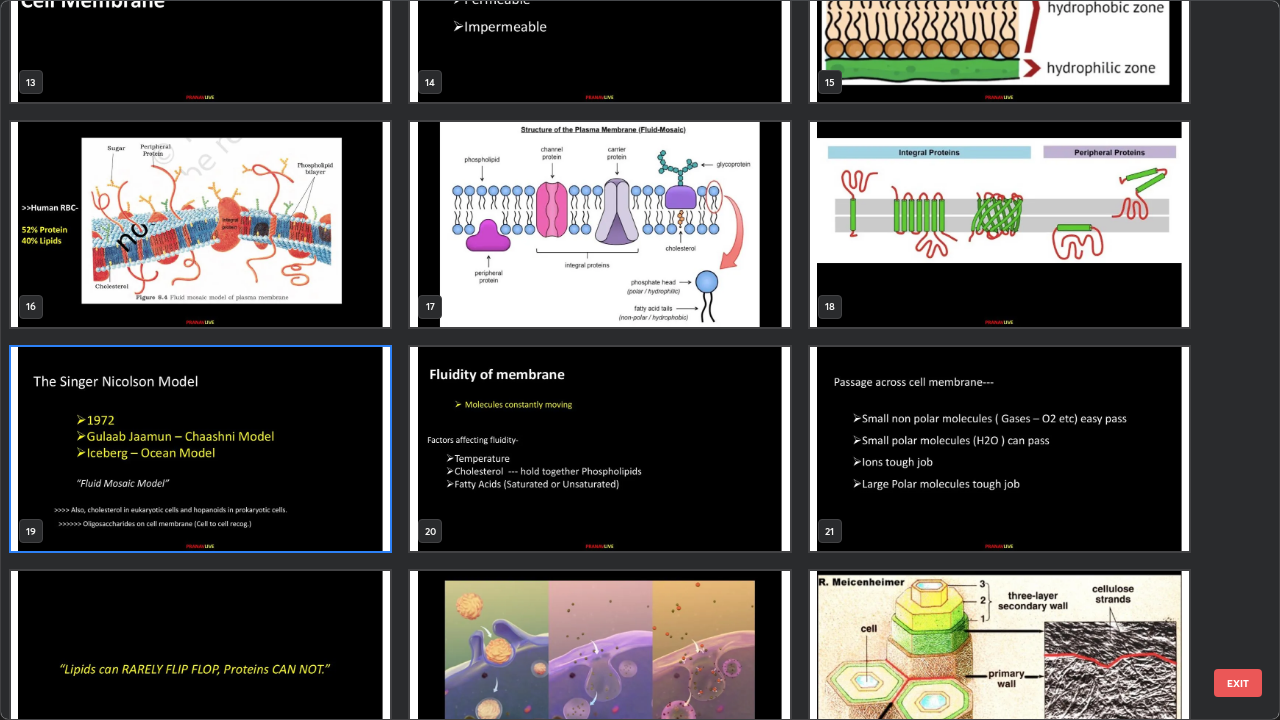 click at bounding box center [200, 449] 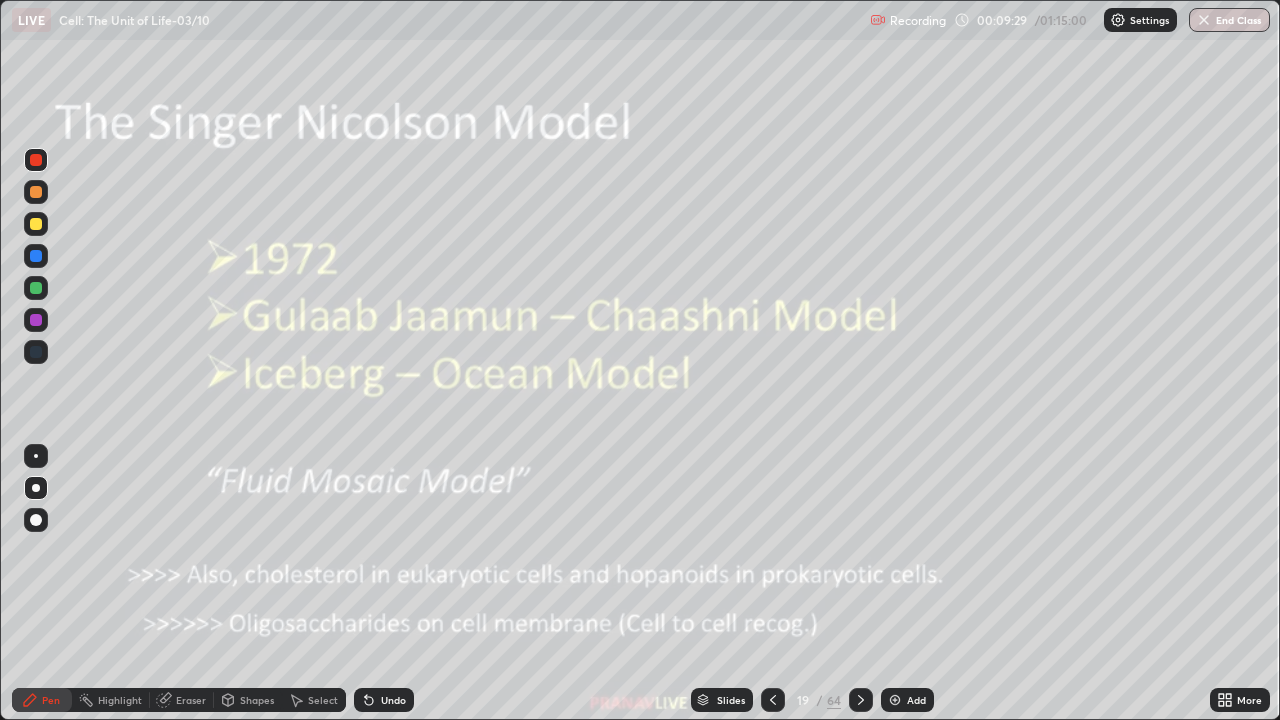 click at bounding box center (200, 449) 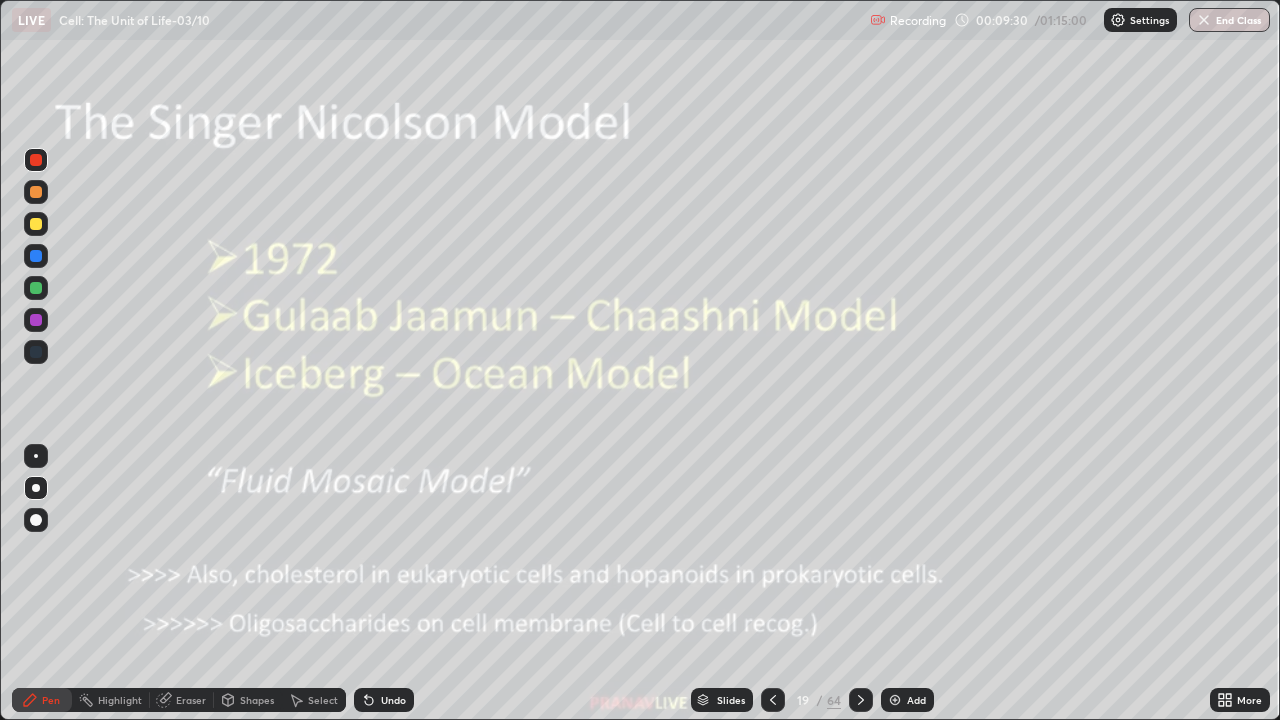 click at bounding box center [200, 449] 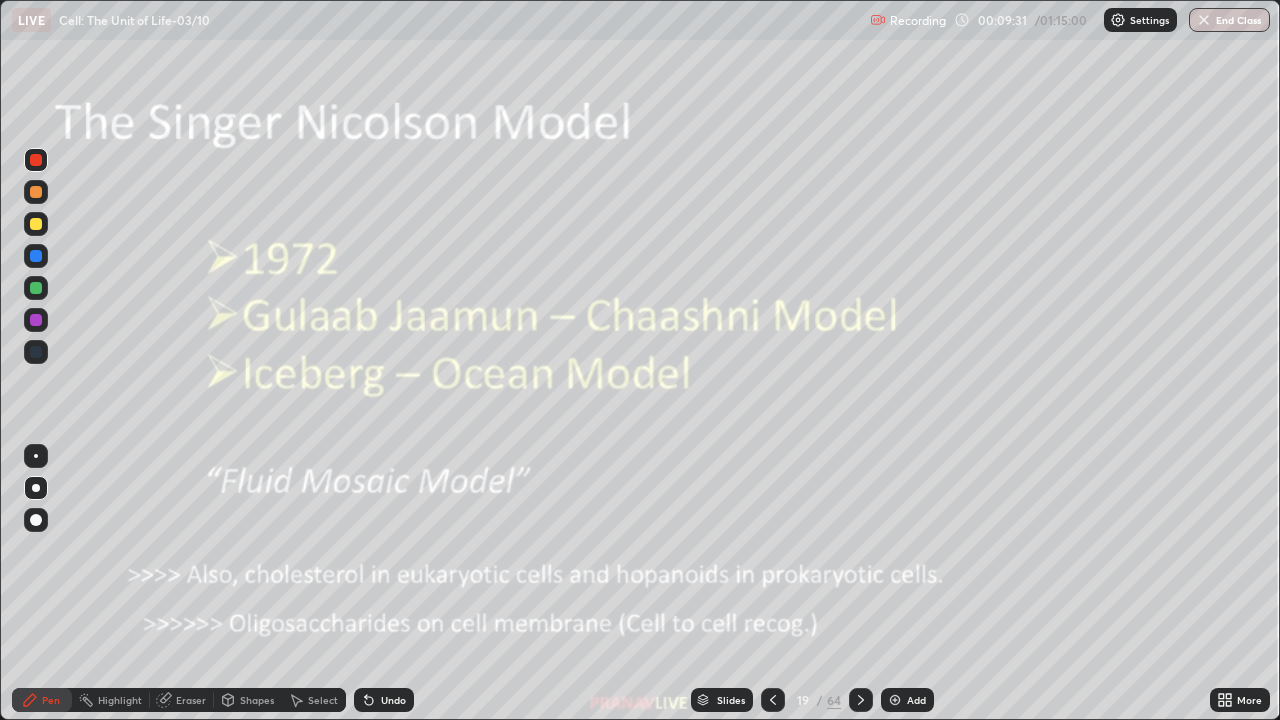 click on "Shapes" at bounding box center (257, 700) 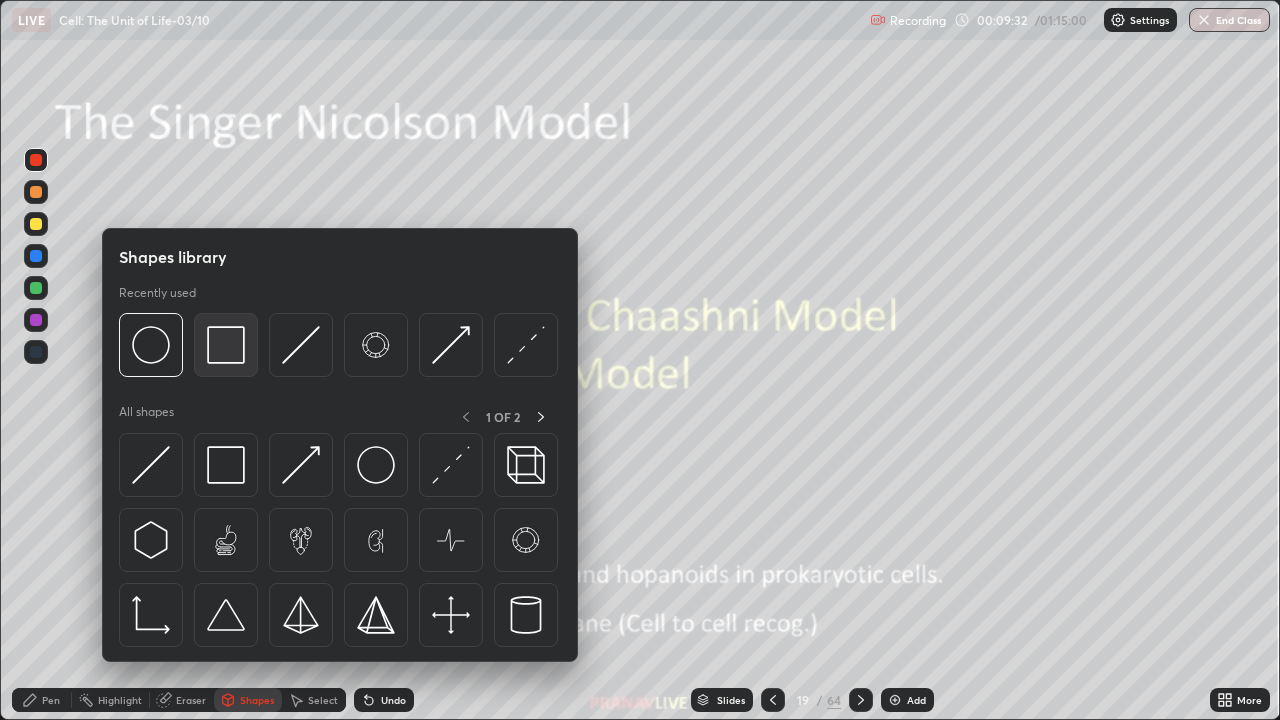 click at bounding box center [226, 345] 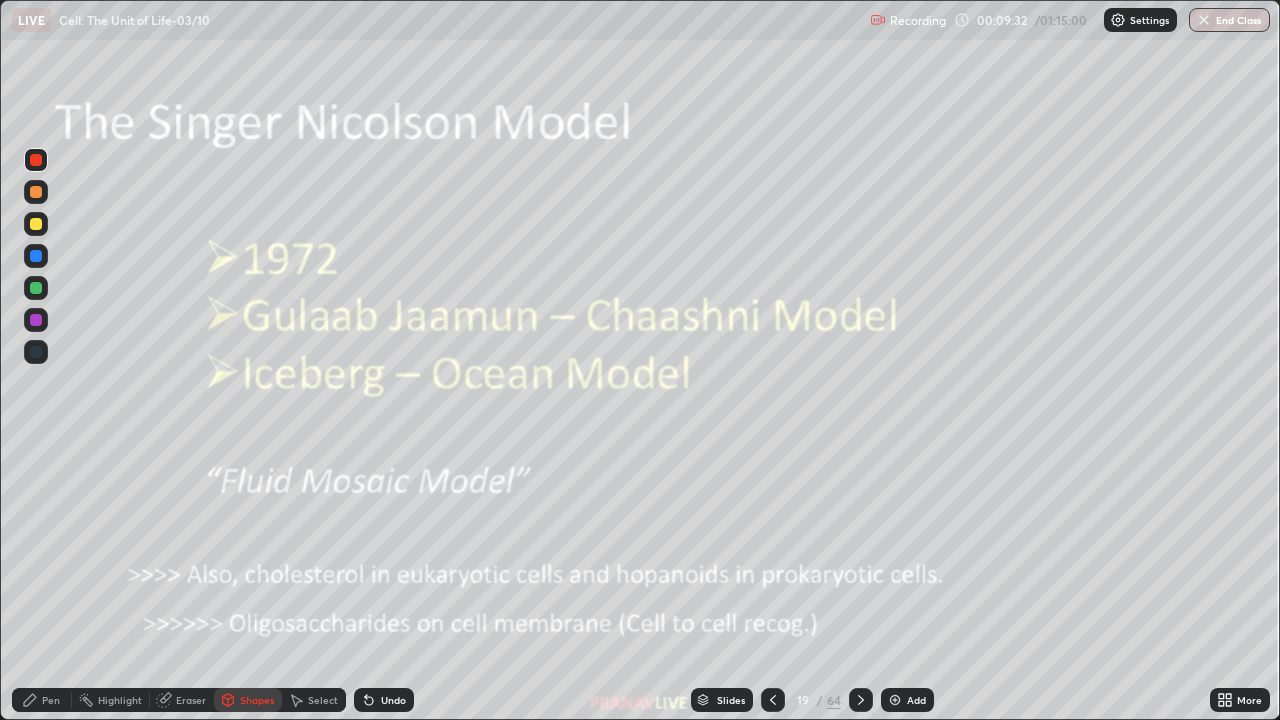 click at bounding box center (36, 192) 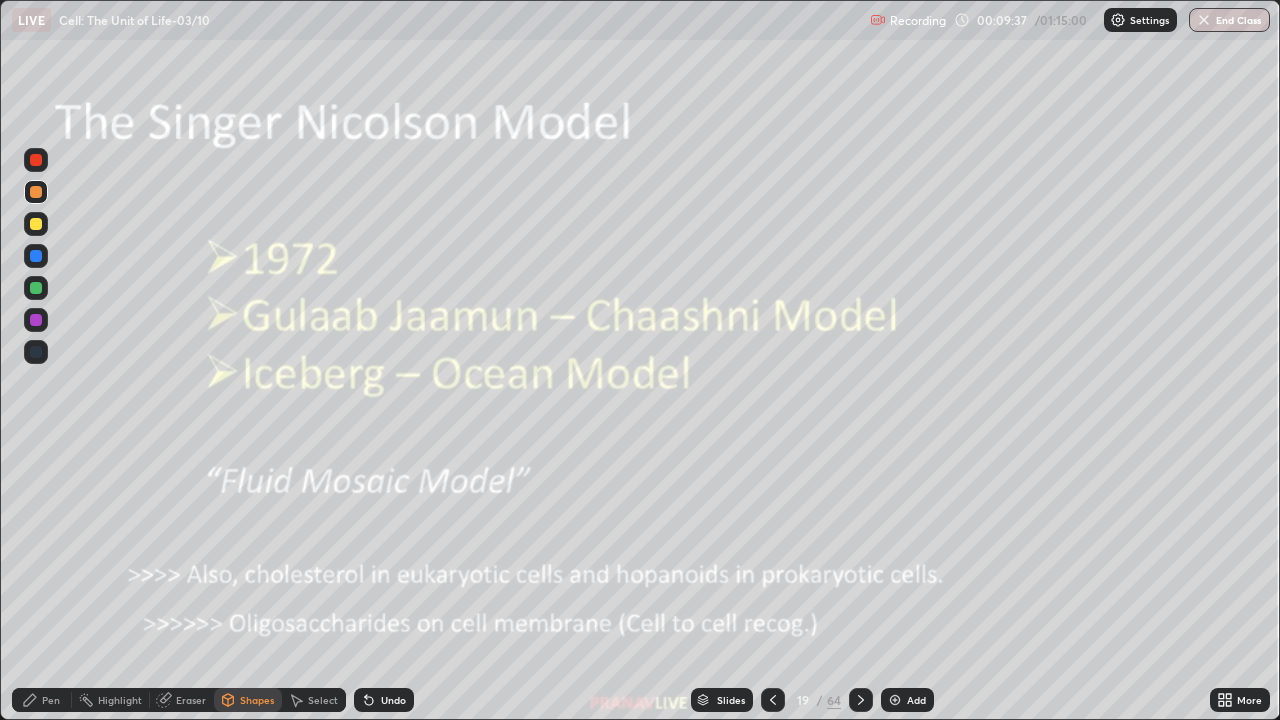click on "Pen" at bounding box center (51, 700) 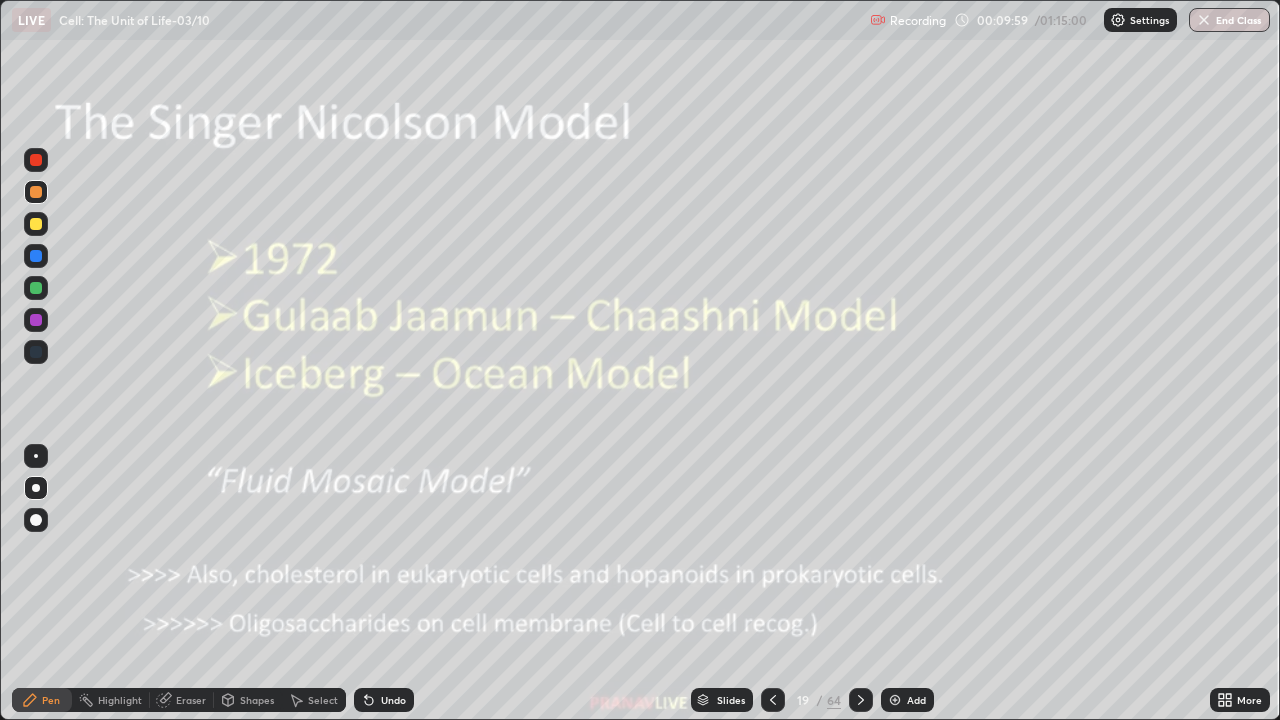 click 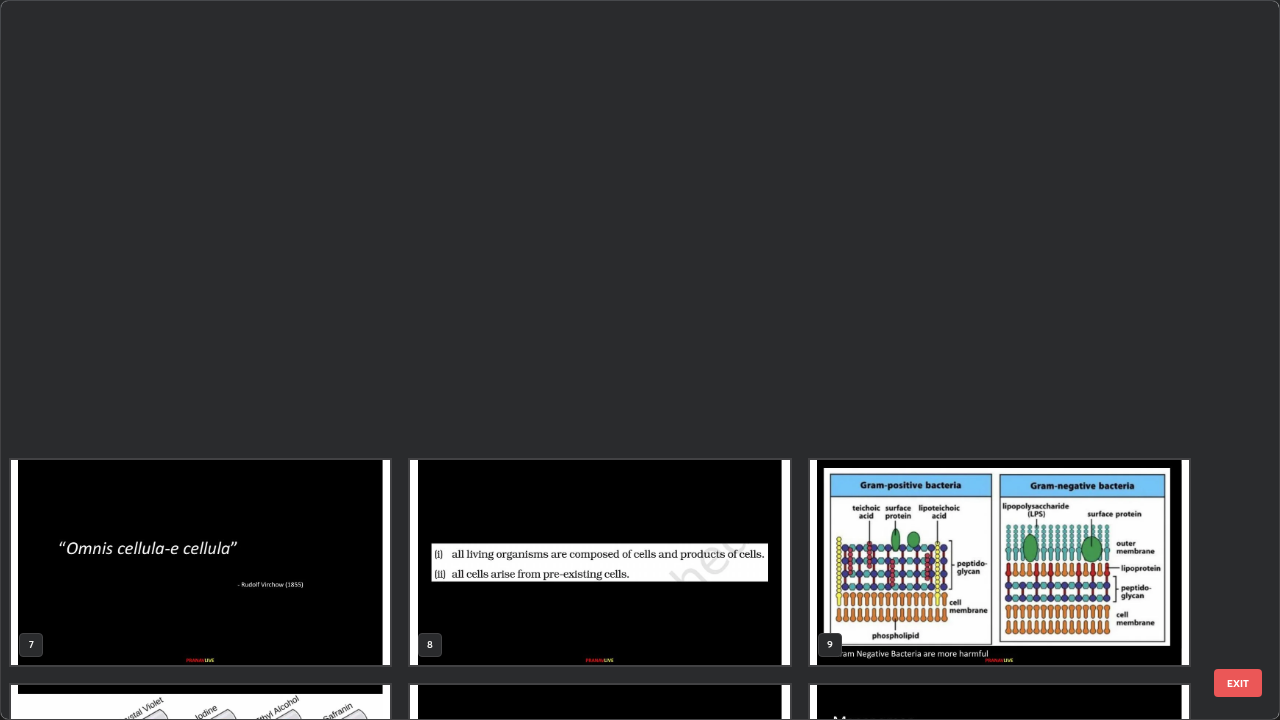 scroll, scrollTop: 854, scrollLeft: 0, axis: vertical 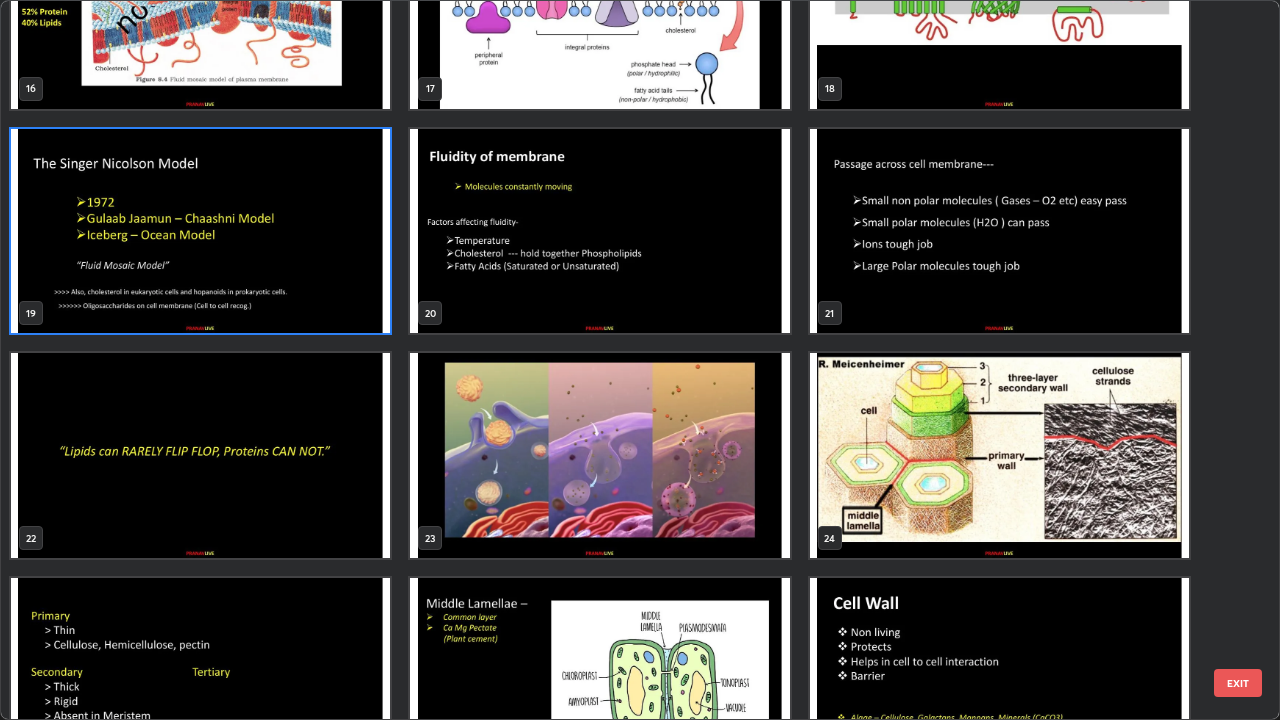 click at bounding box center (599, 231) 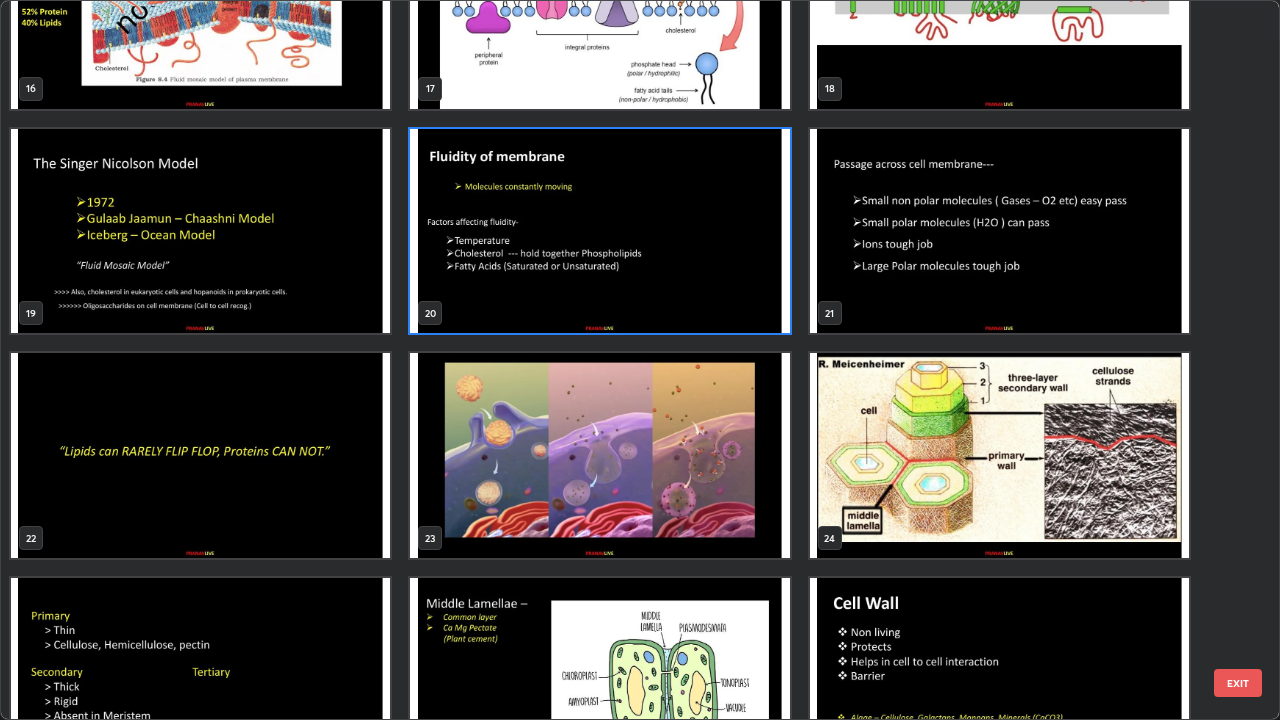 click at bounding box center (599, 231) 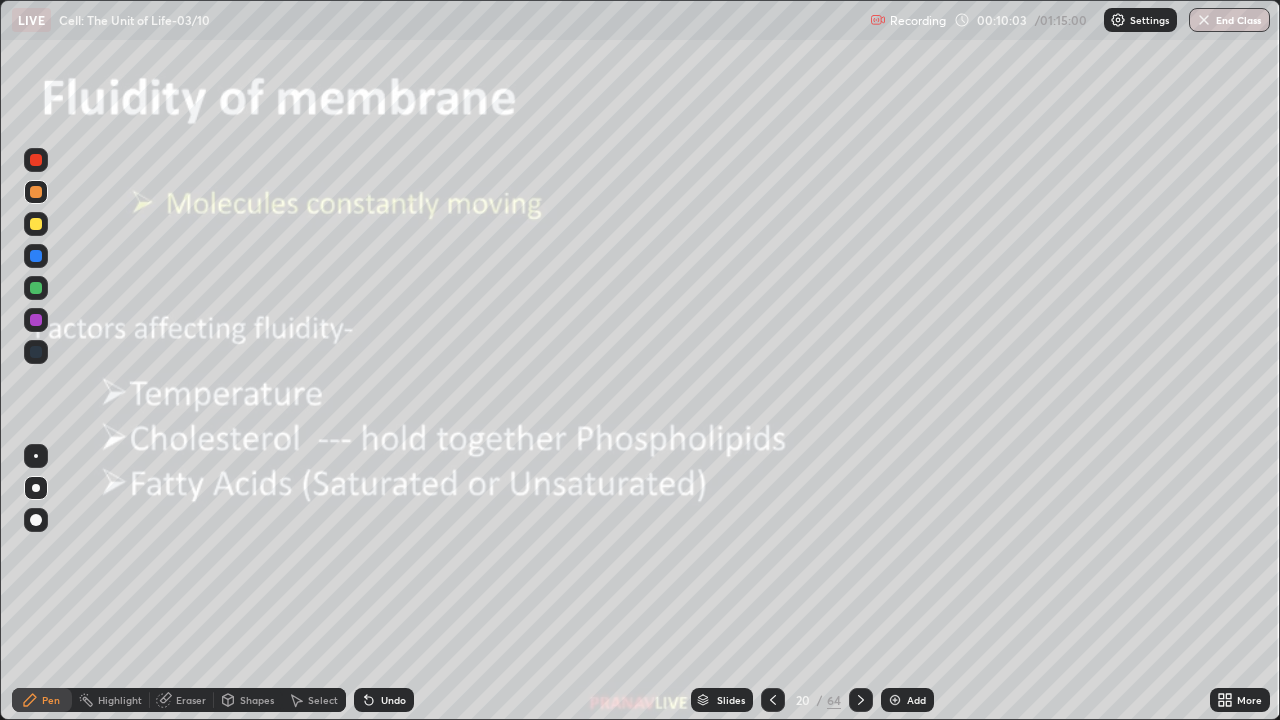 click at bounding box center (599, 231) 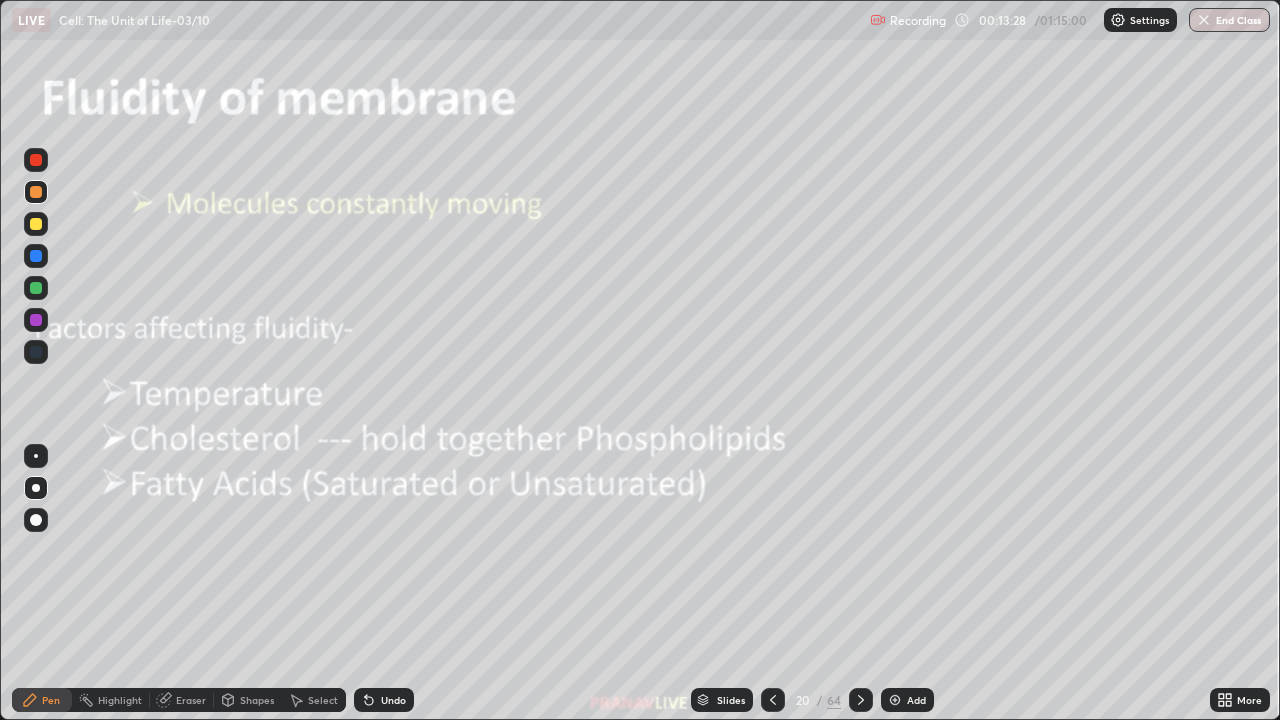 click at bounding box center [36, 288] 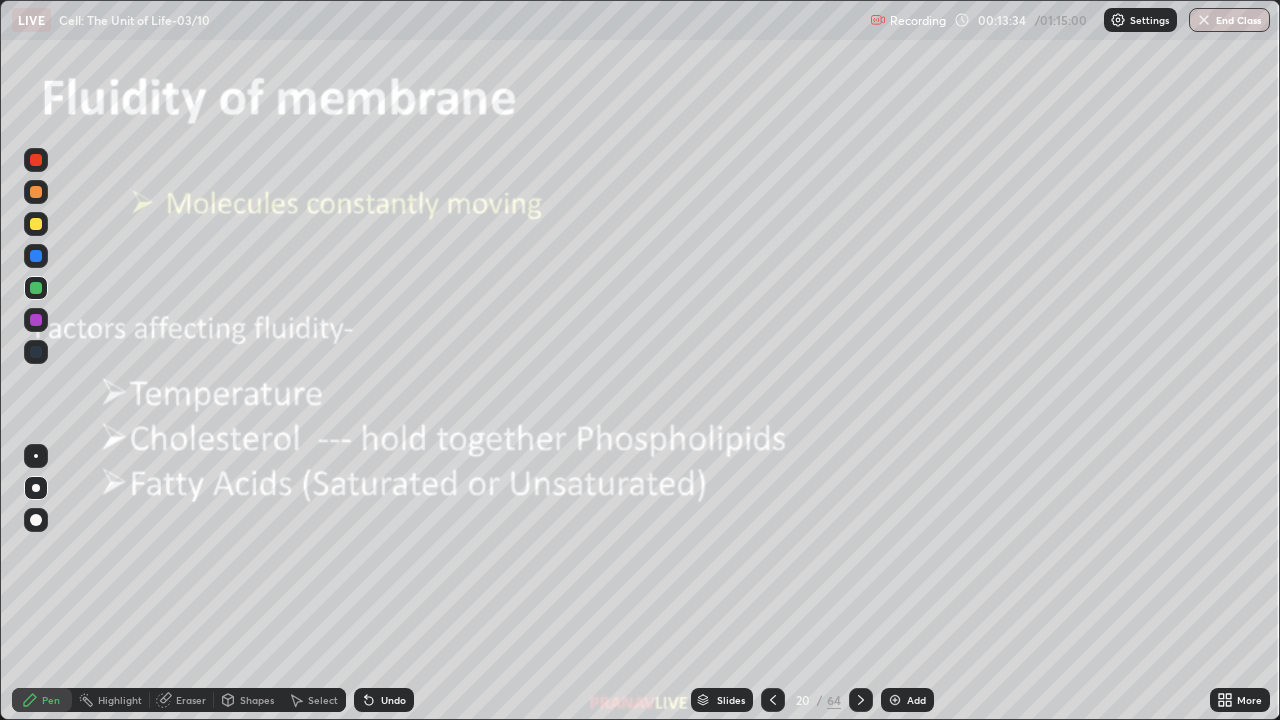 click on "Add" at bounding box center (907, 700) 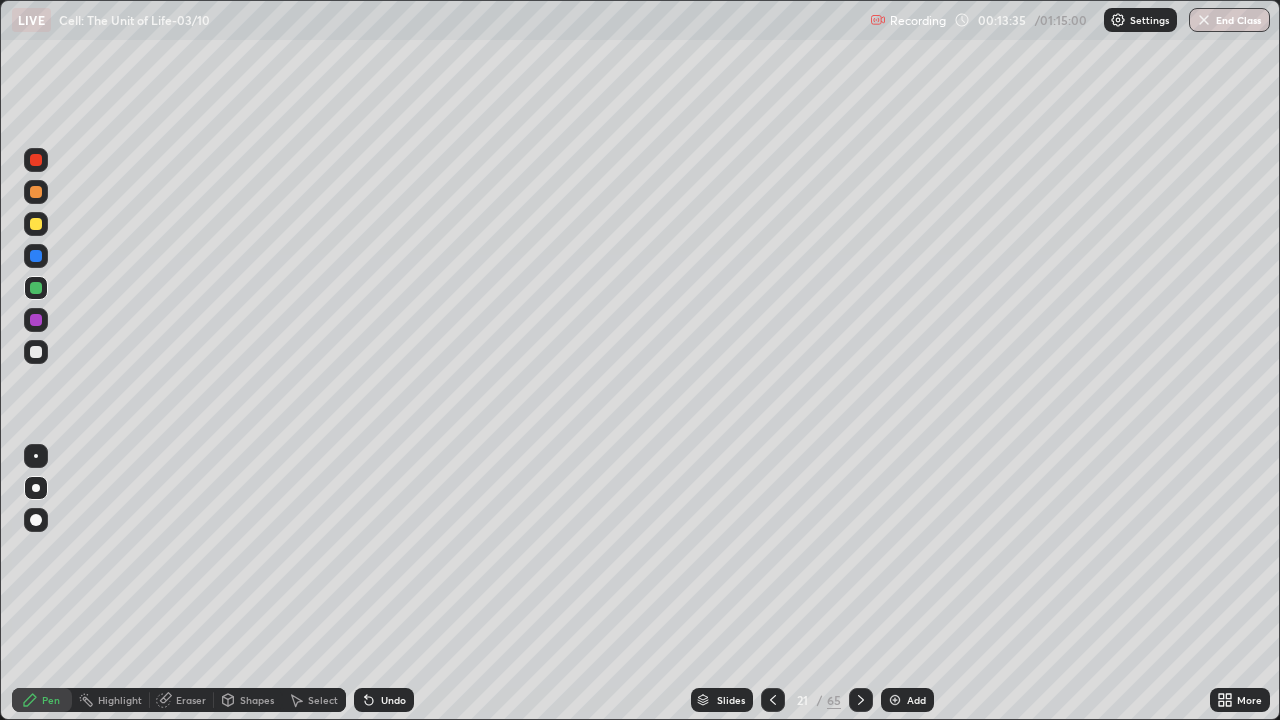 click on "Shapes" at bounding box center [257, 700] 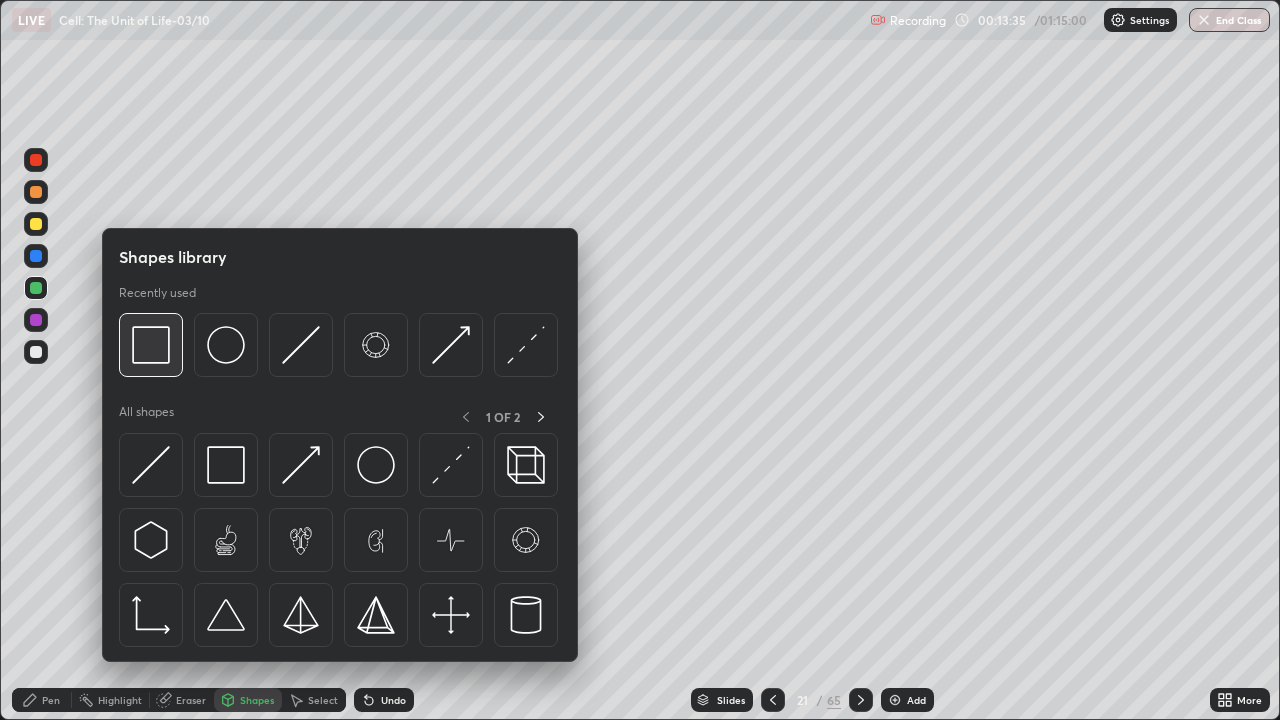 click at bounding box center [151, 345] 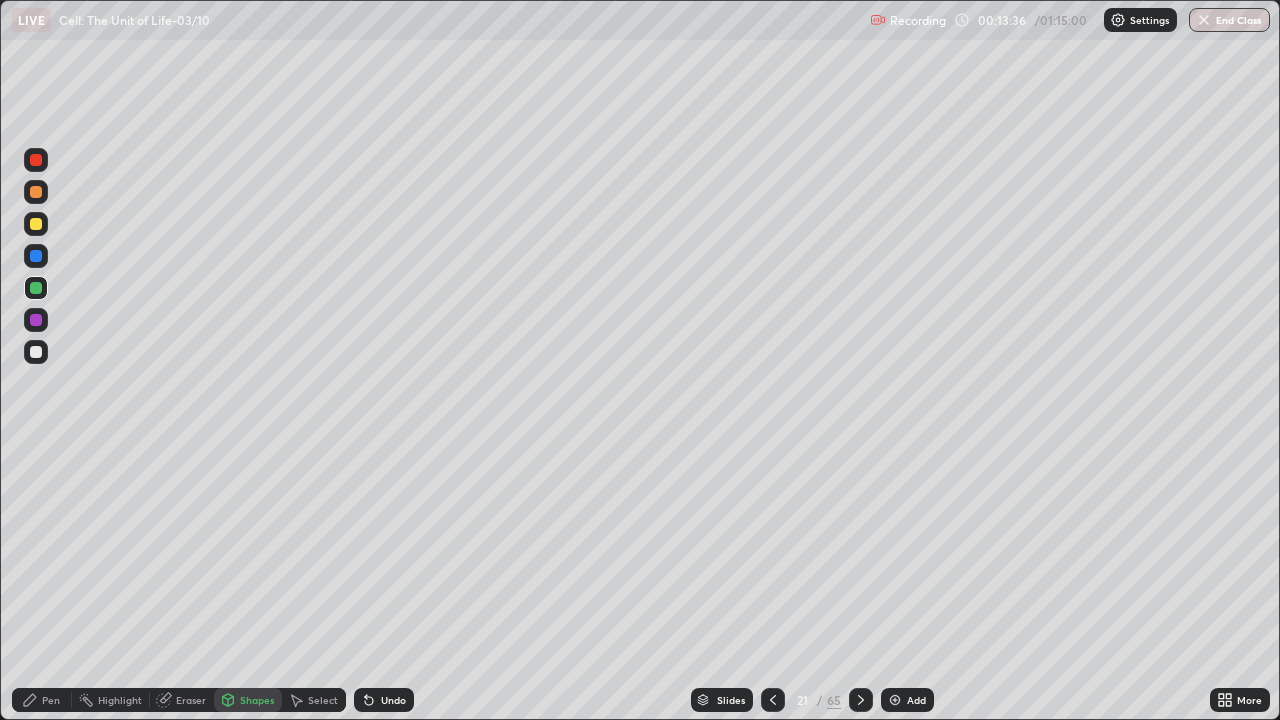 click at bounding box center (36, 224) 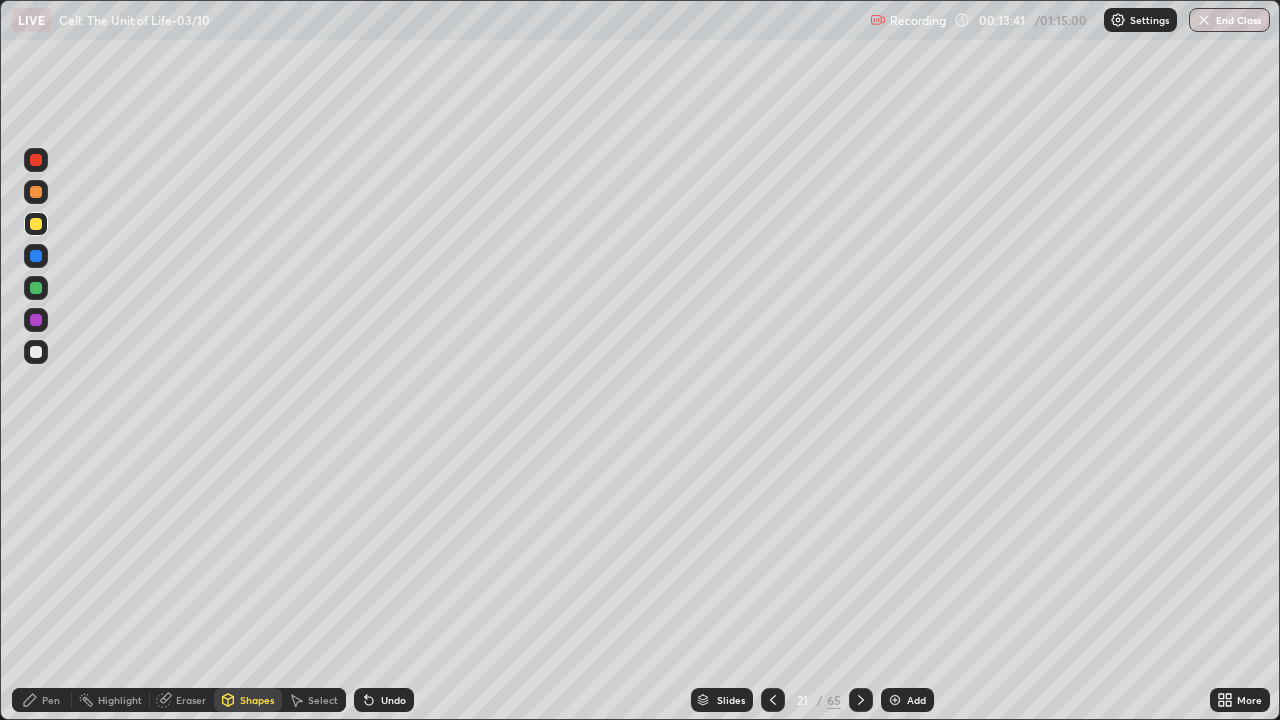 click 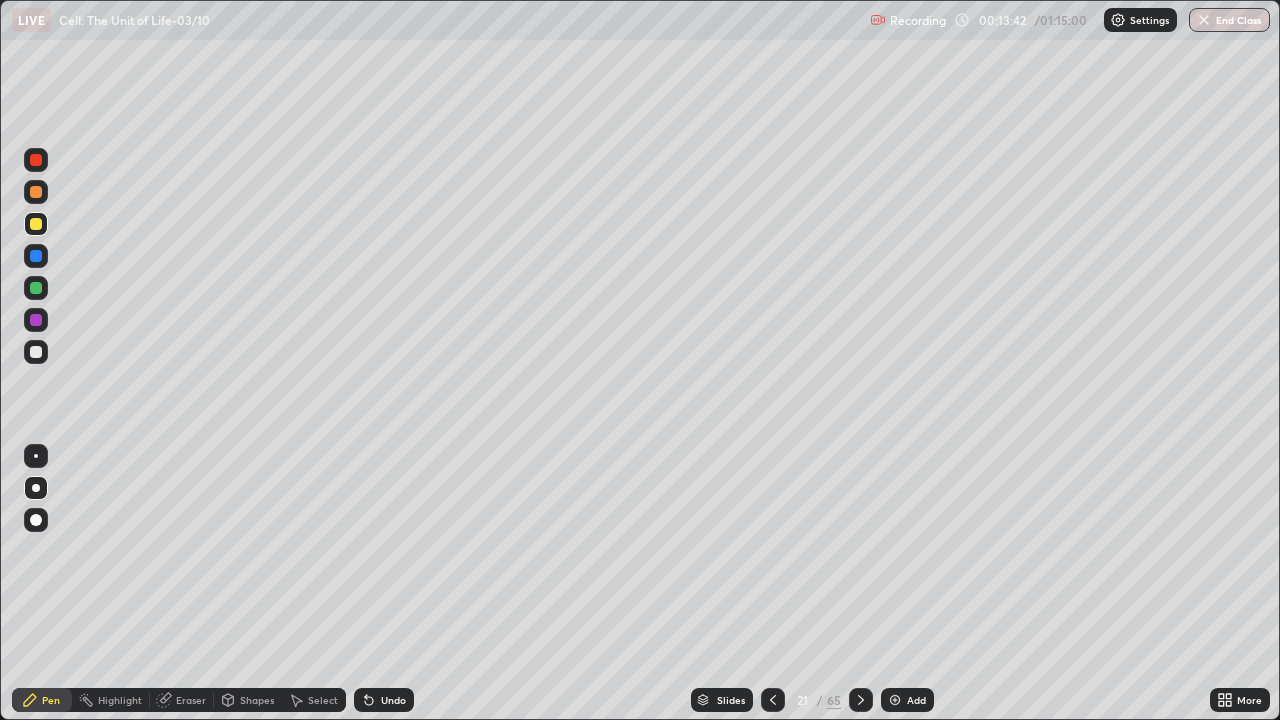 click at bounding box center [36, 352] 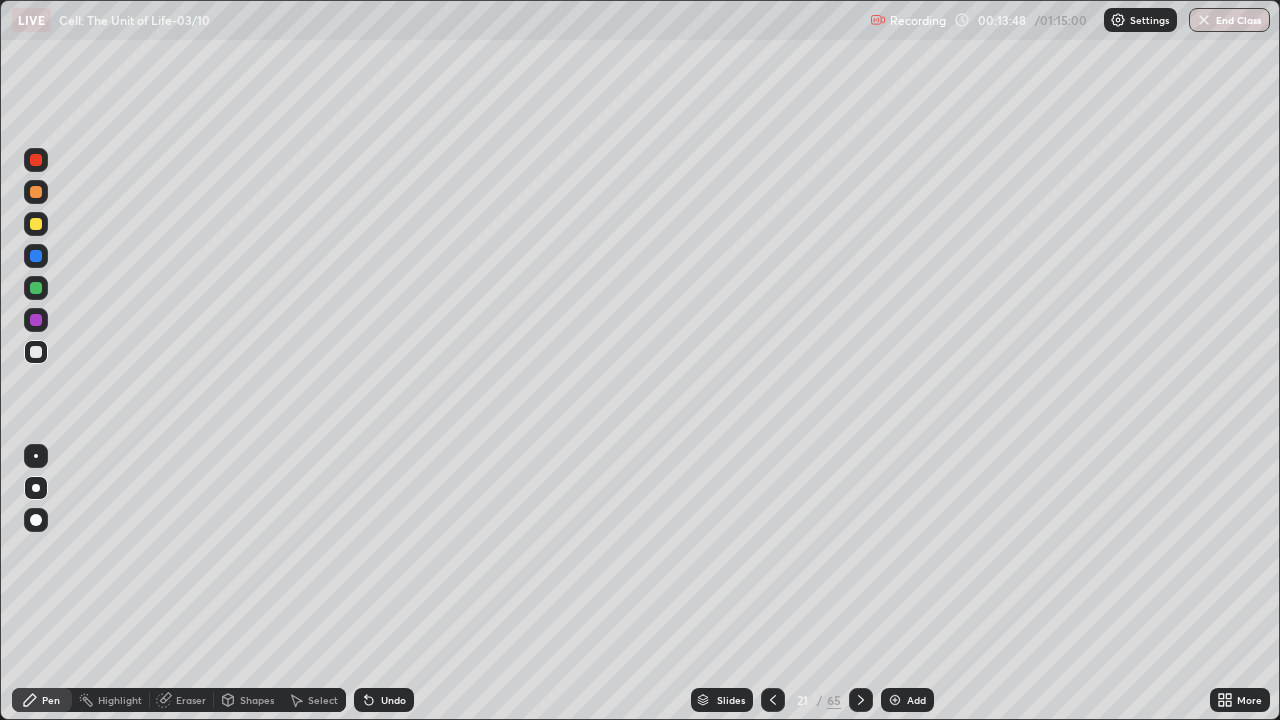 click at bounding box center [36, 160] 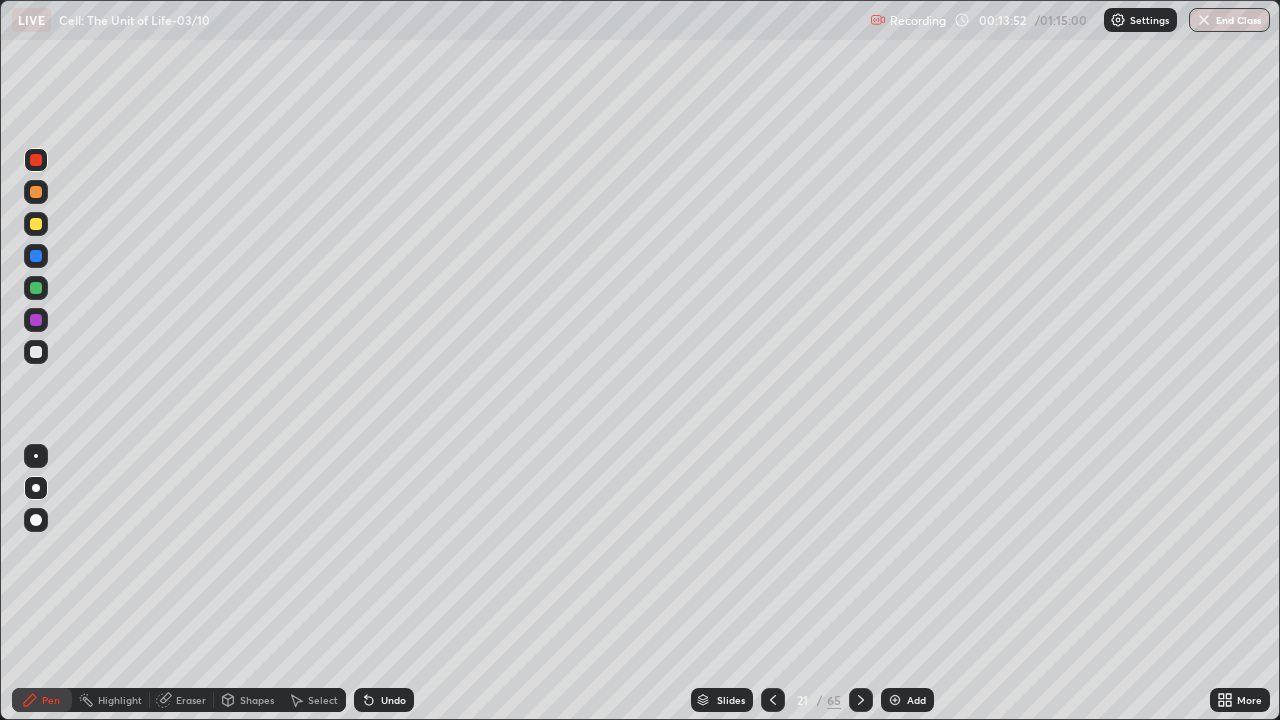 click at bounding box center (36, 256) 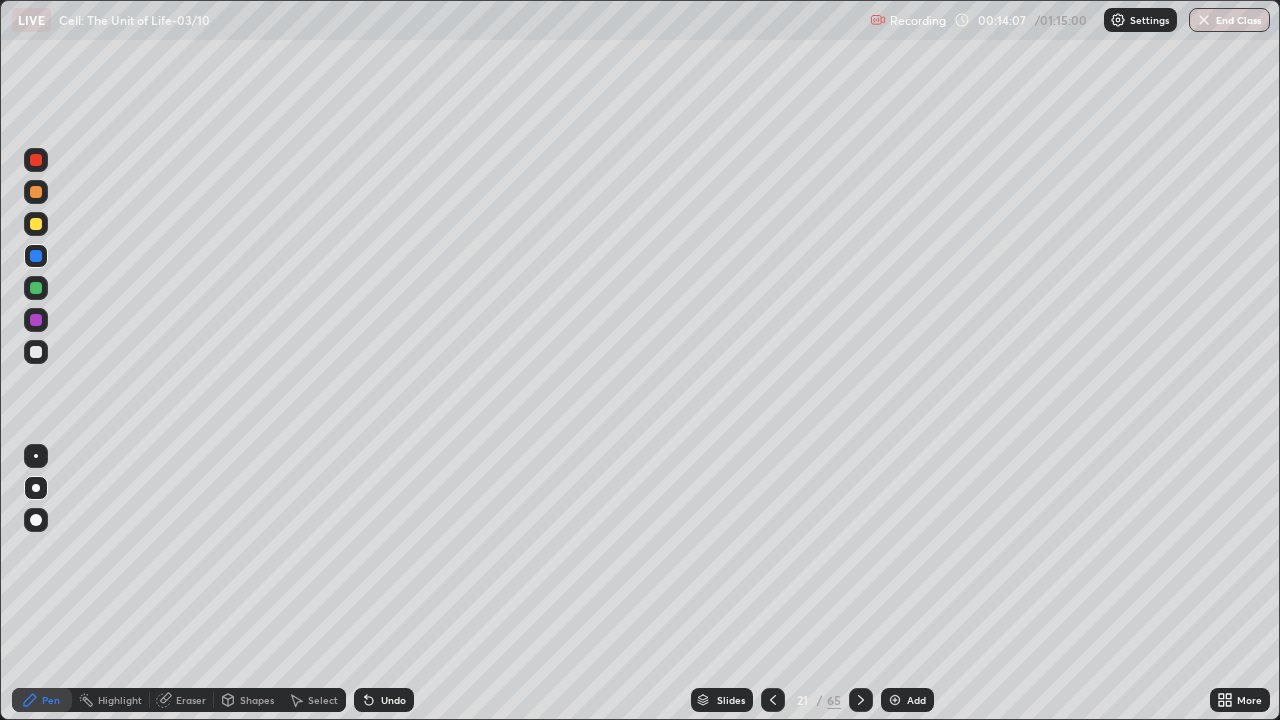 click at bounding box center [36, 352] 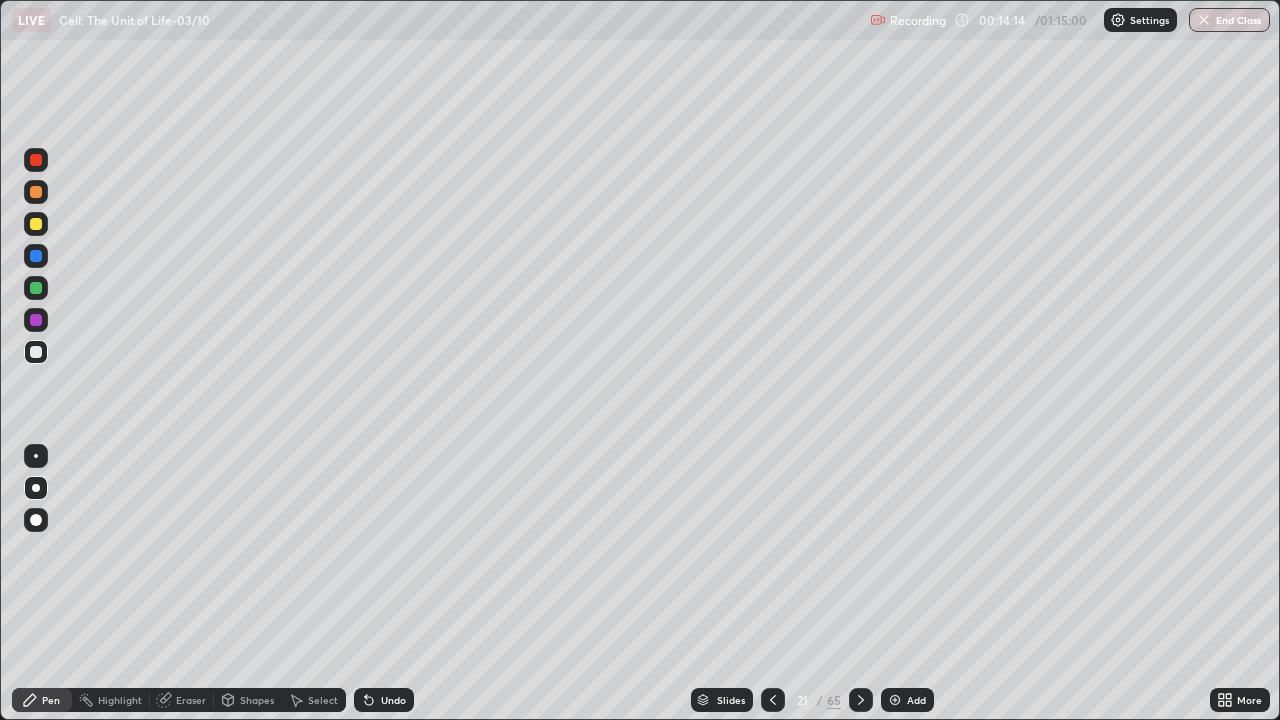 click on "Eraser" at bounding box center [182, 700] 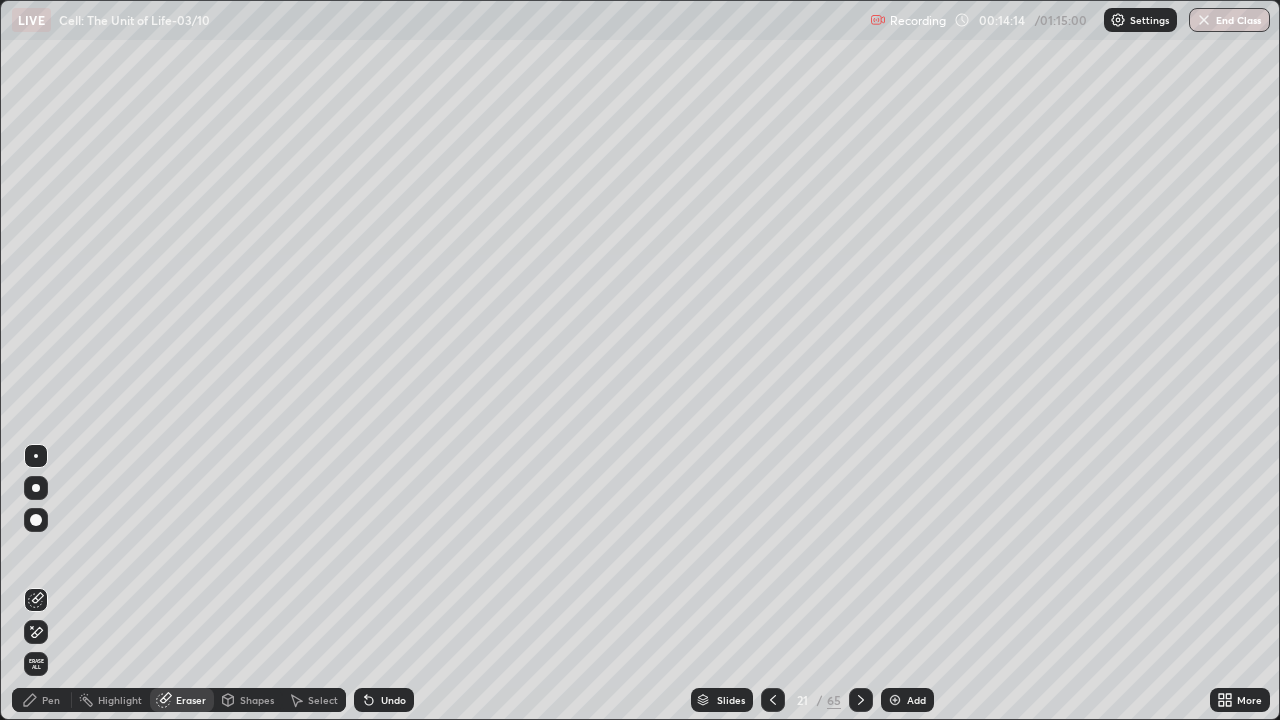 click at bounding box center (36, 600) 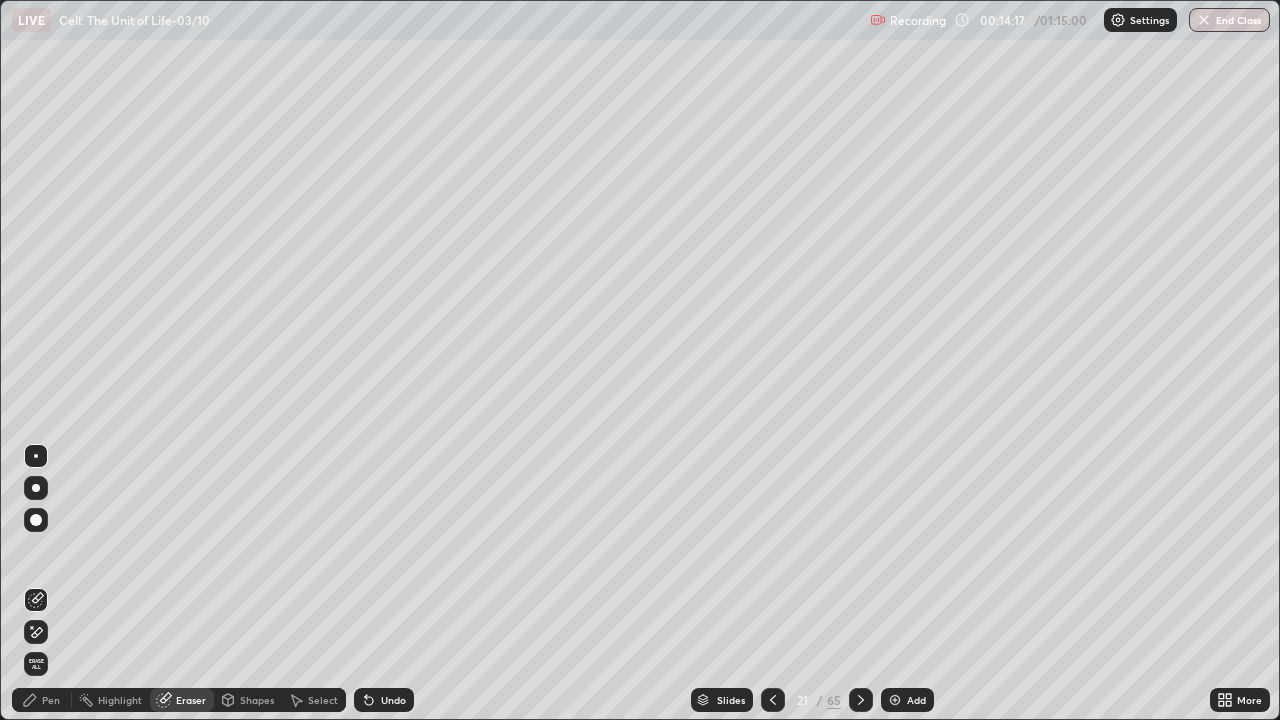 click on "Pen" at bounding box center (42, 700) 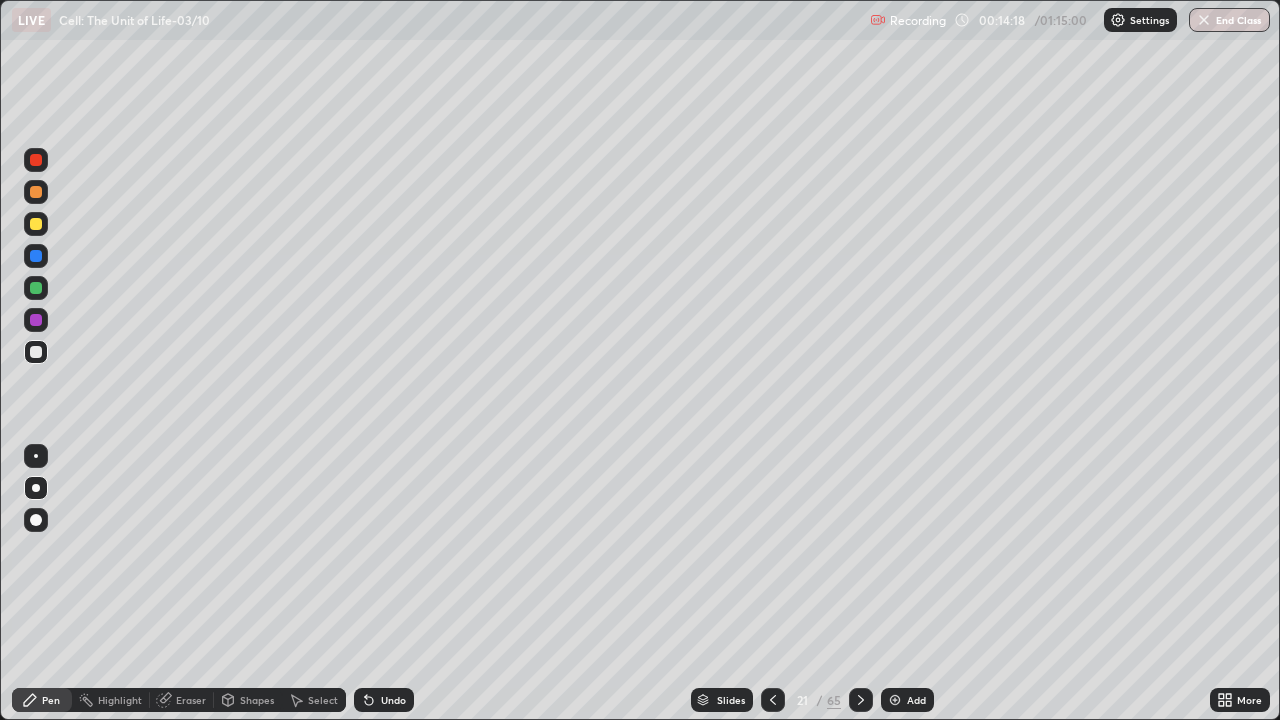 click at bounding box center (36, 224) 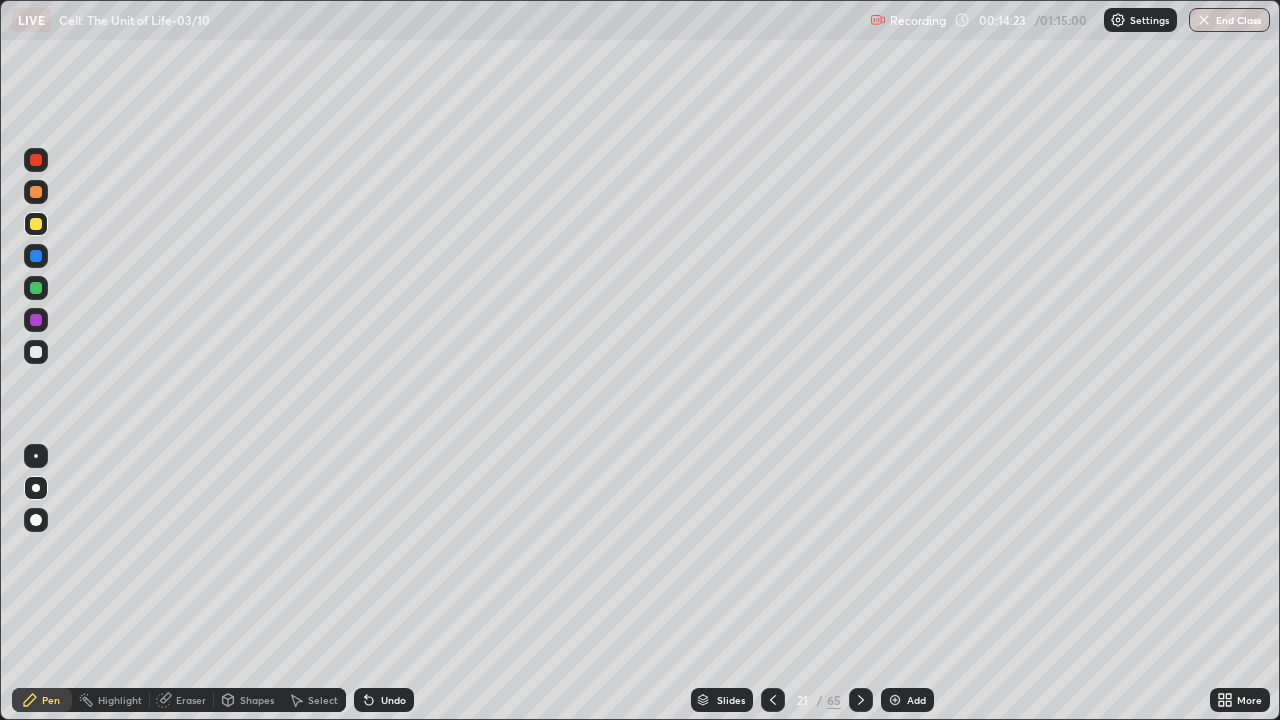 click at bounding box center [36, 160] 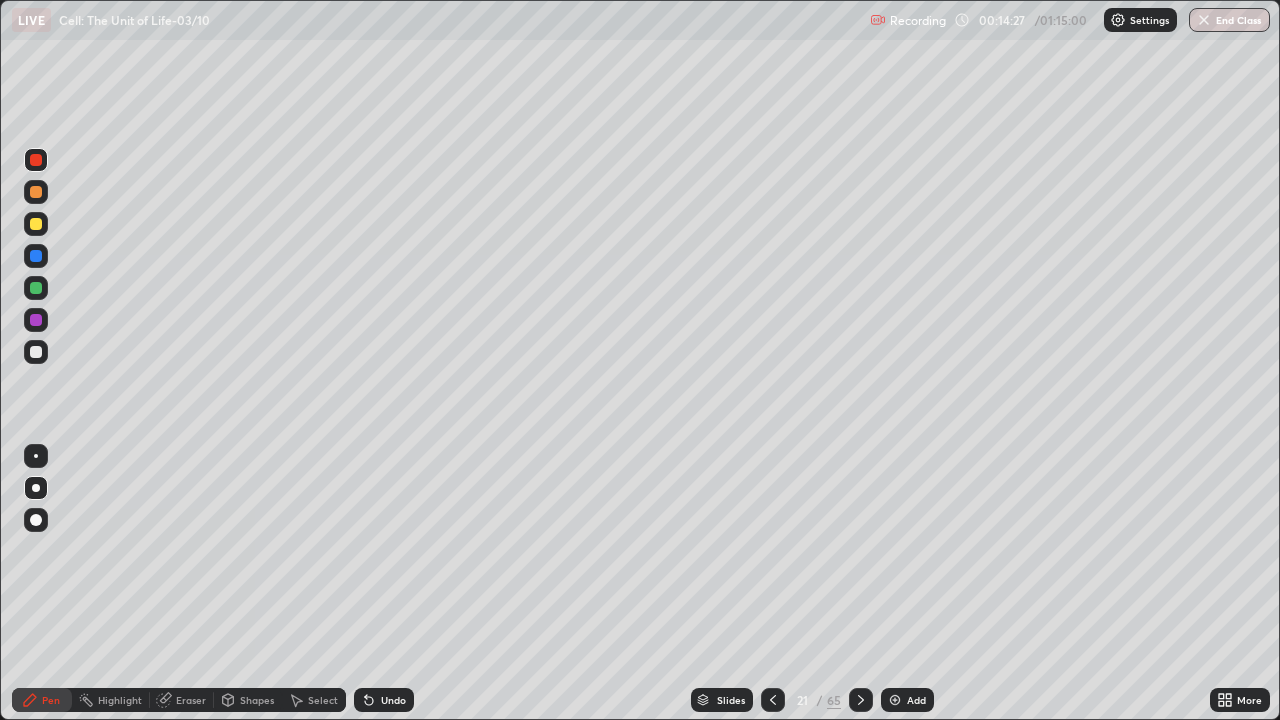 click at bounding box center [36, 256] 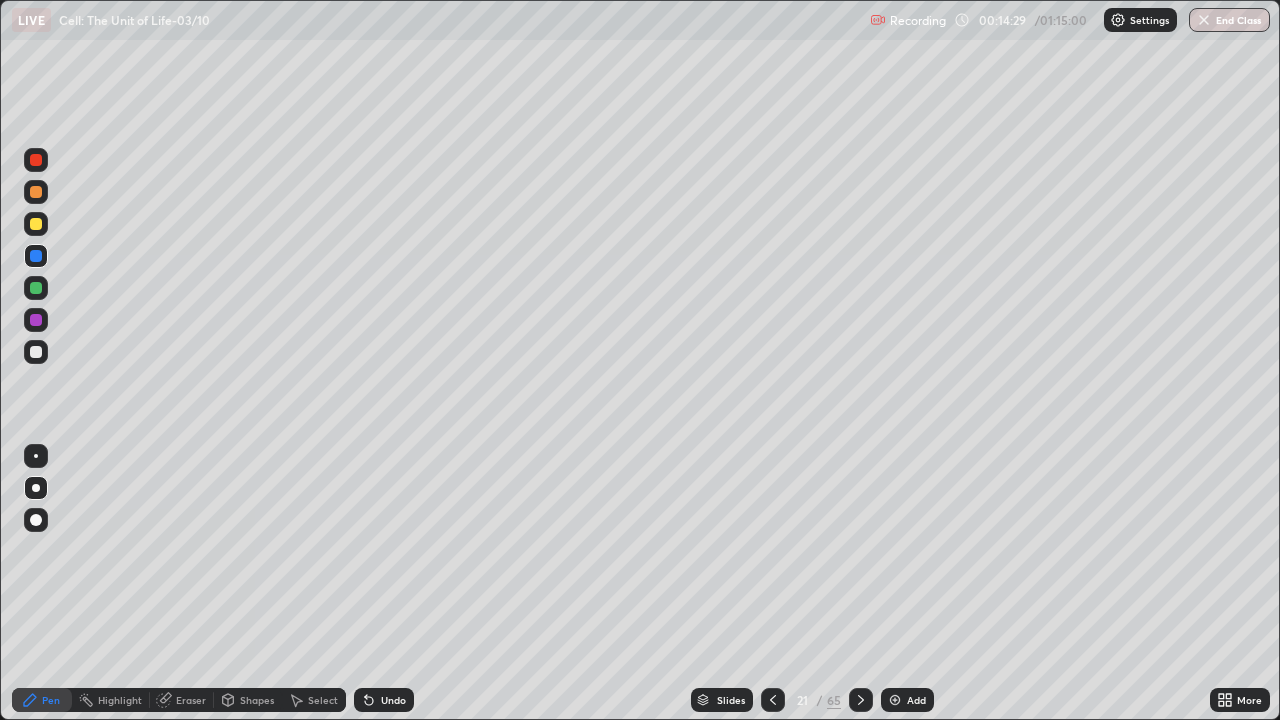 click at bounding box center [36, 352] 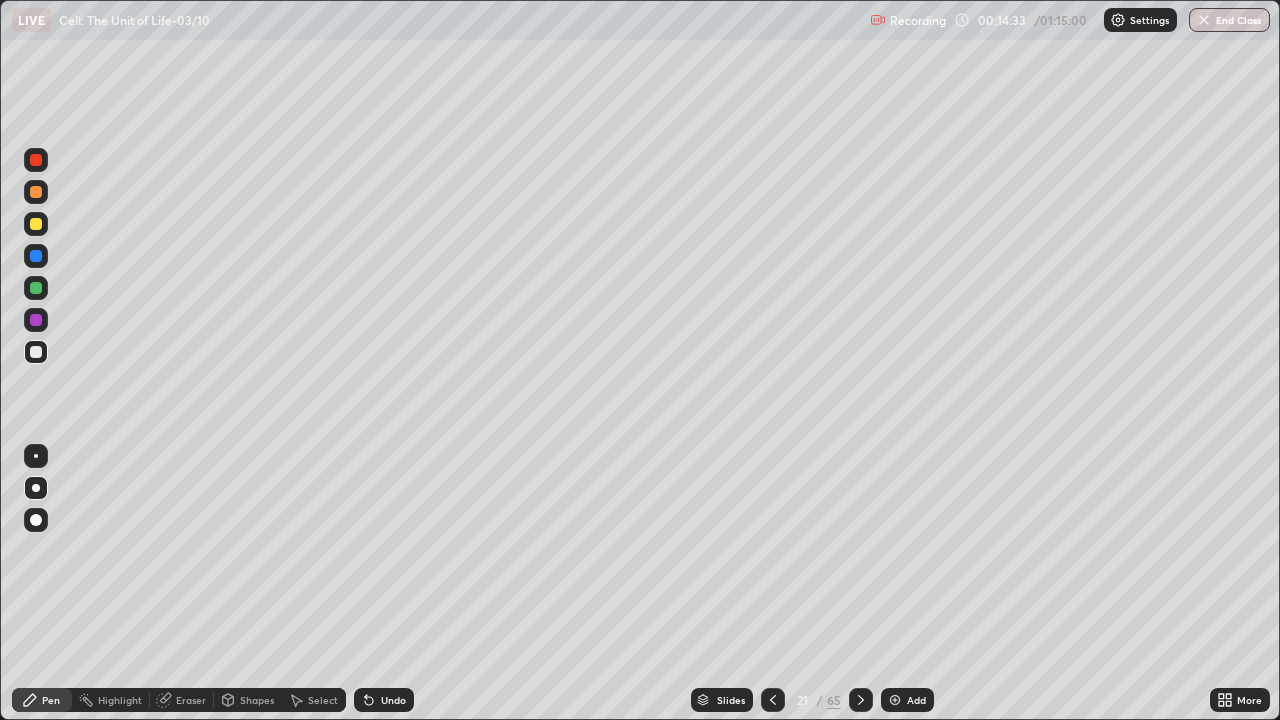 click at bounding box center (36, 224) 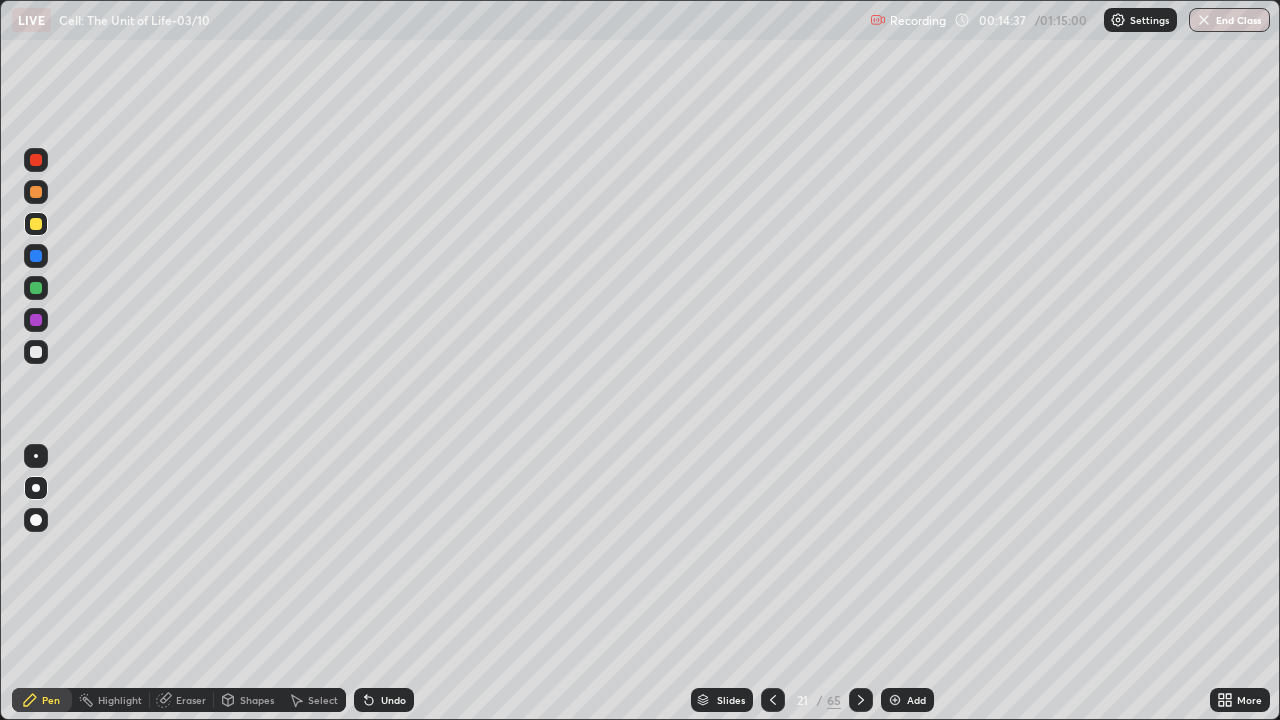 click at bounding box center (36, 160) 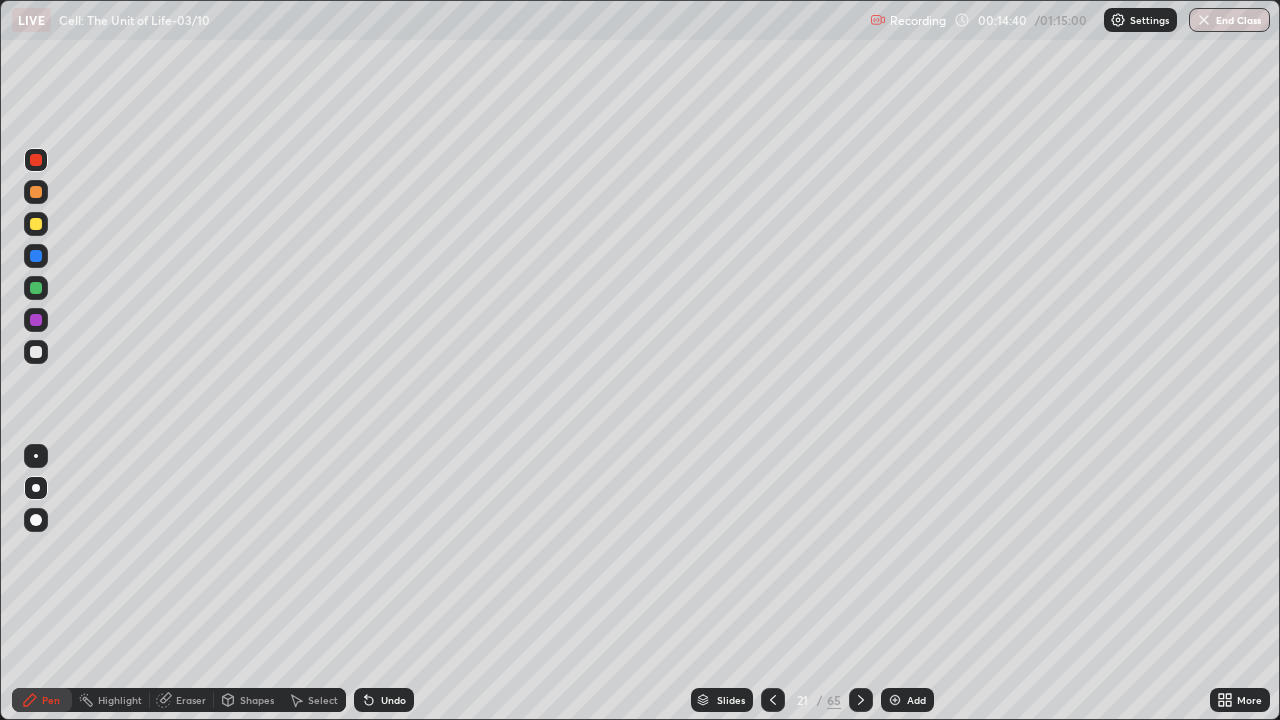 click at bounding box center (36, 256) 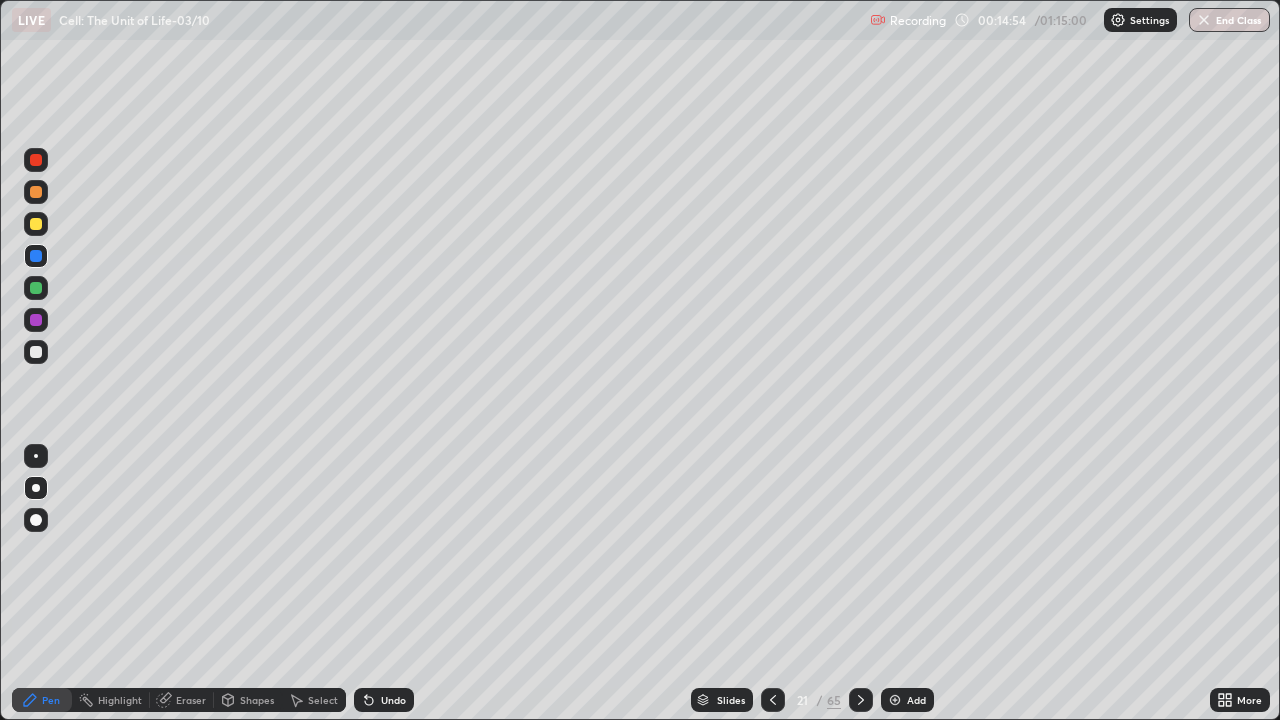 click at bounding box center (36, 352) 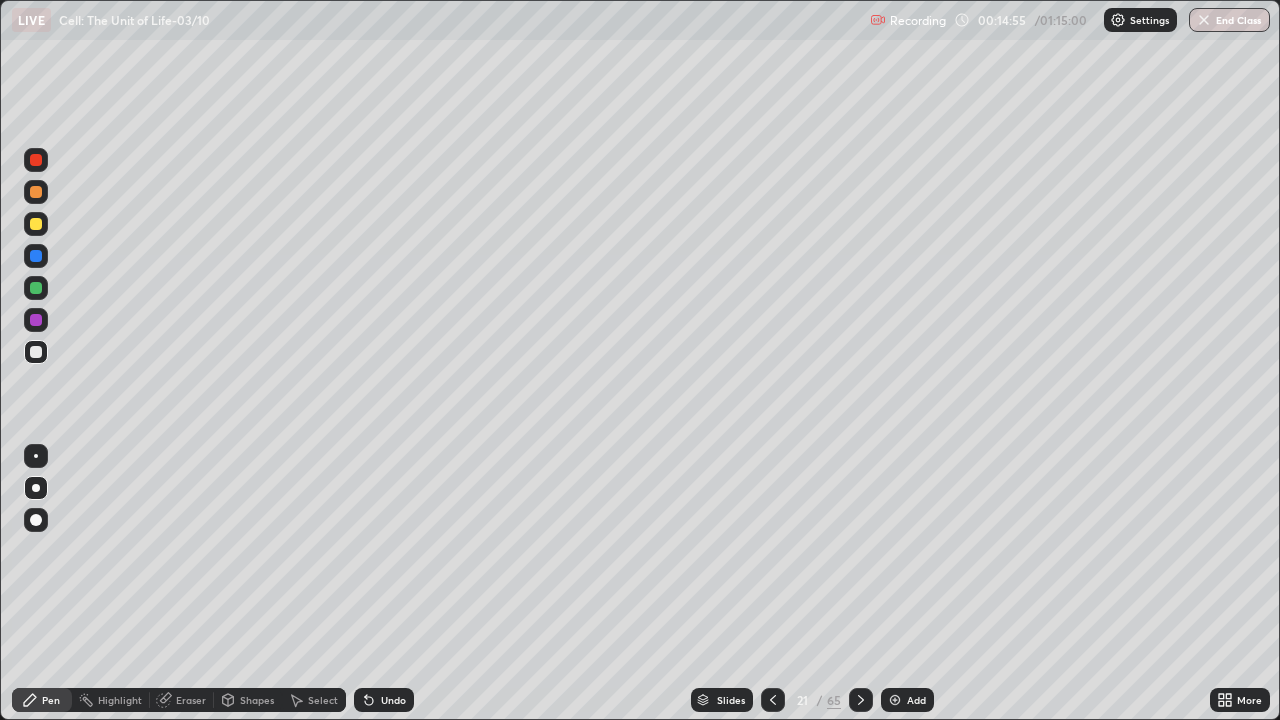 click at bounding box center (36, 288) 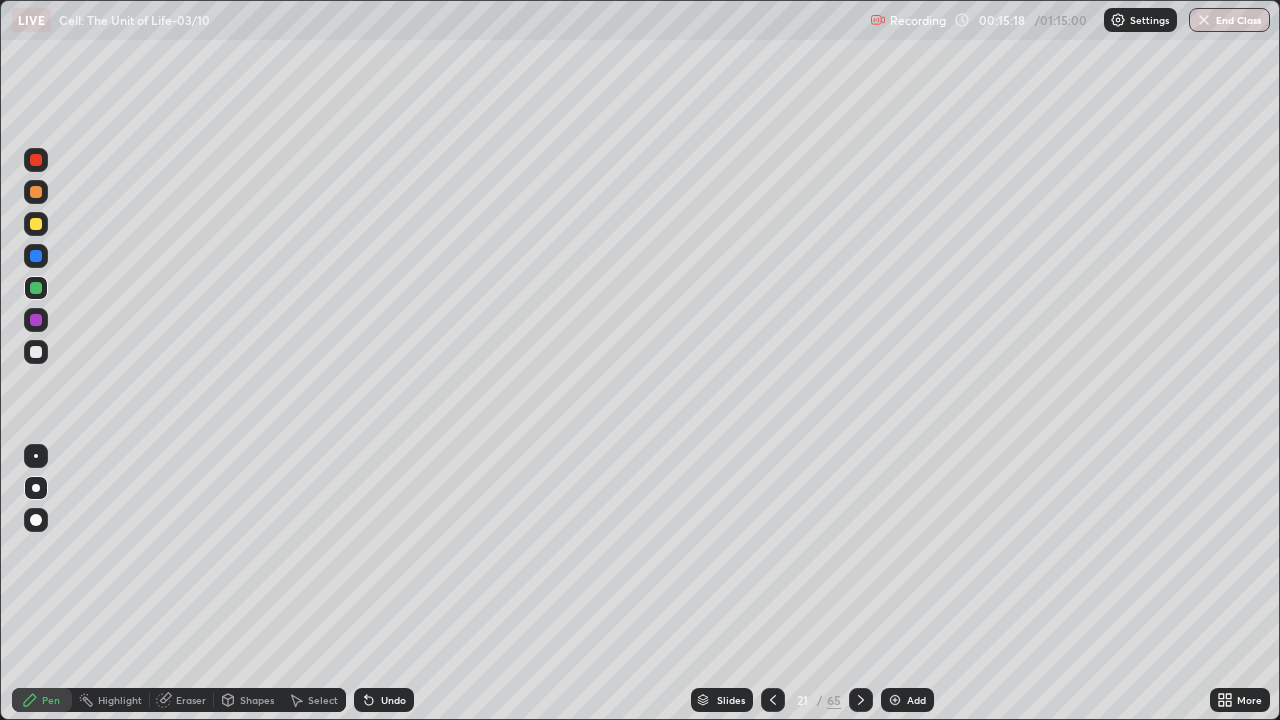 click at bounding box center [36, 224] 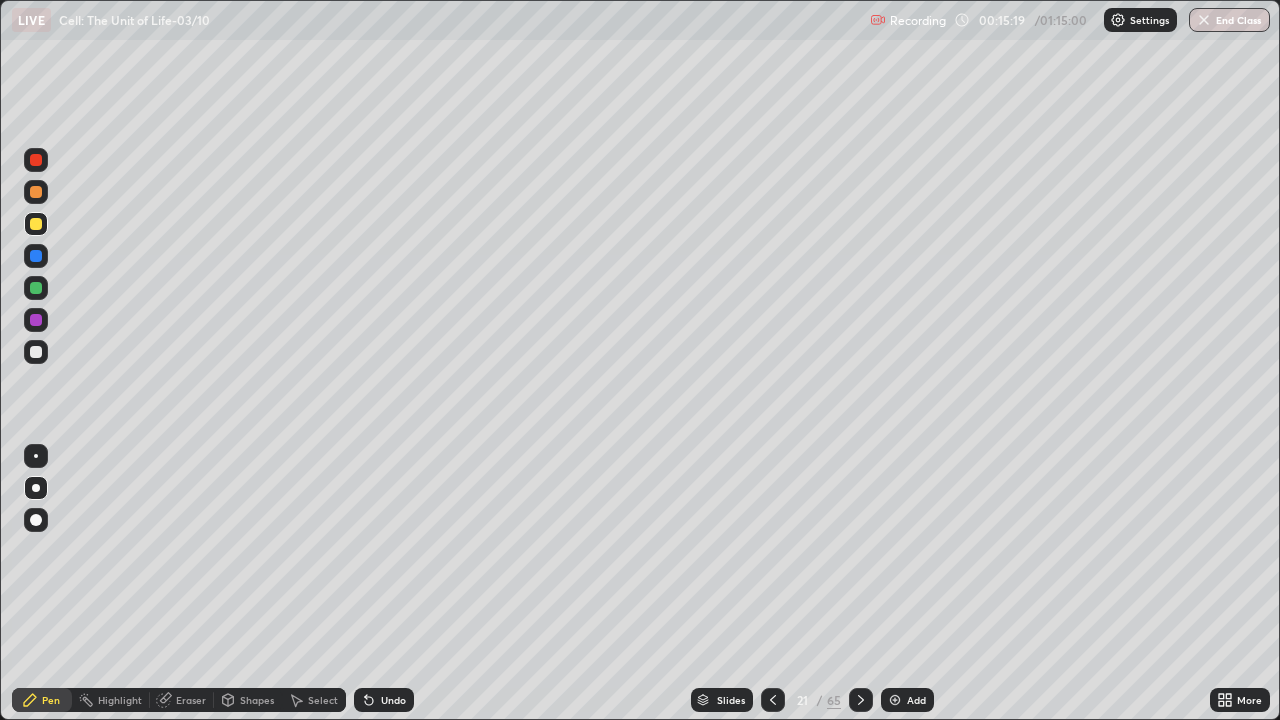 click at bounding box center (36, 192) 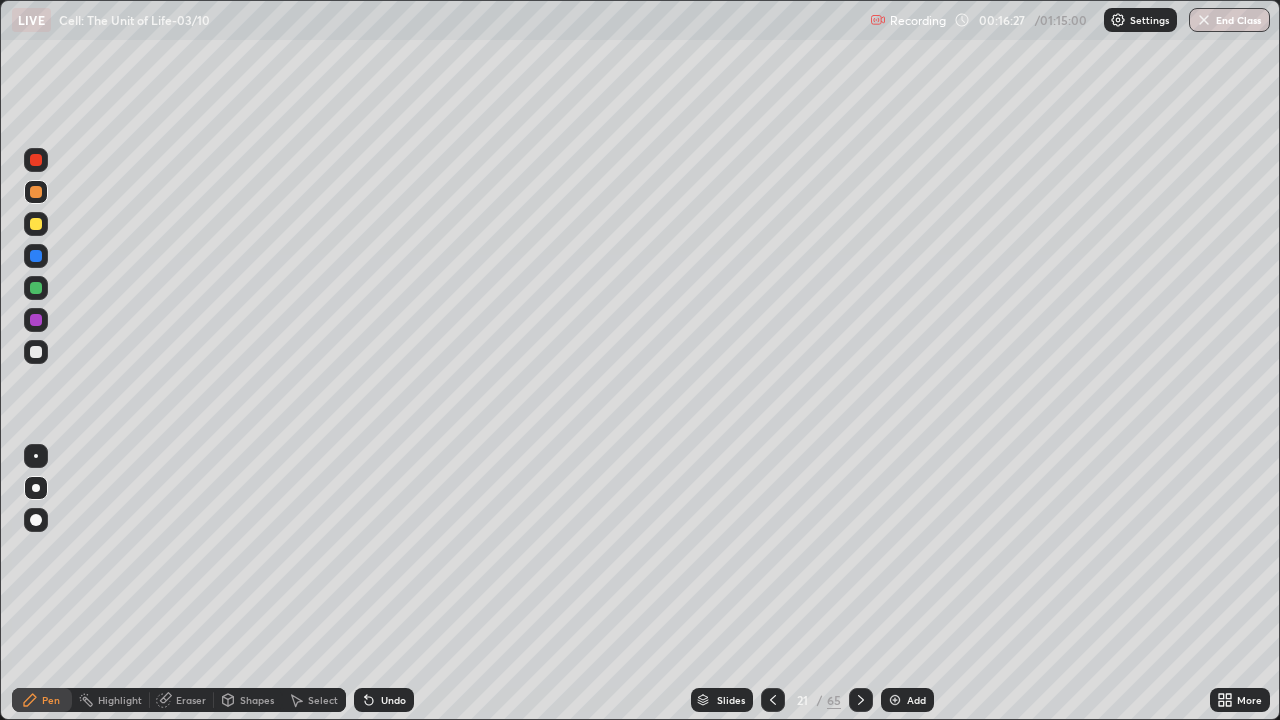 click at bounding box center [36, 256] 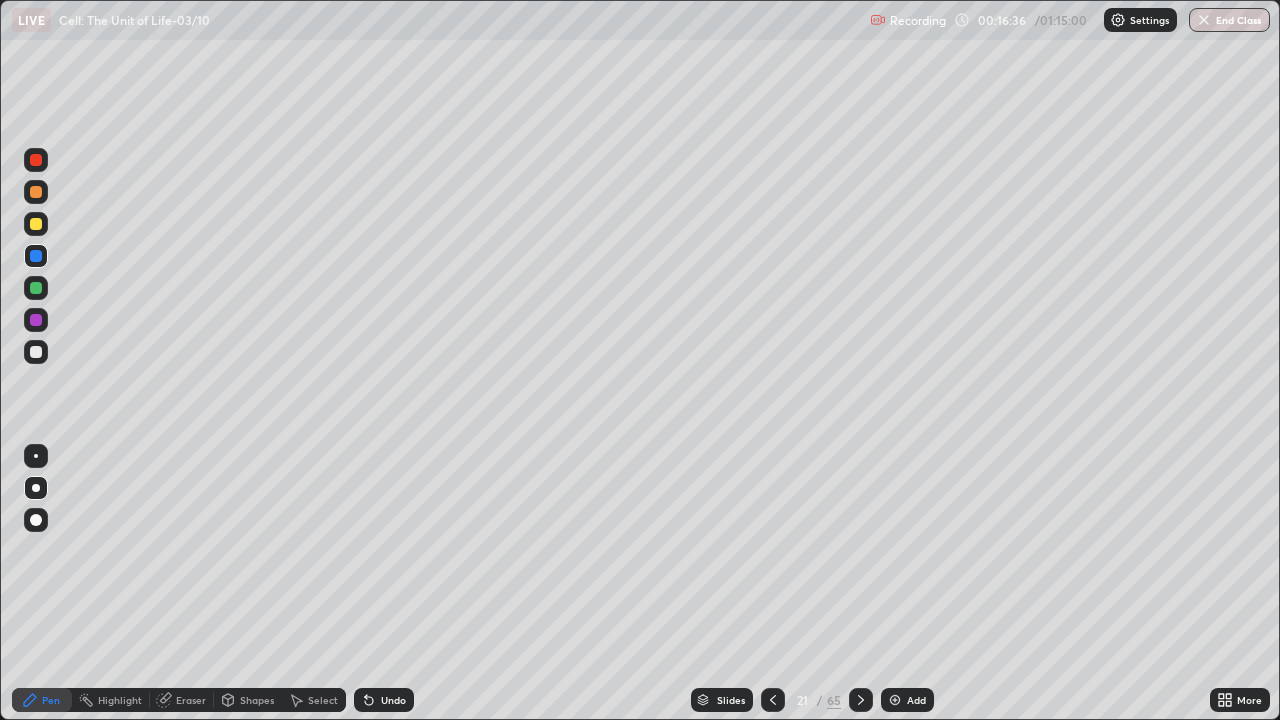 click at bounding box center [36, 192] 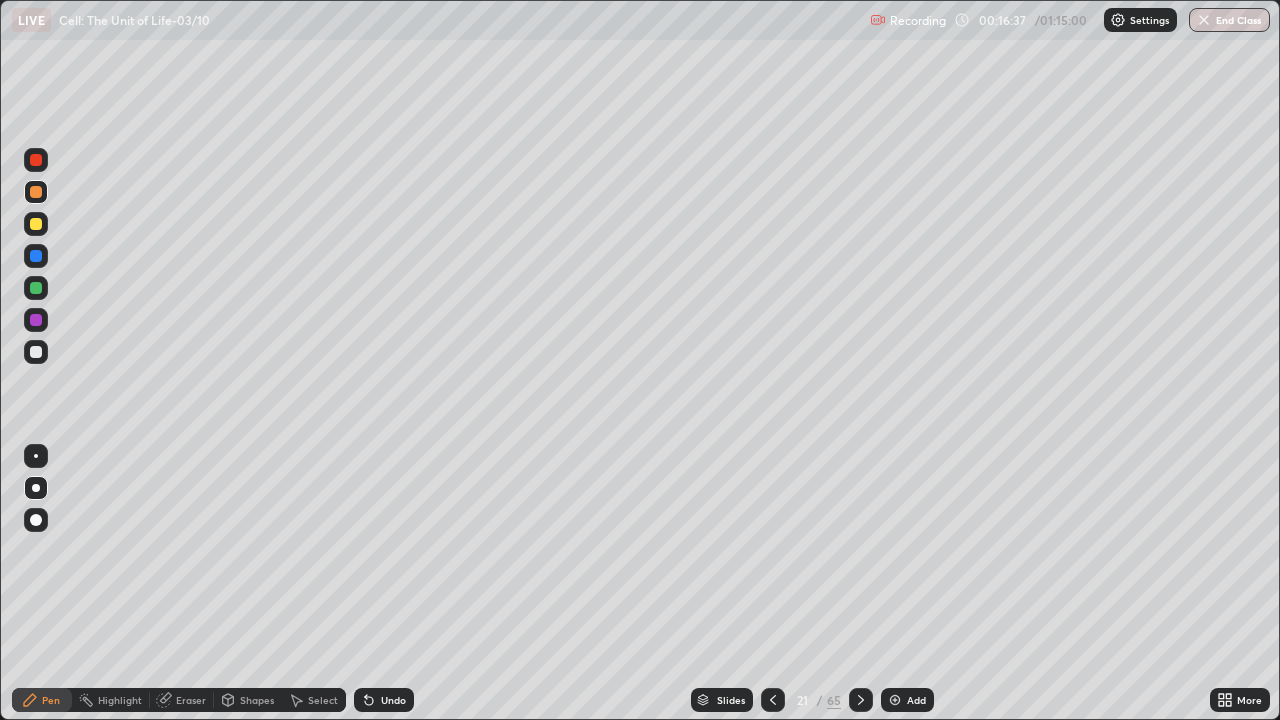click at bounding box center [36, 224] 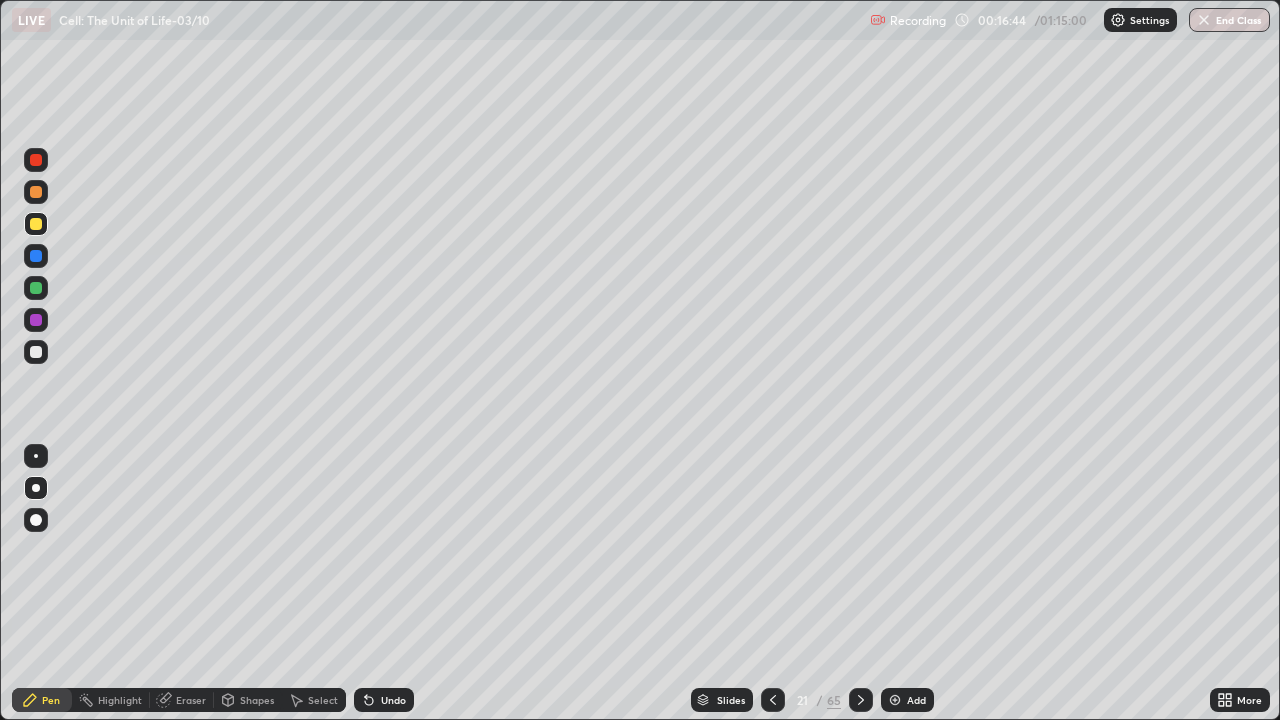 click at bounding box center [36, 352] 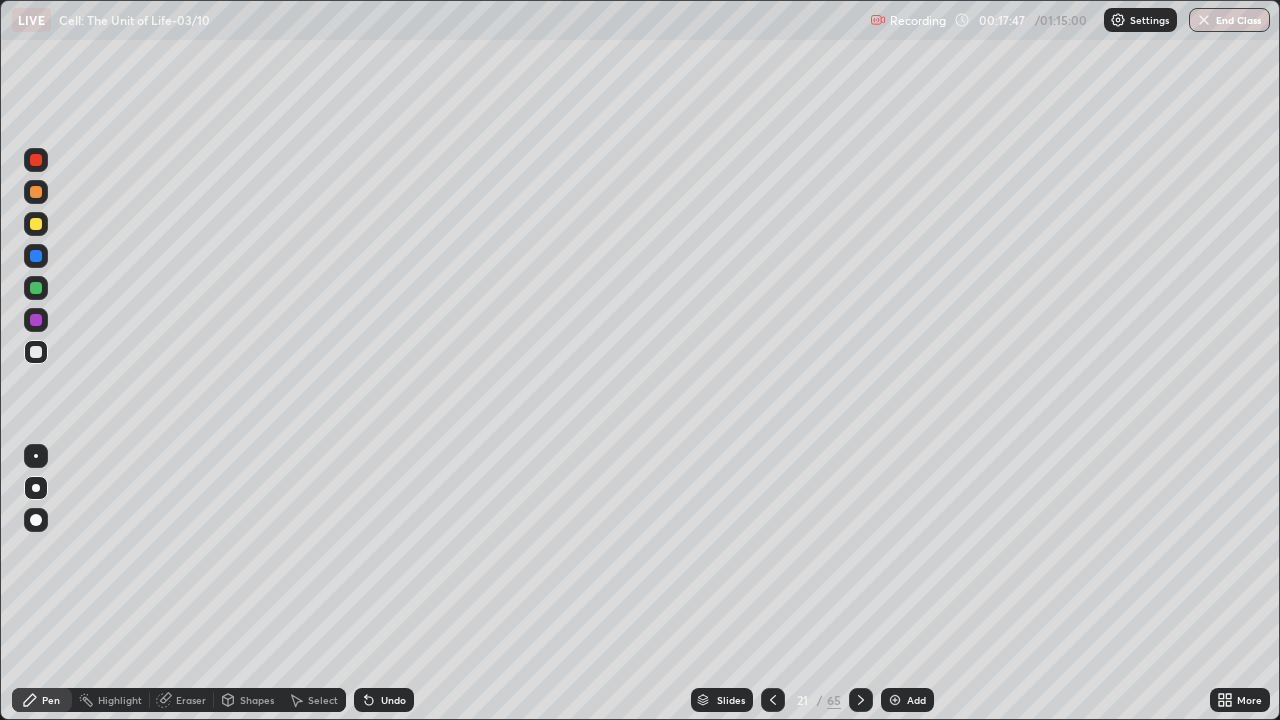 click at bounding box center (36, 352) 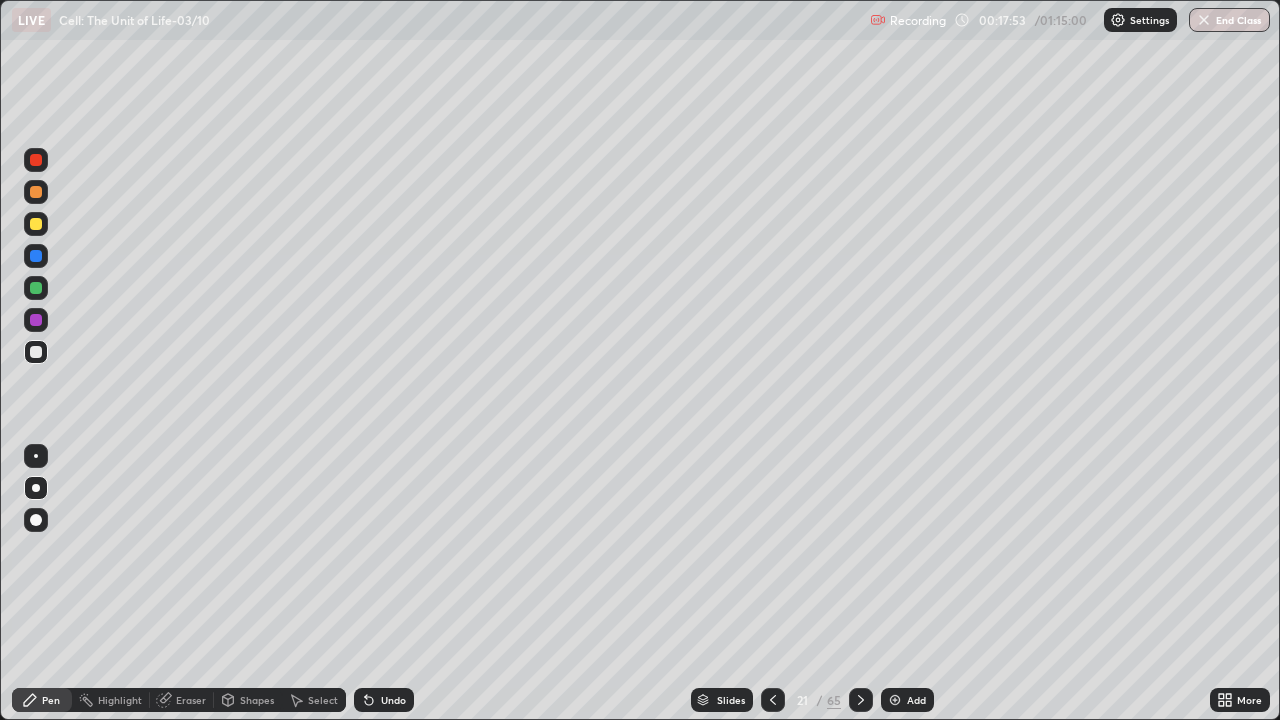 click at bounding box center (36, 224) 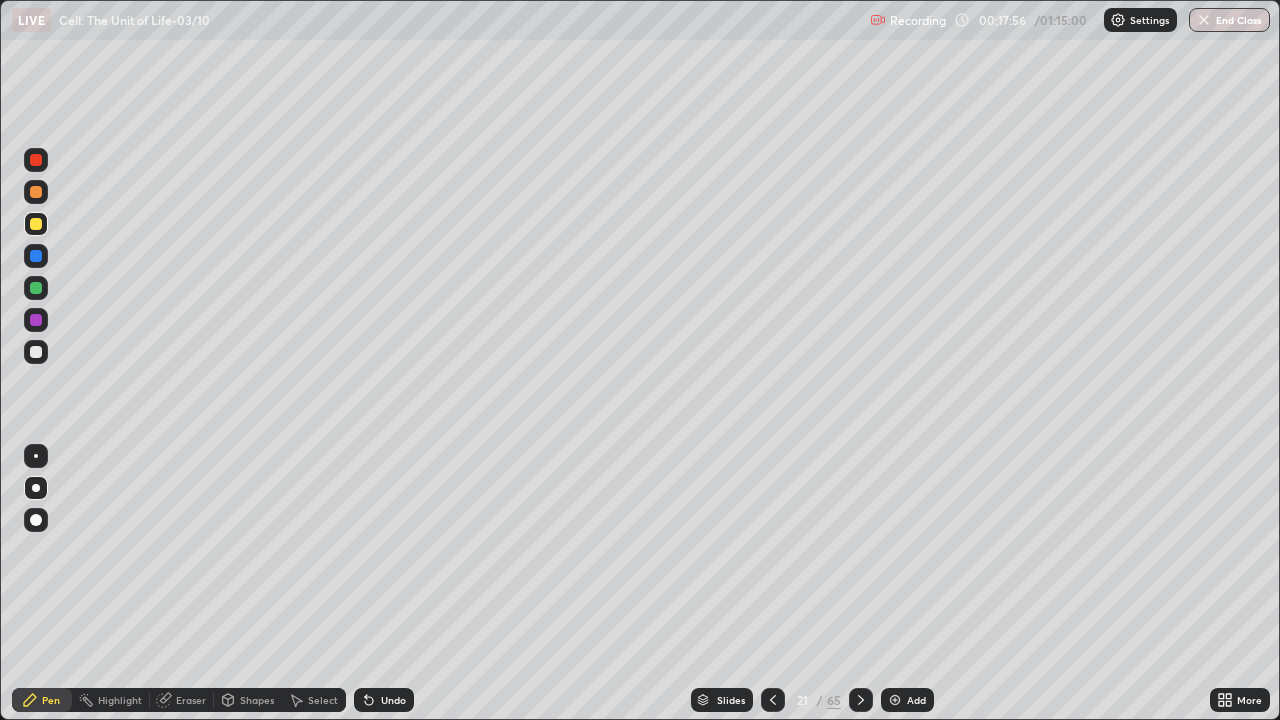 click at bounding box center [36, 160] 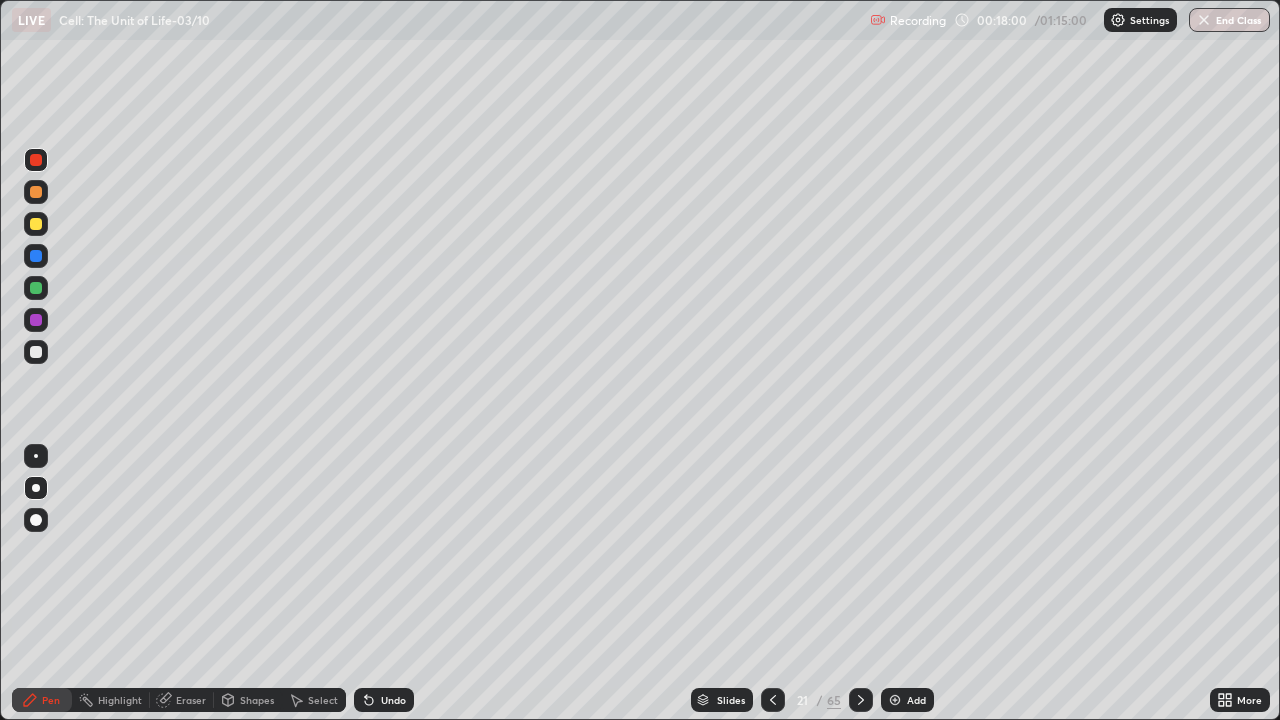 click at bounding box center (36, 256) 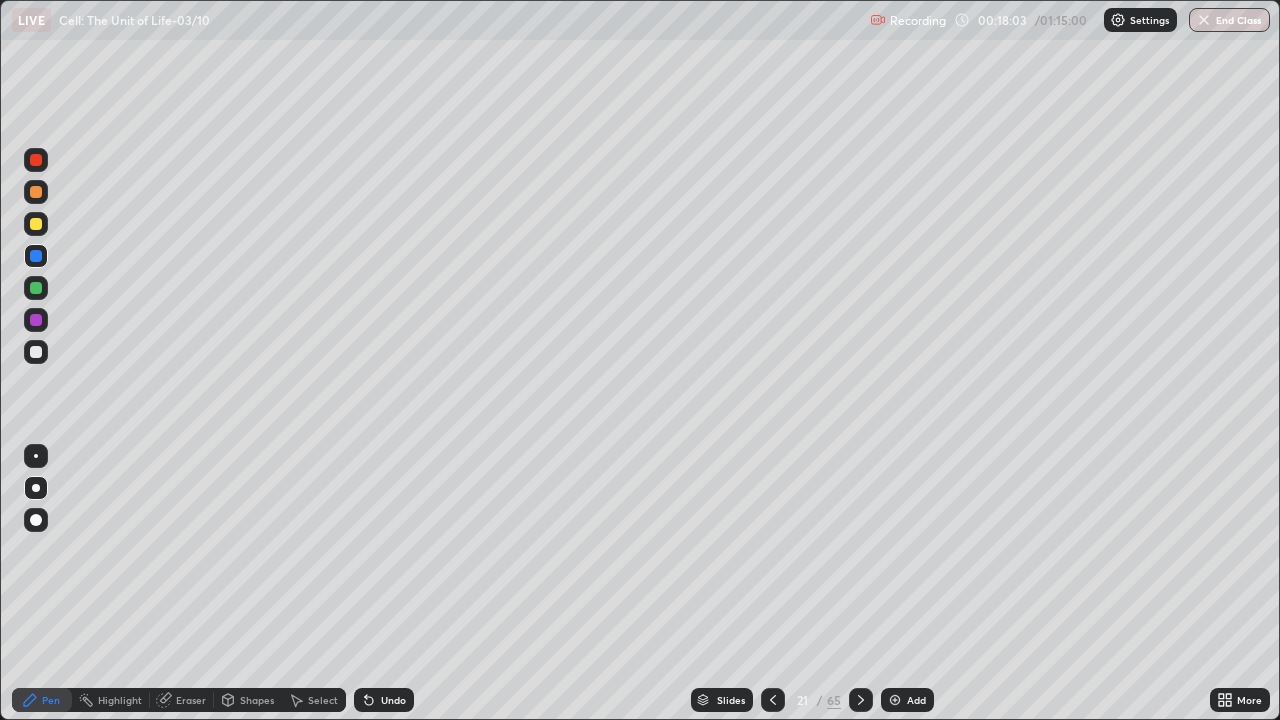 click at bounding box center [36, 224] 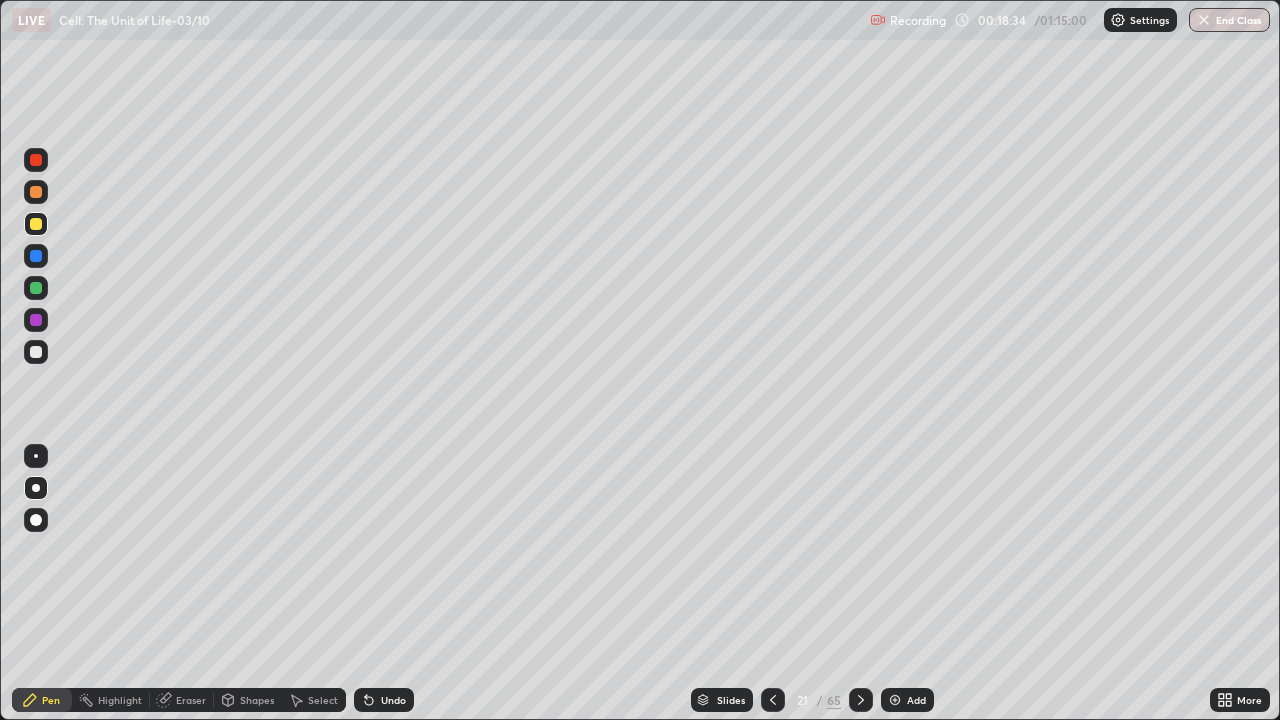 click at bounding box center [36, 256] 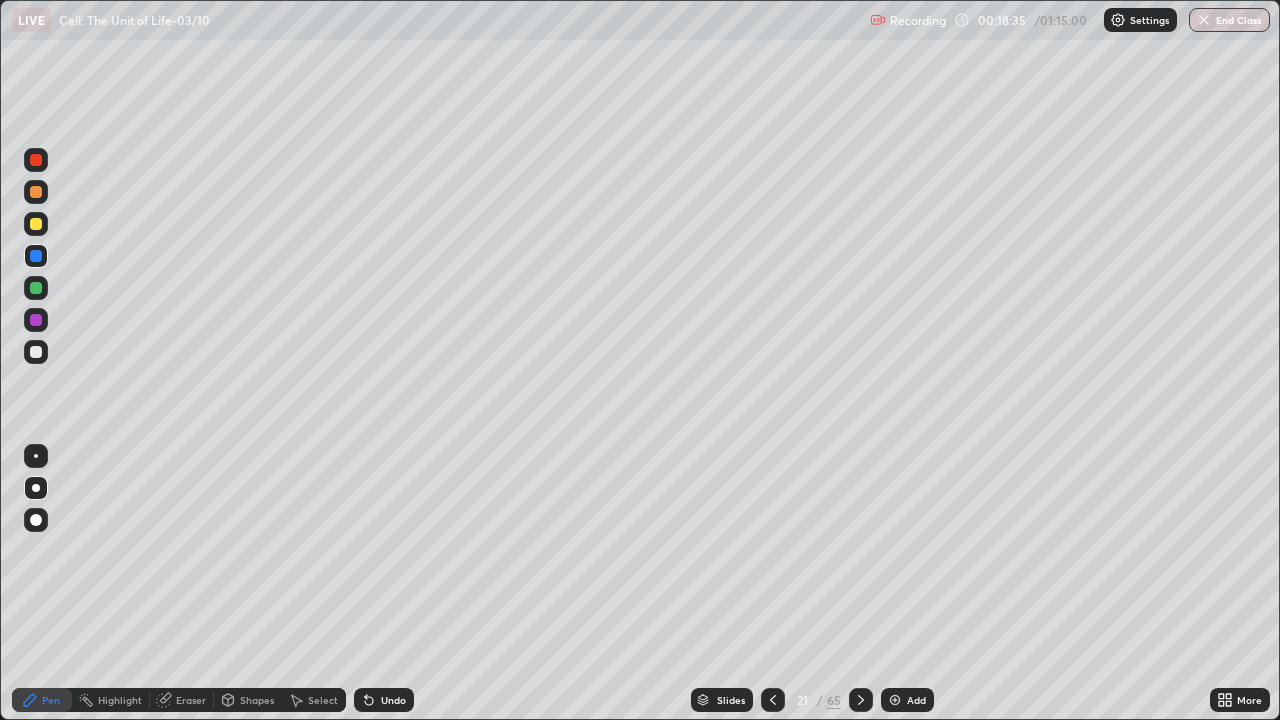 click at bounding box center (36, 456) 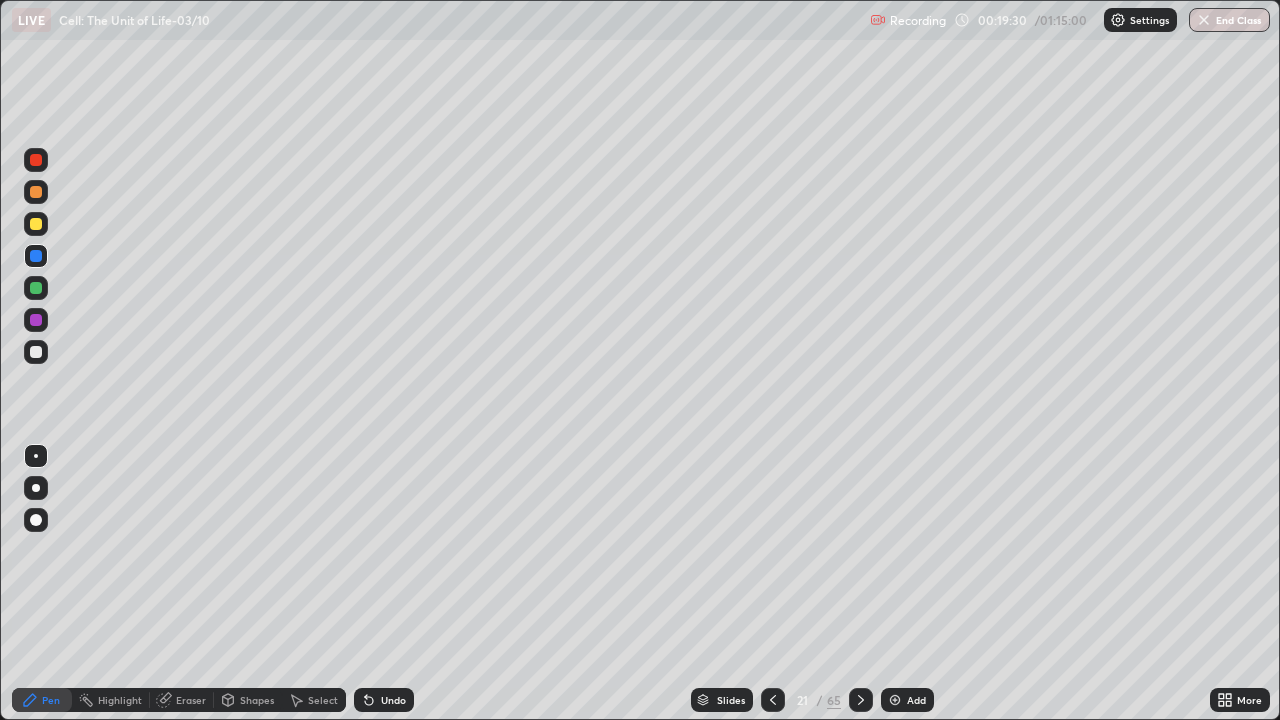 click on "Undo" at bounding box center (384, 700) 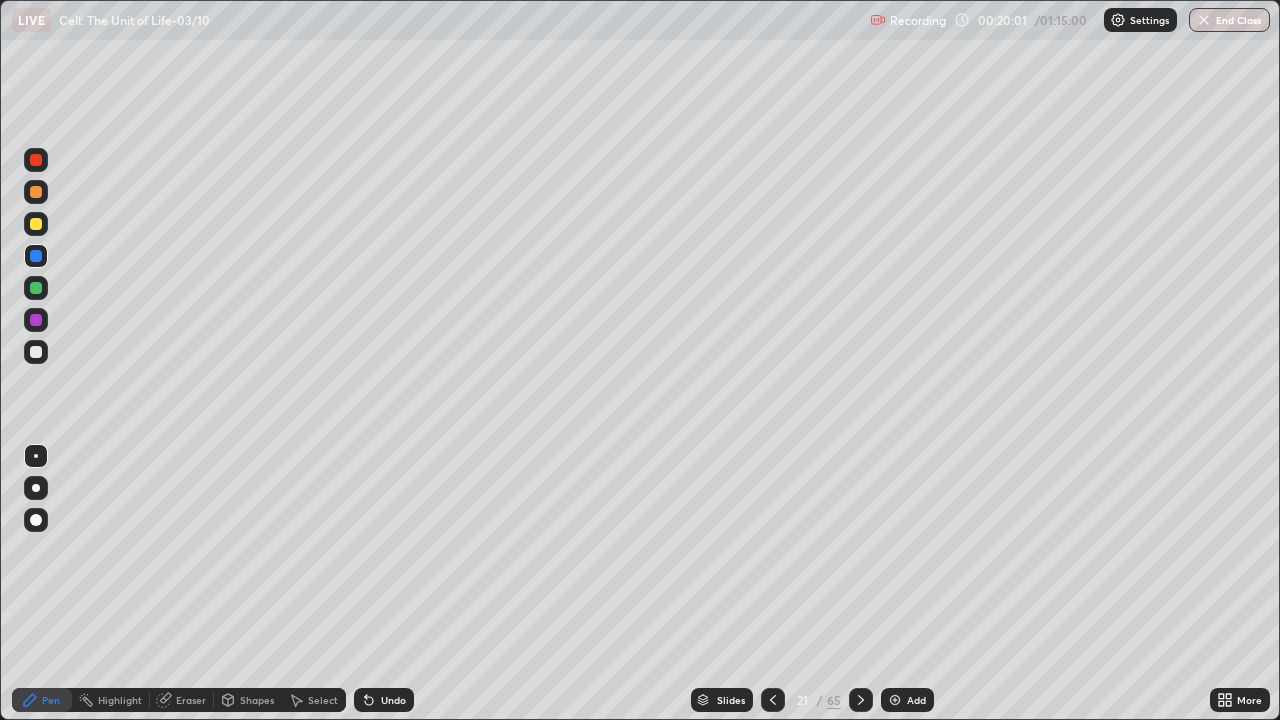 click at bounding box center (36, 352) 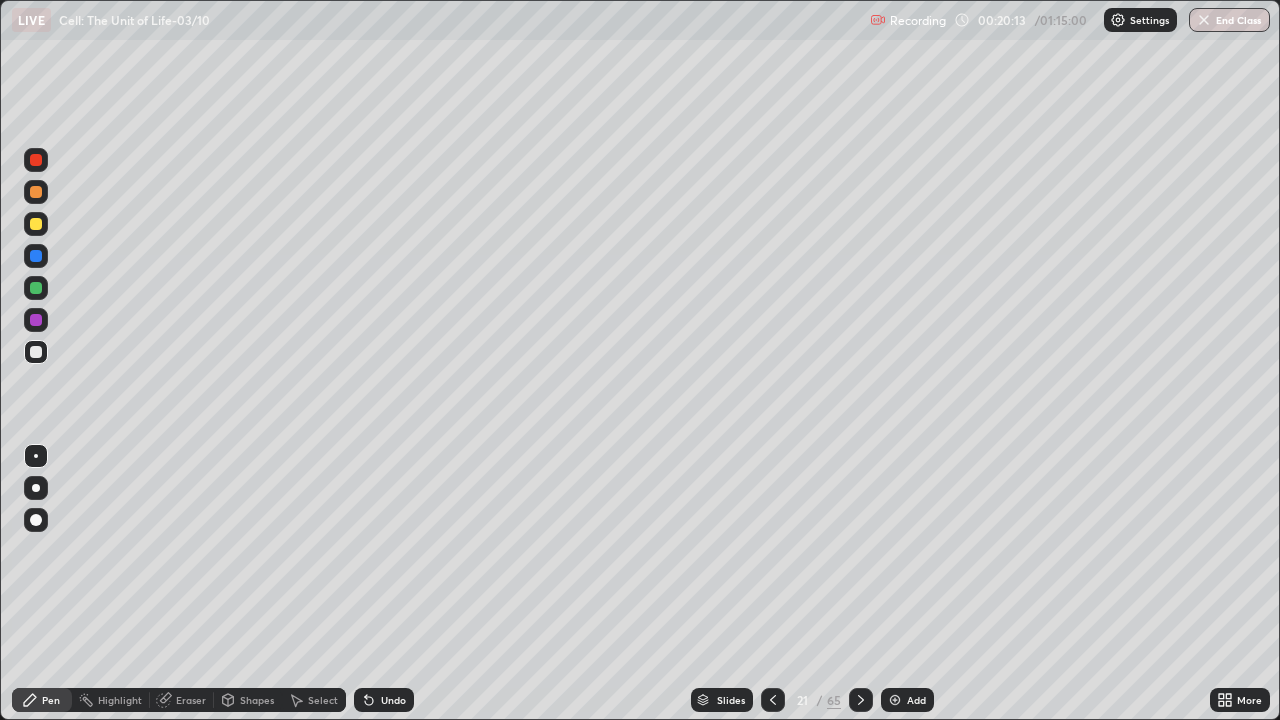 click on "Eraser" at bounding box center [182, 700] 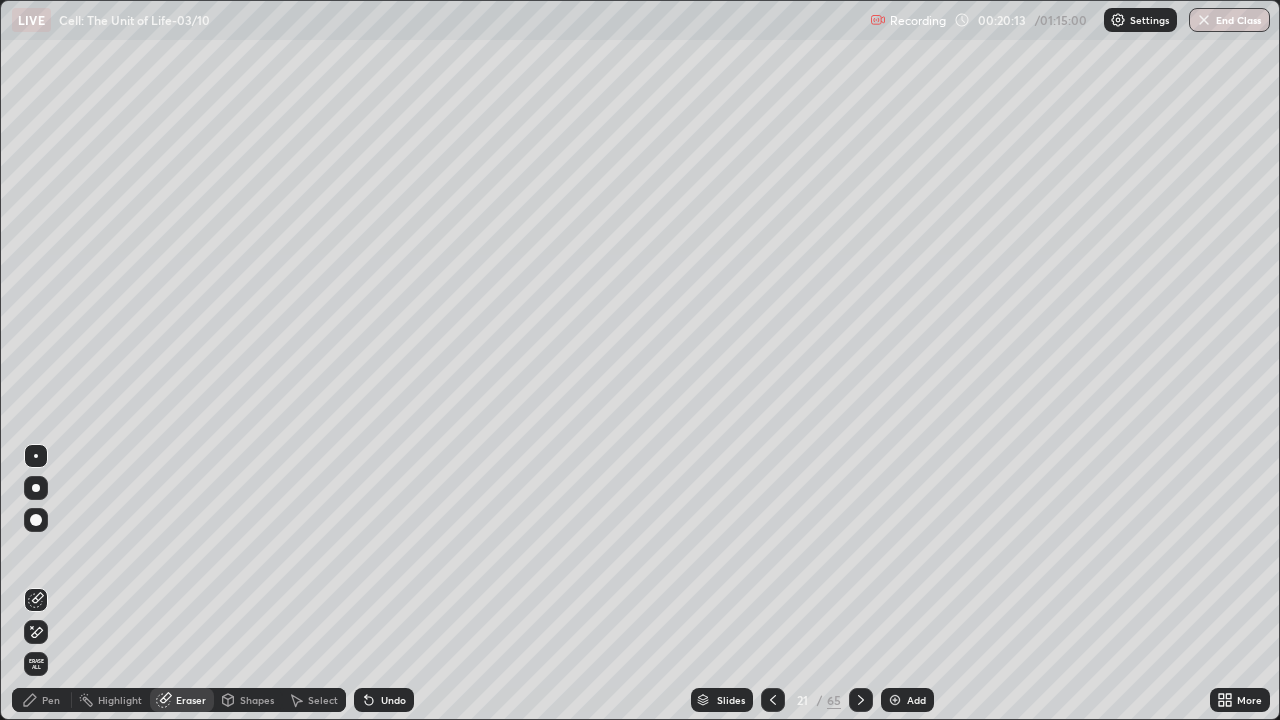 click 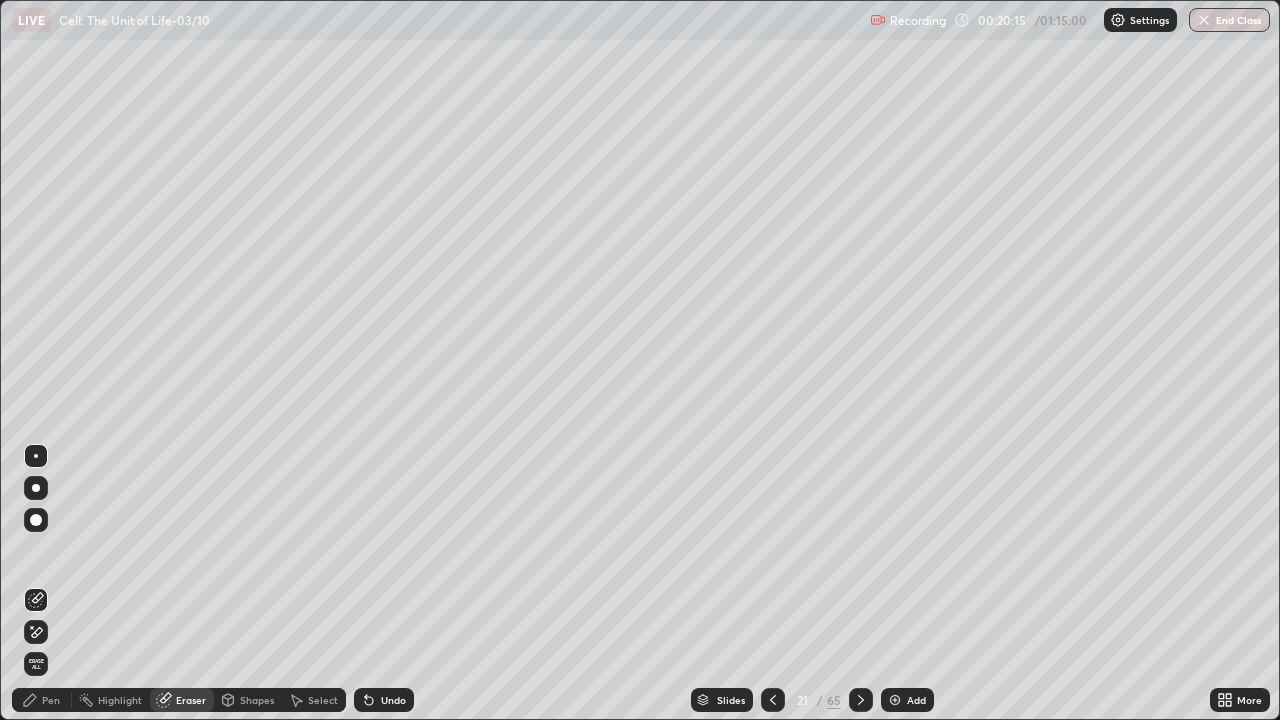 click on "Pen" at bounding box center (51, 700) 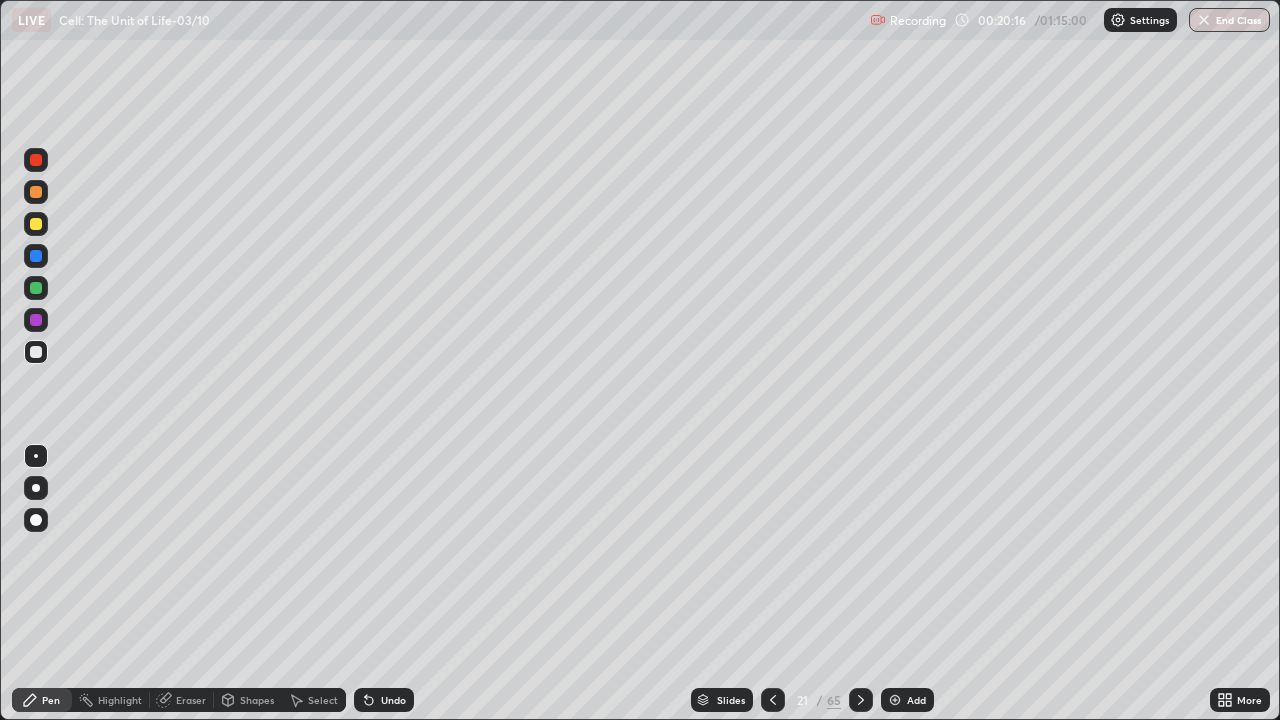 click on "Pen" at bounding box center (51, 700) 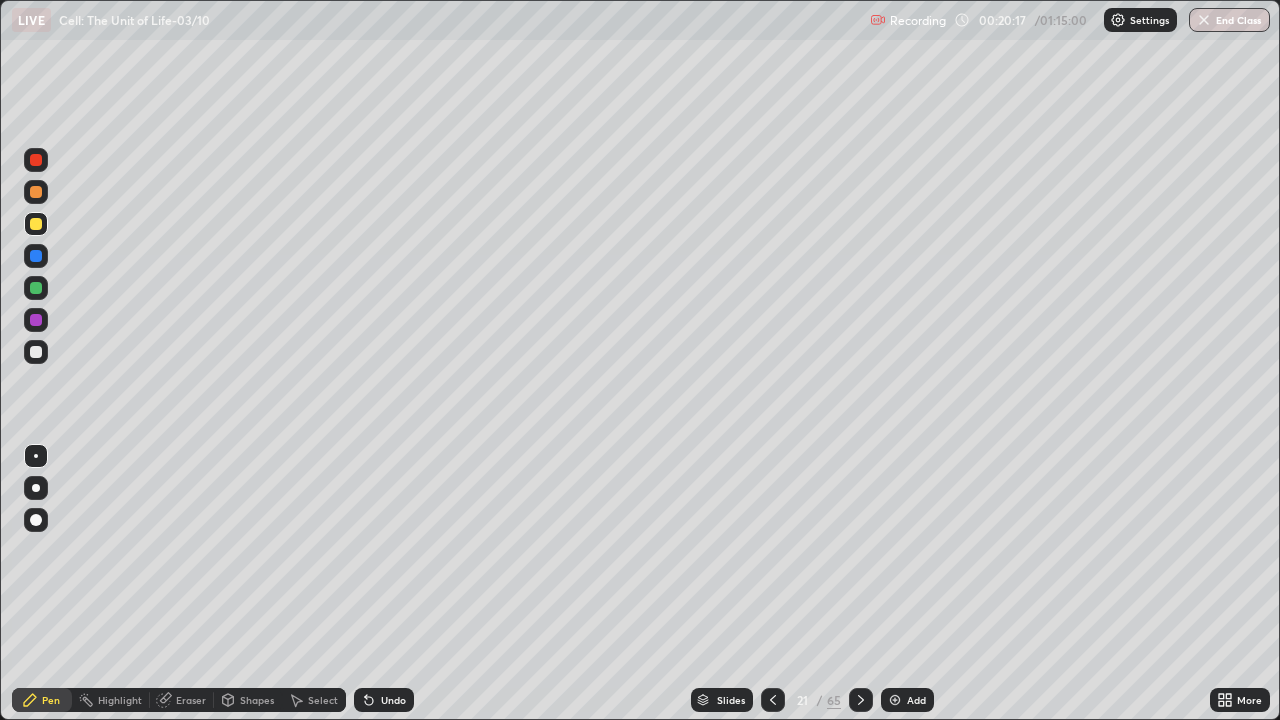 click at bounding box center (36, 488) 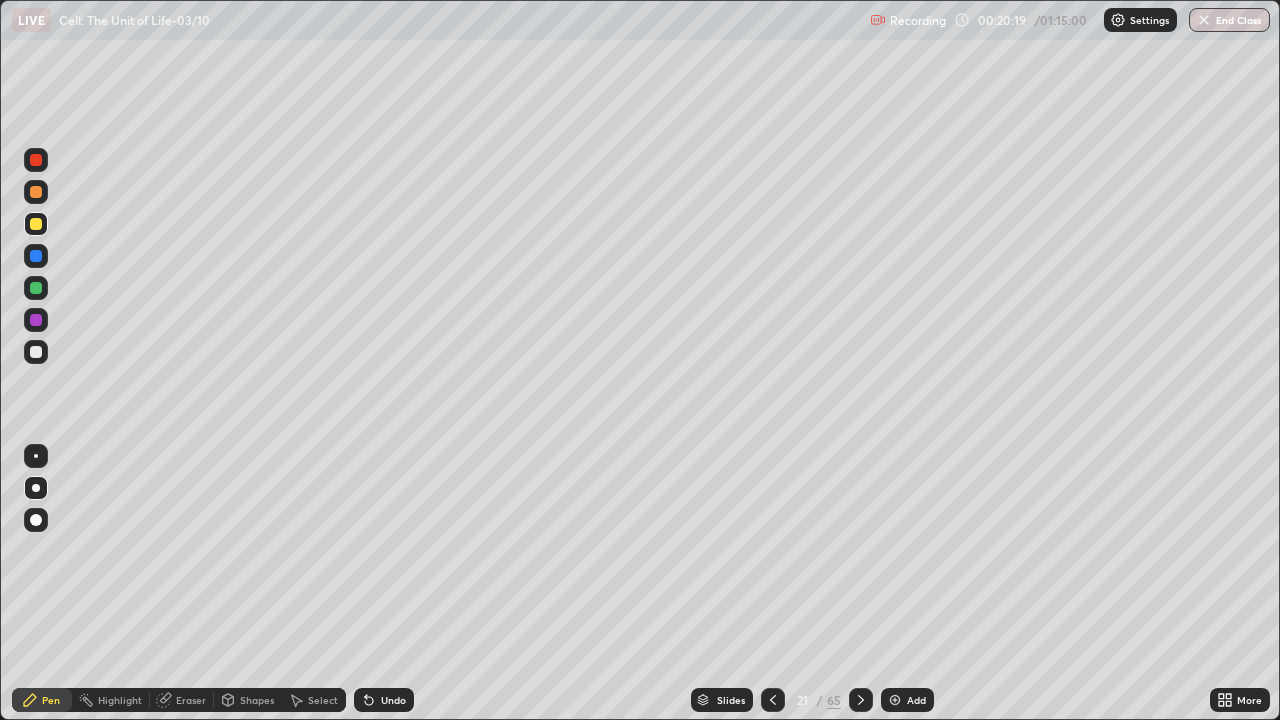 click at bounding box center [36, 352] 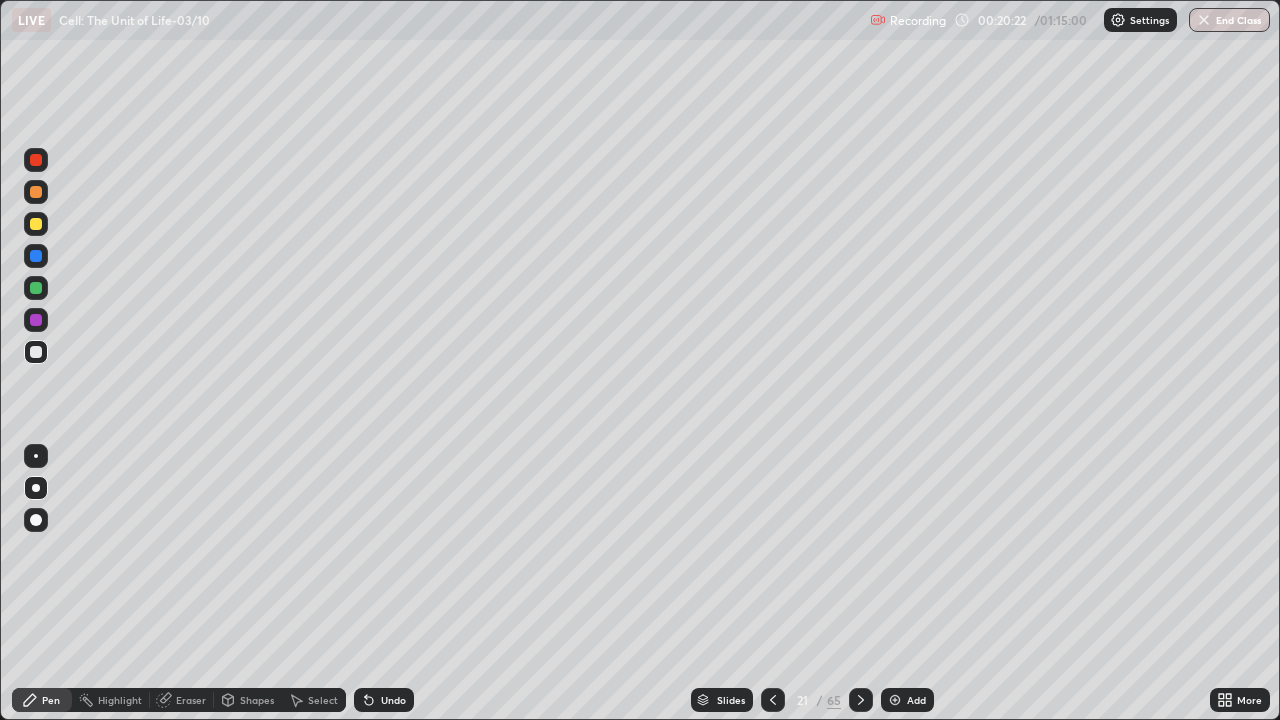 click at bounding box center [36, 256] 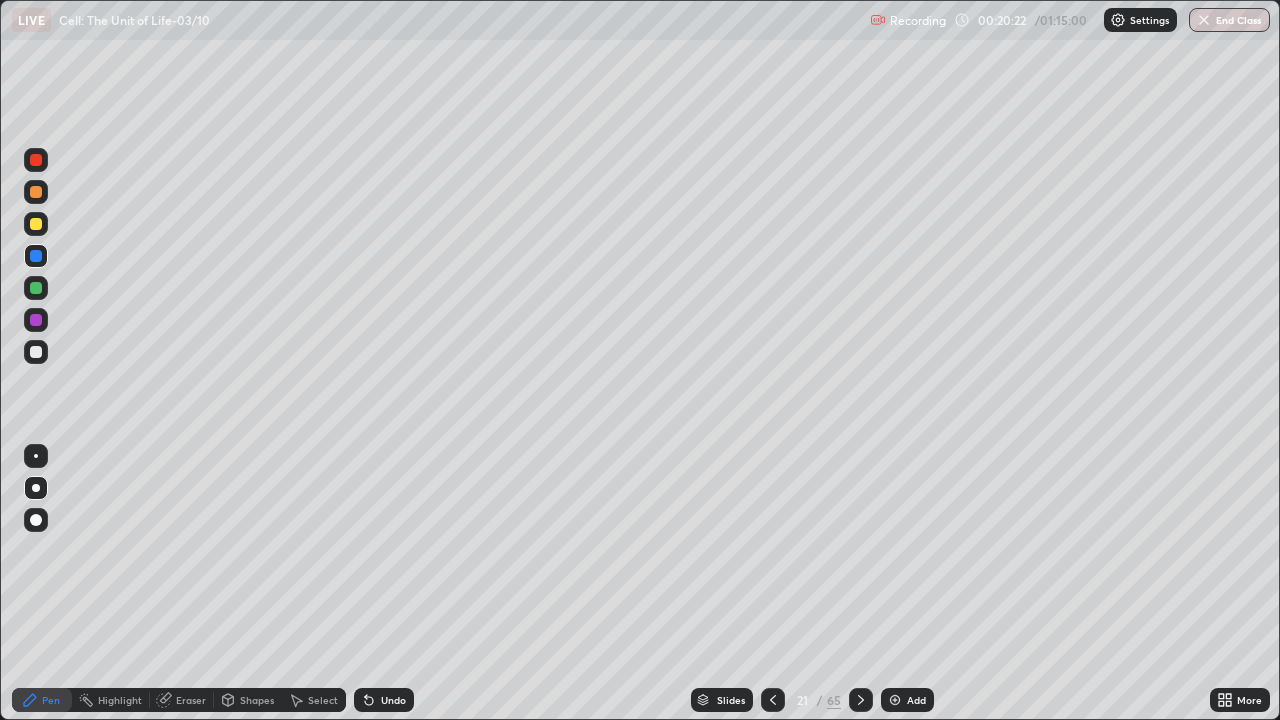 click at bounding box center [36, 256] 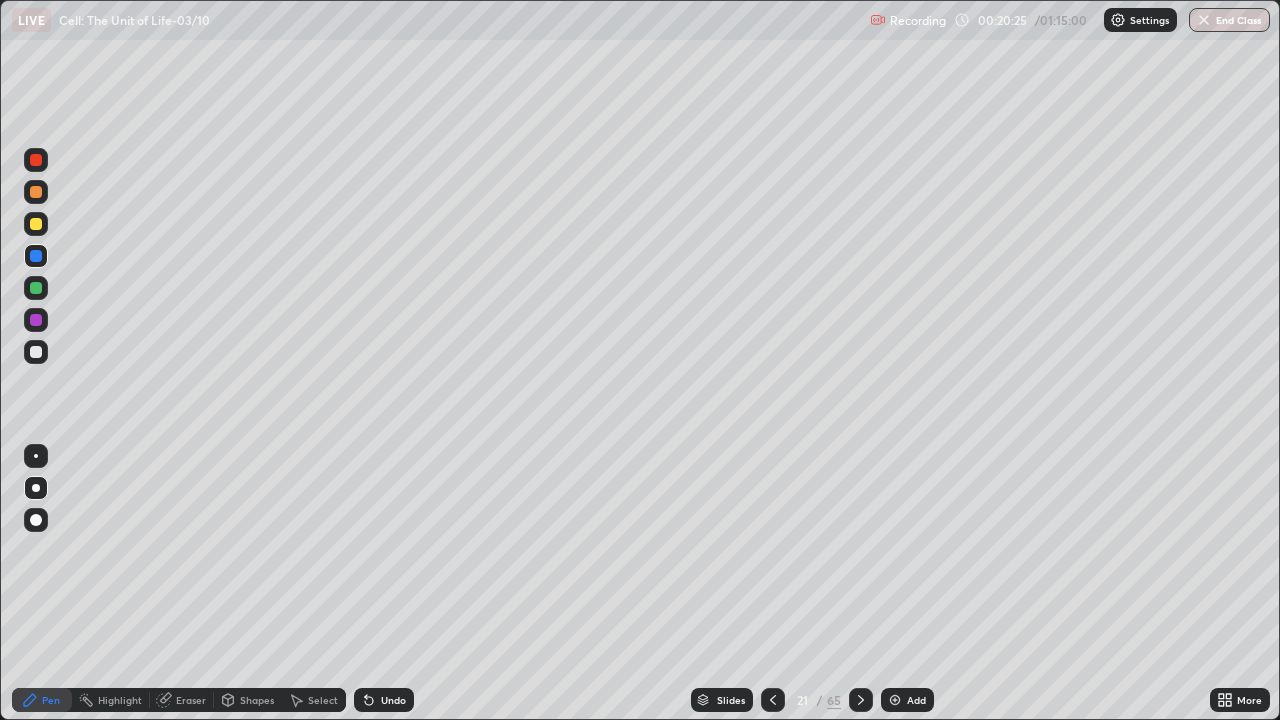 click at bounding box center [36, 352] 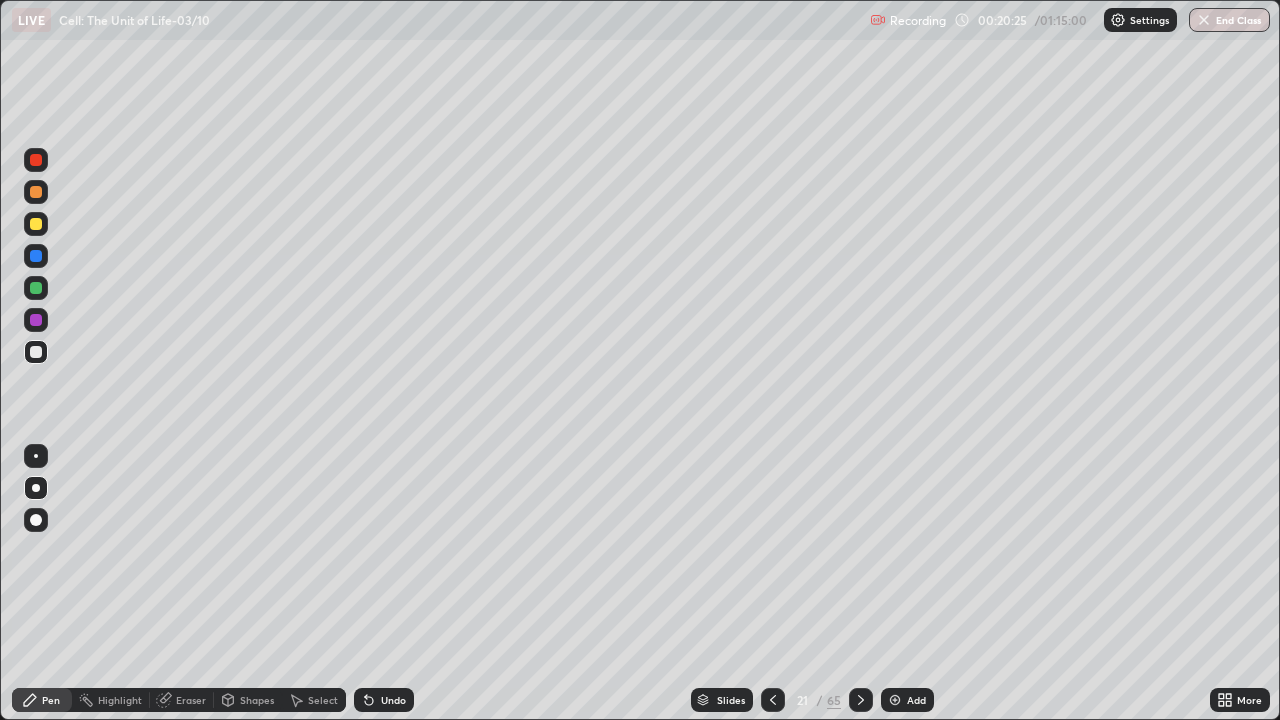 click at bounding box center [36, 352] 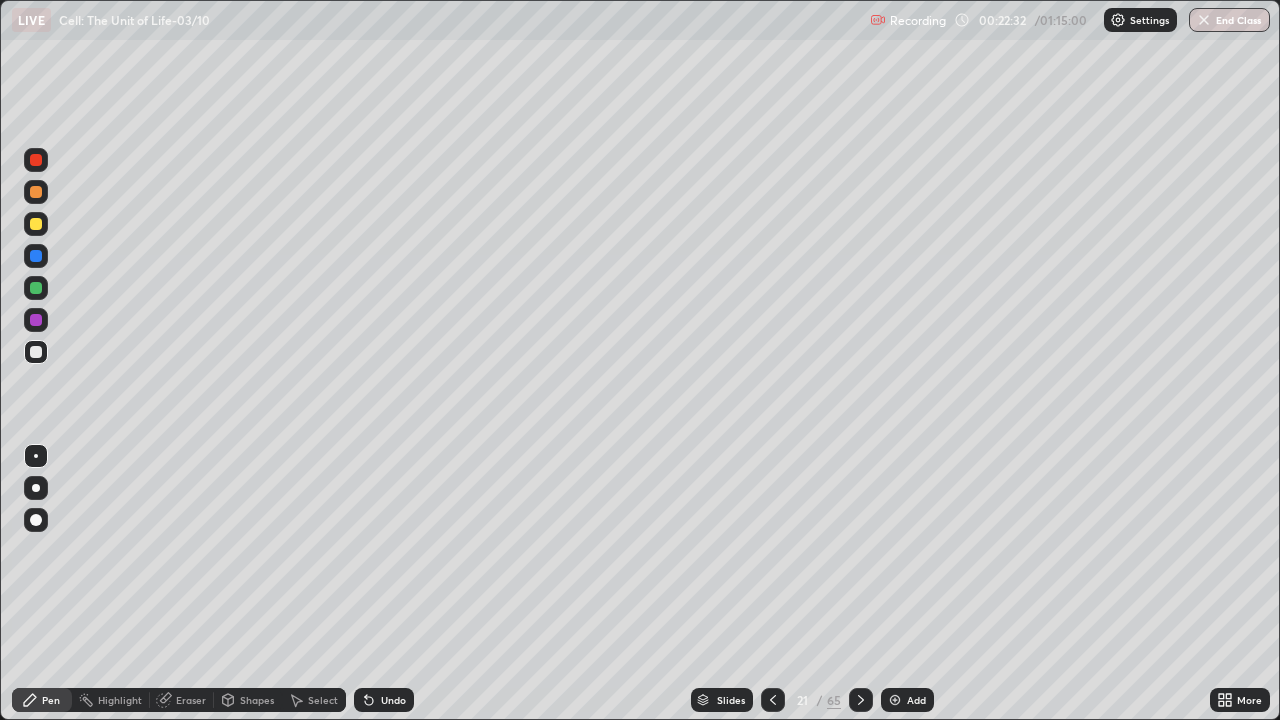 click at bounding box center [36, 256] 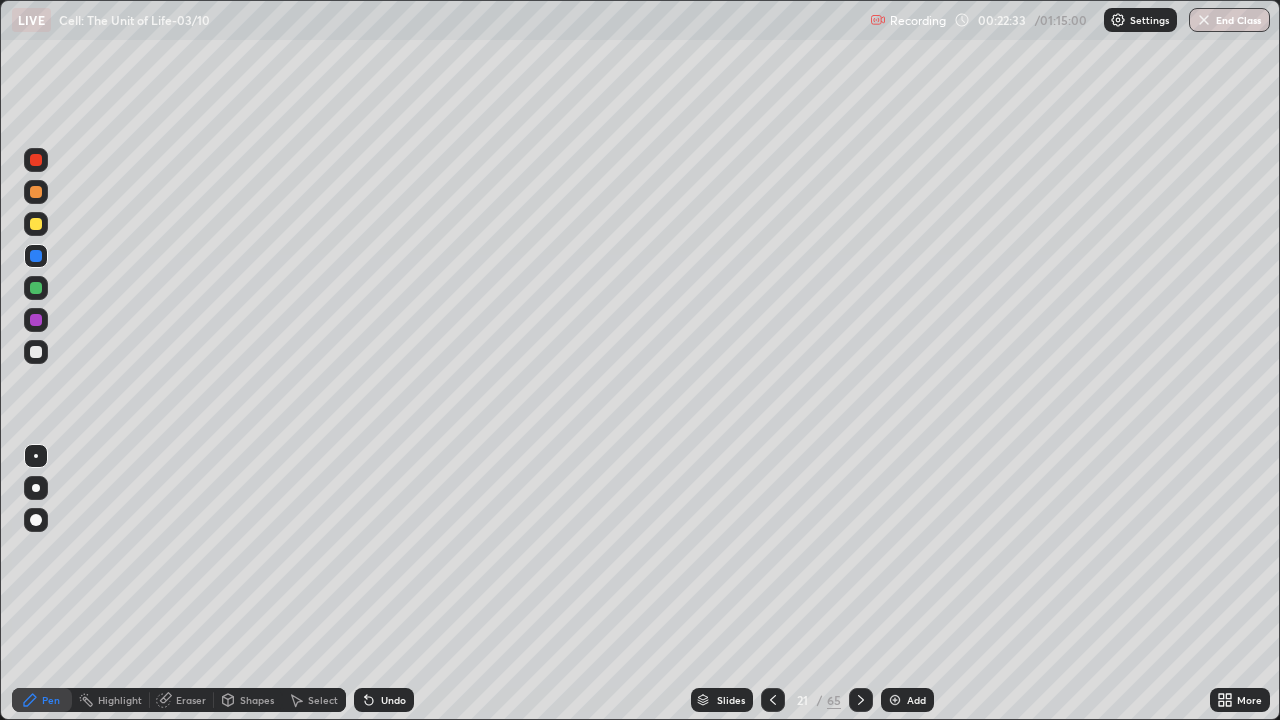 click at bounding box center (36, 160) 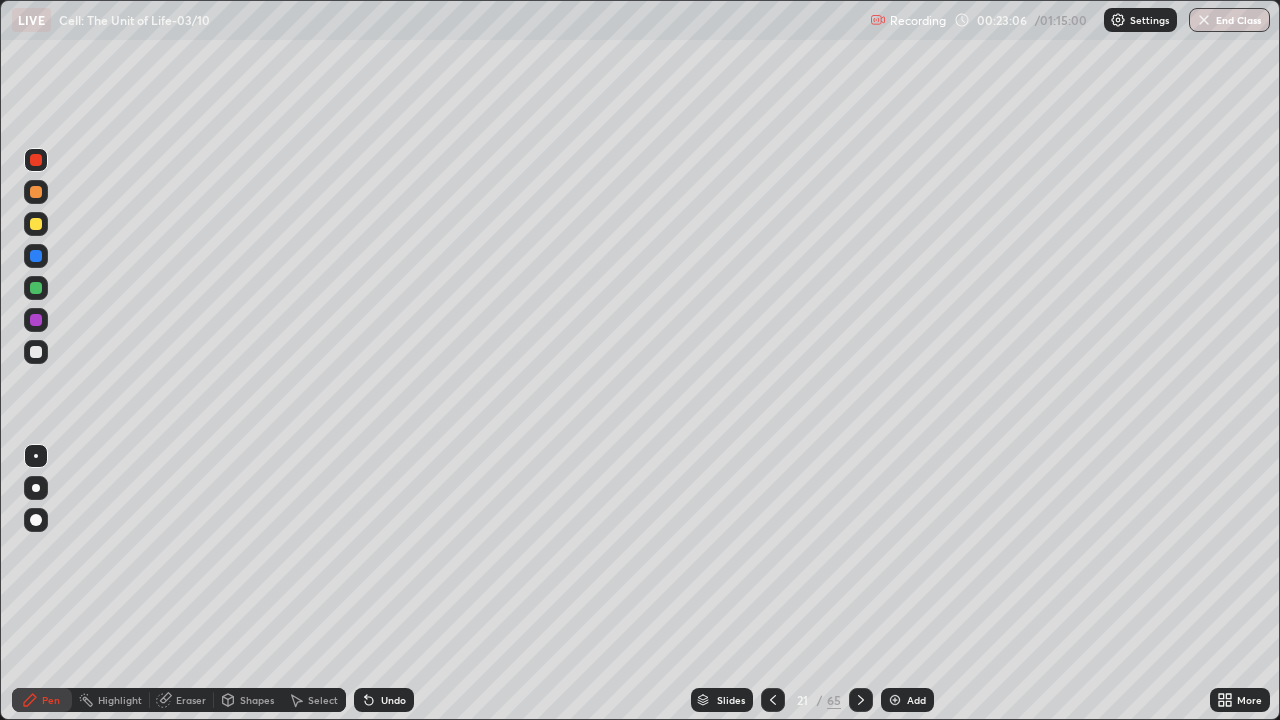 click at bounding box center [36, 320] 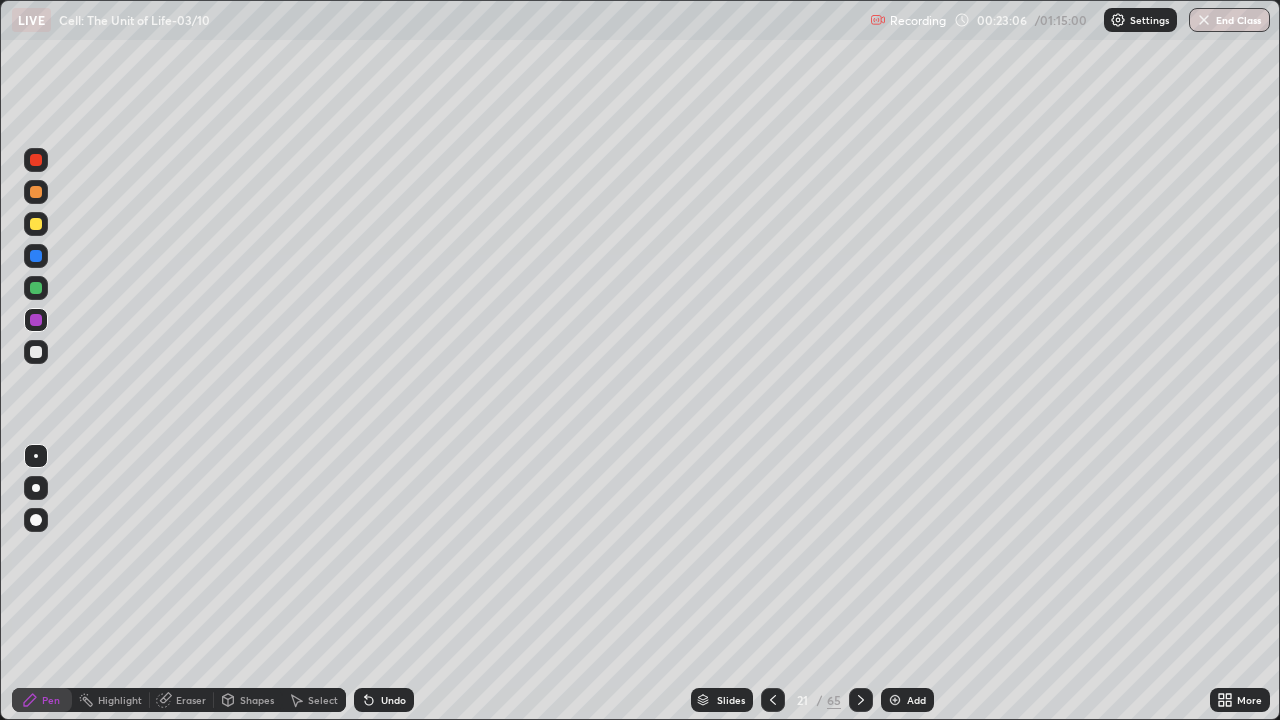 click at bounding box center [36, 288] 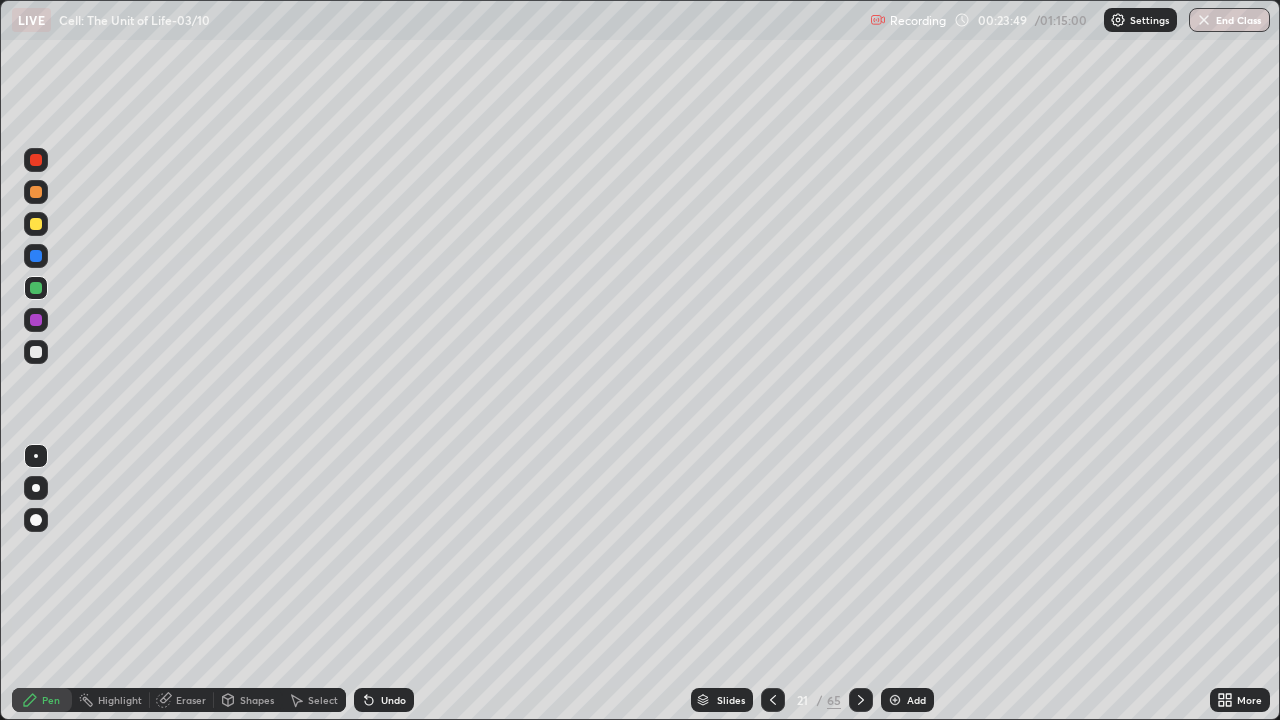 click at bounding box center (36, 352) 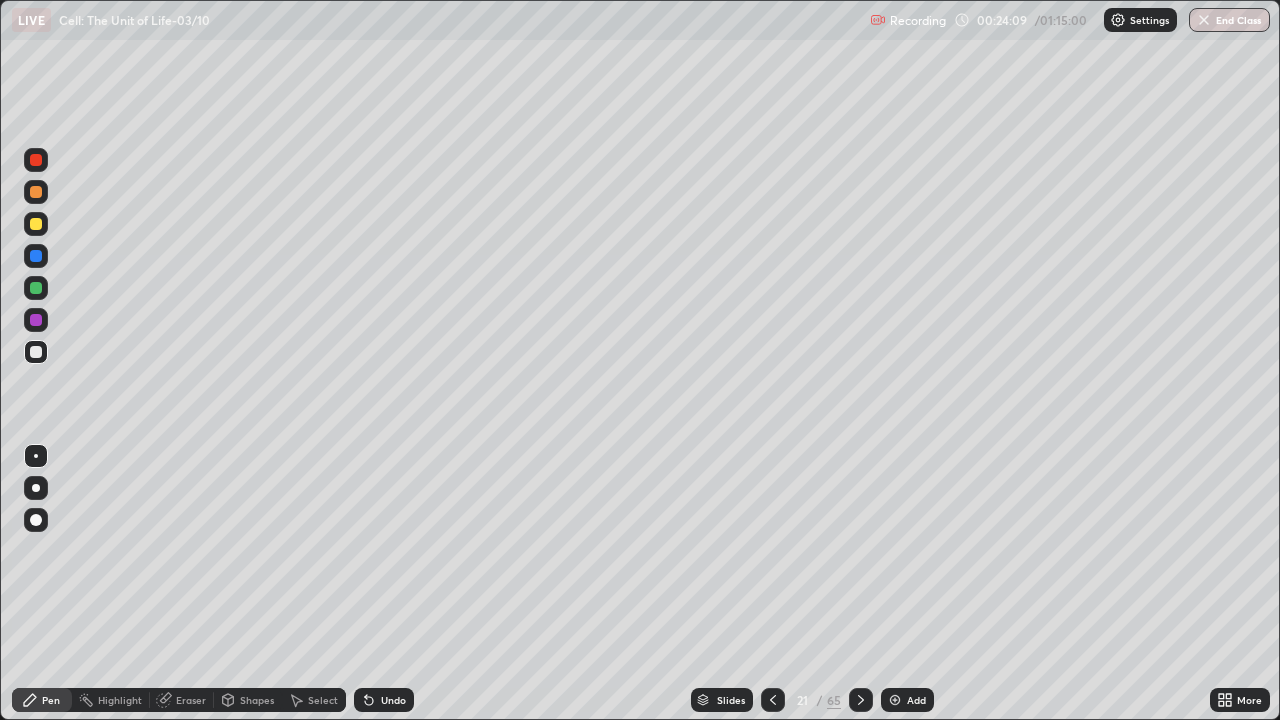 click at bounding box center [36, 288] 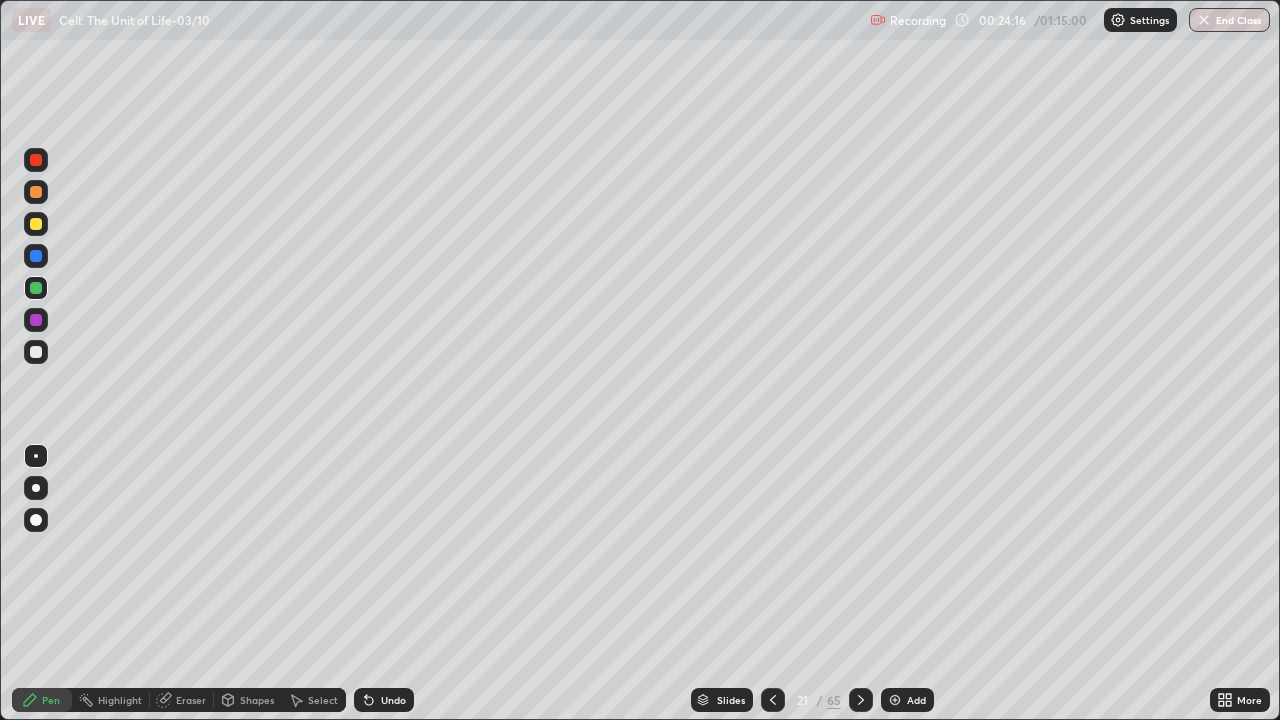click at bounding box center [36, 352] 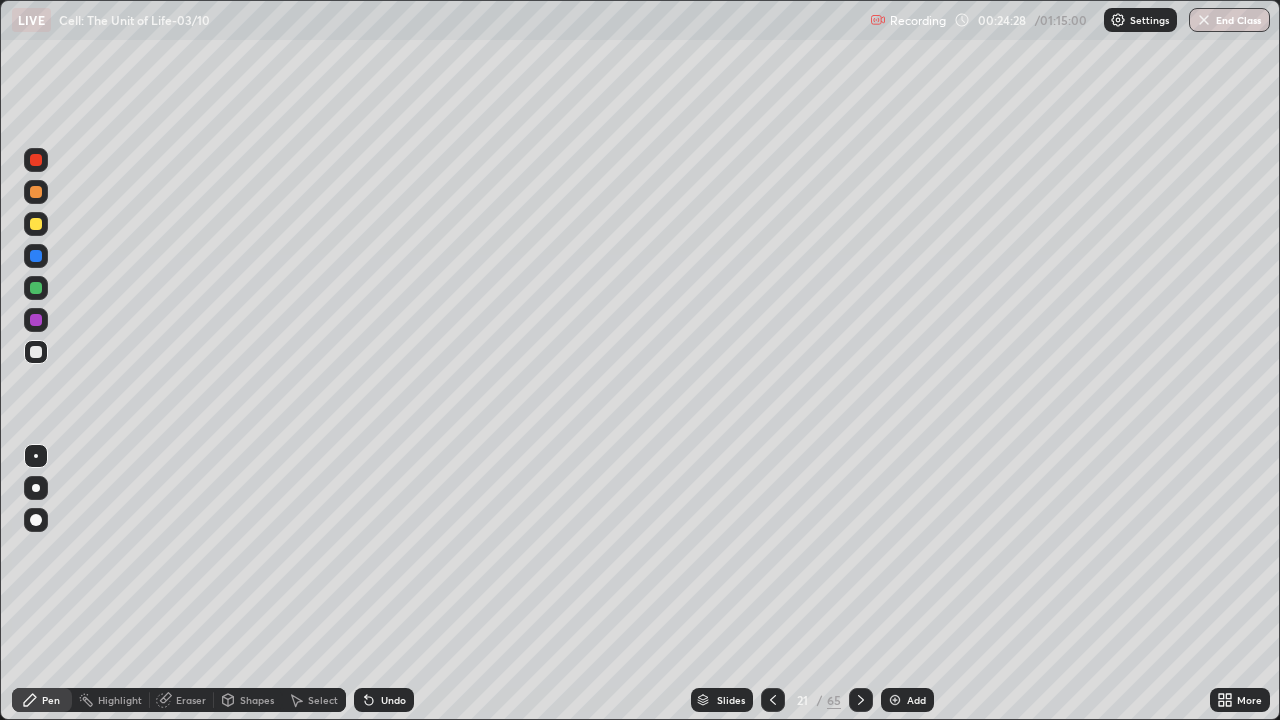 click at bounding box center (36, 320) 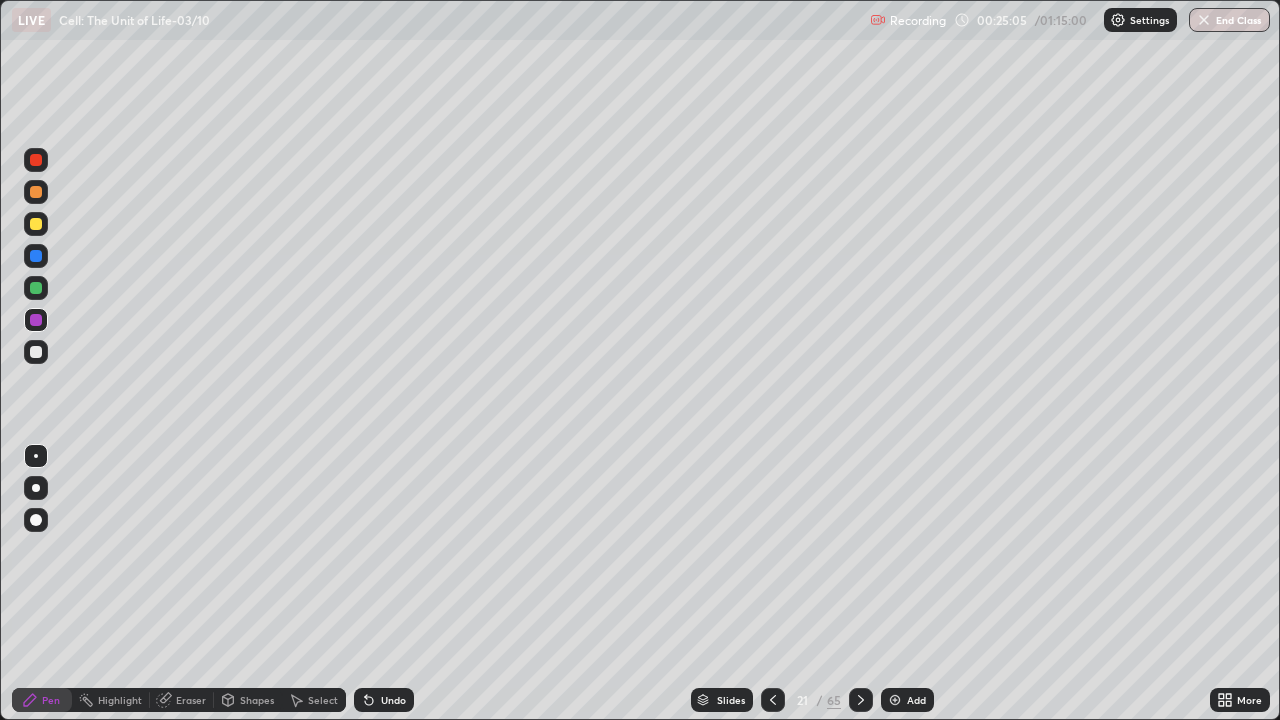 click on "Undo" at bounding box center (393, 700) 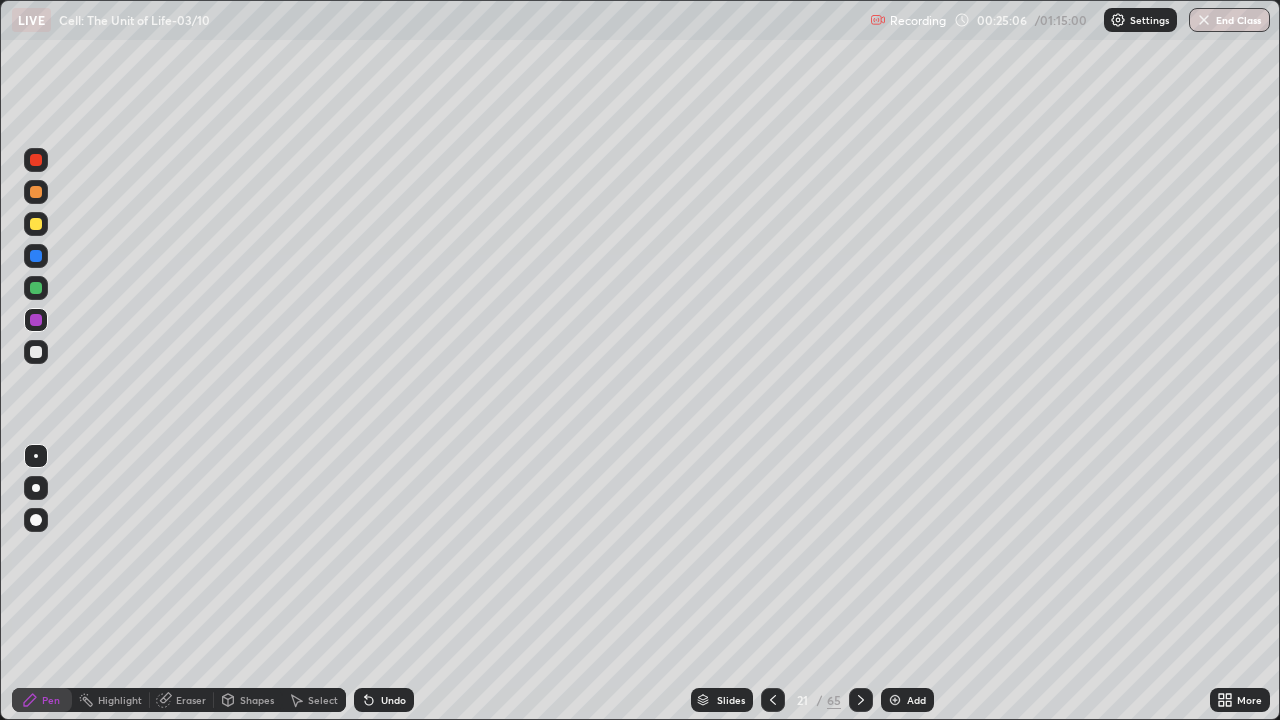 click at bounding box center (36, 352) 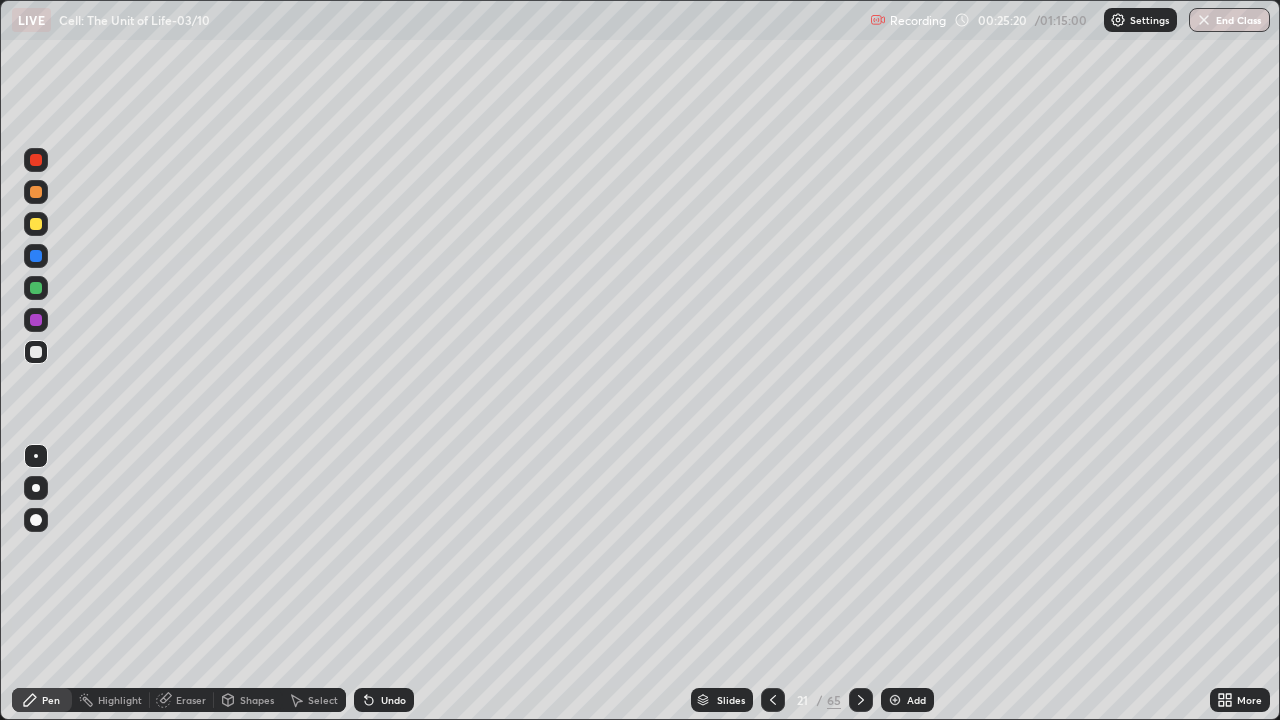 click at bounding box center [36, 288] 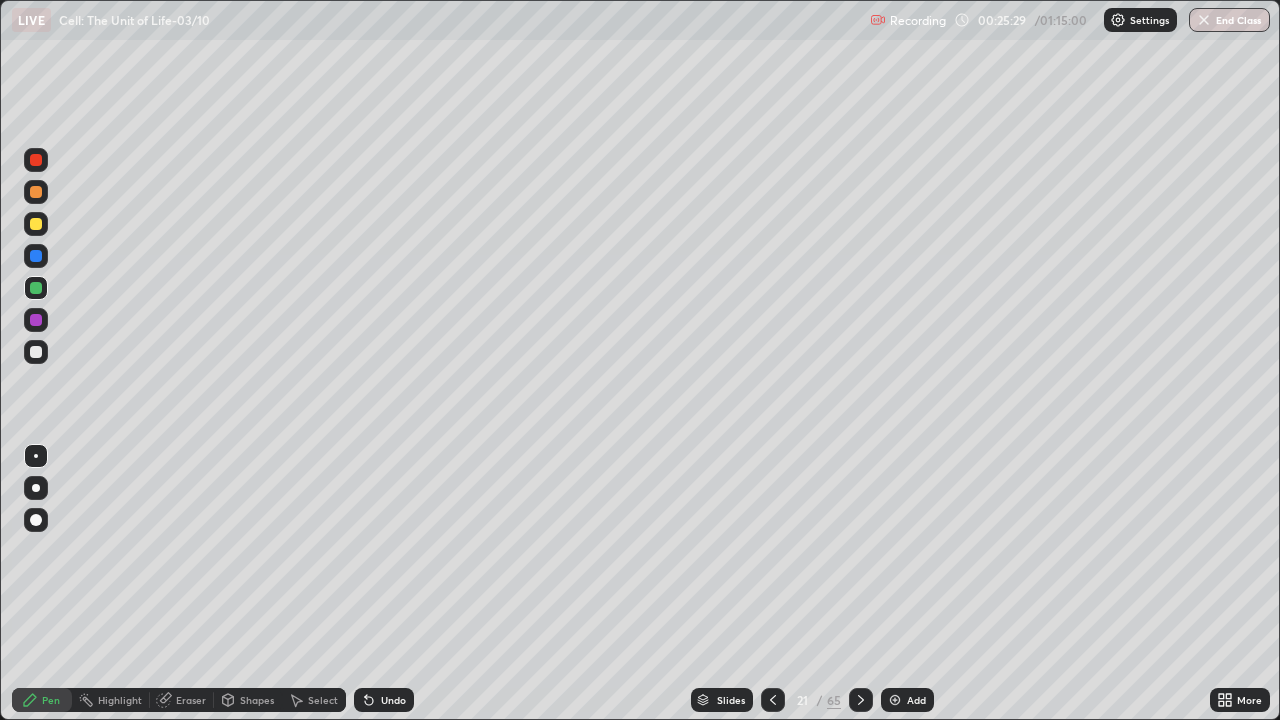 click on "Setting up your live class" at bounding box center (640, 360) 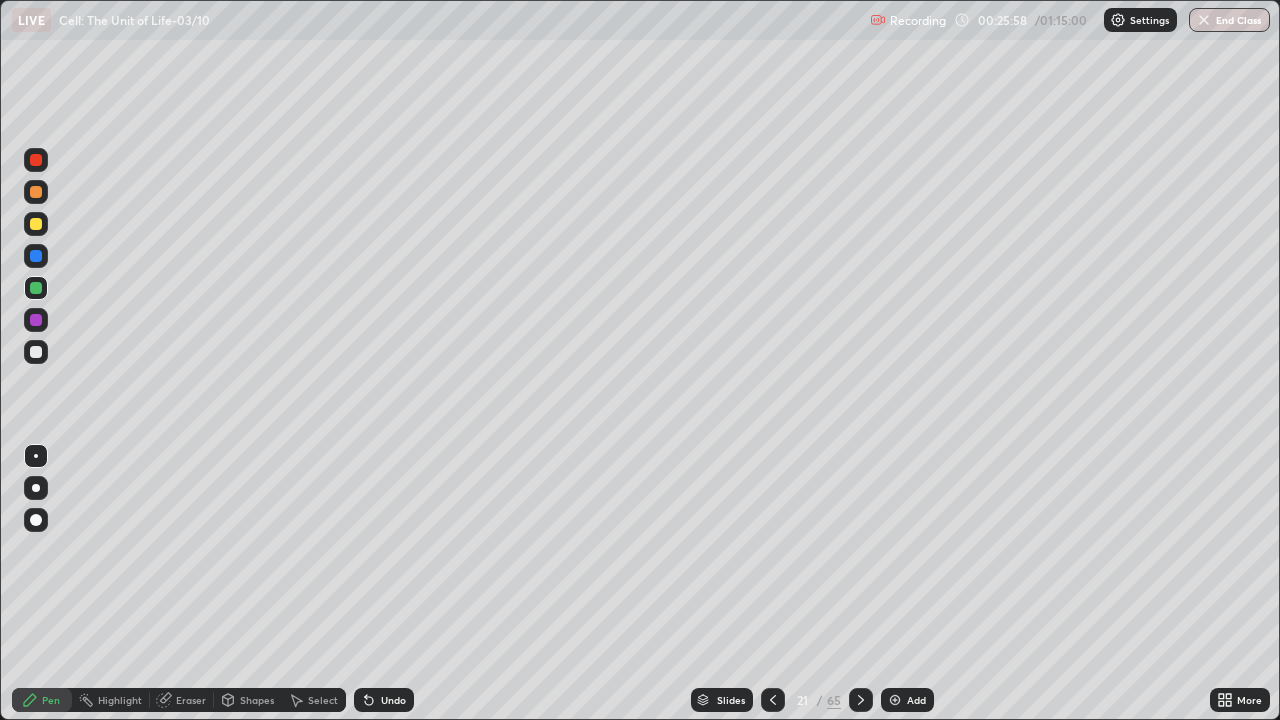 click at bounding box center (36, 352) 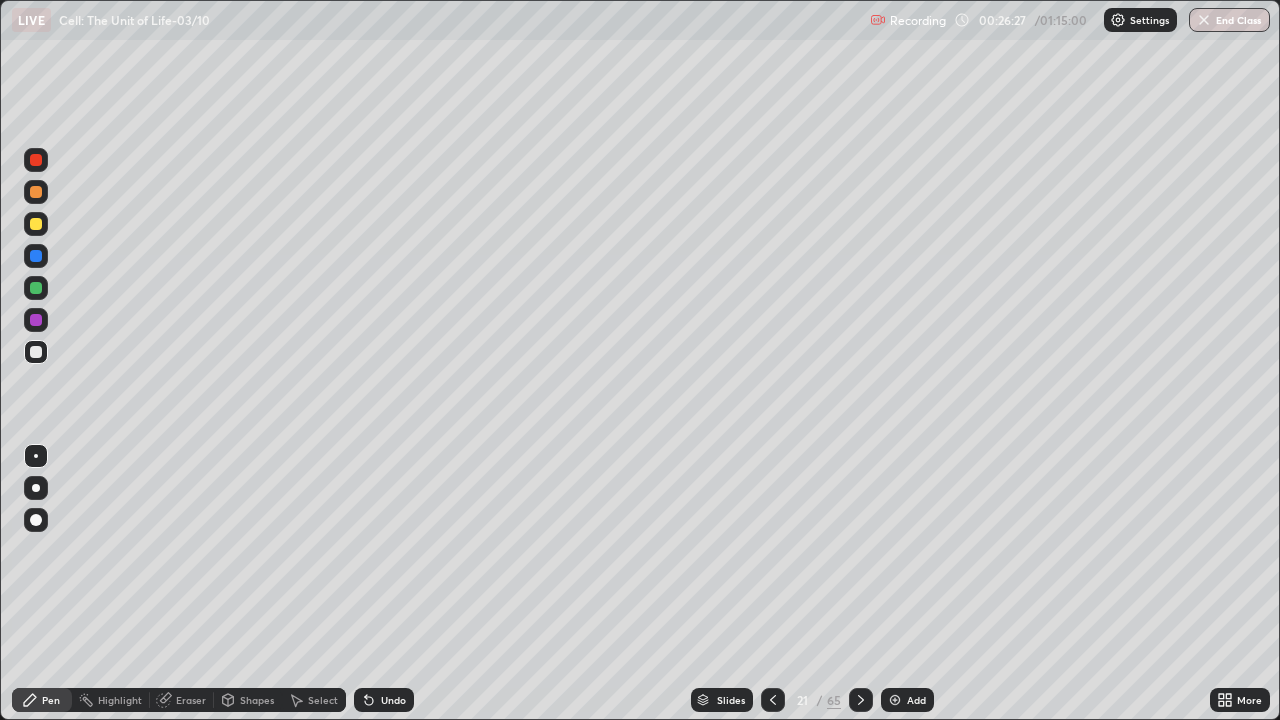 click at bounding box center (36, 192) 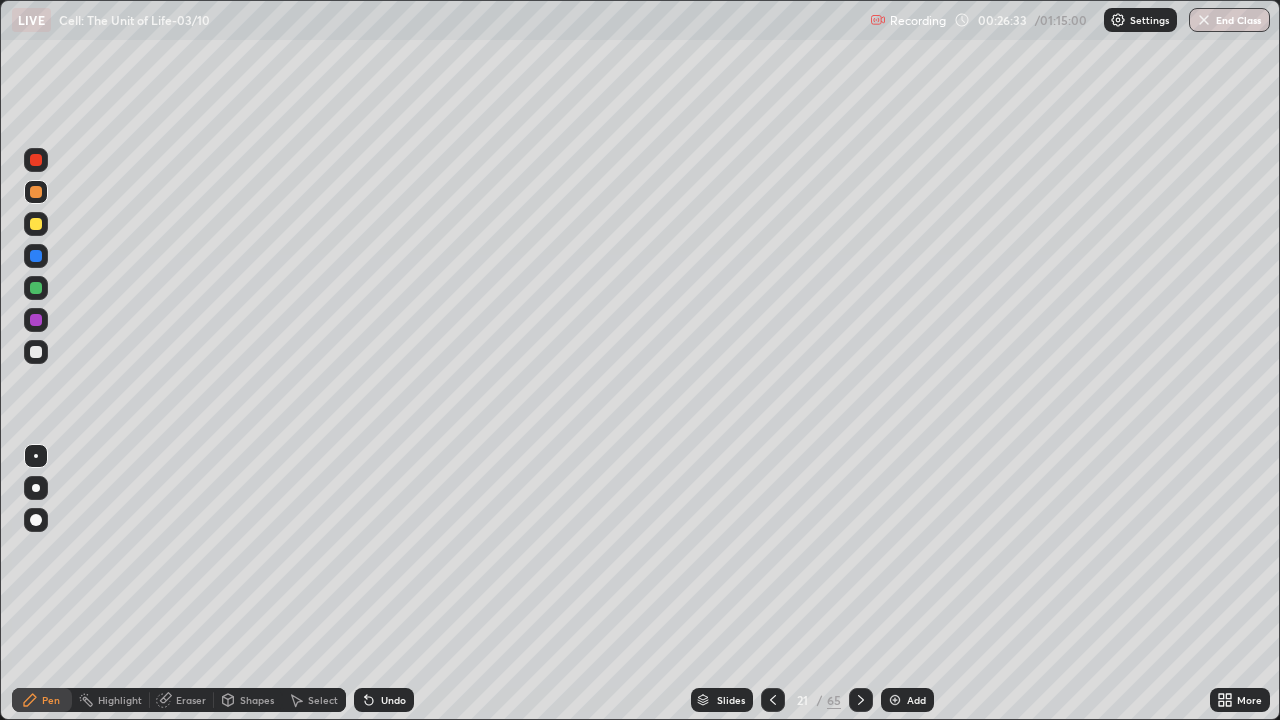 click at bounding box center [36, 256] 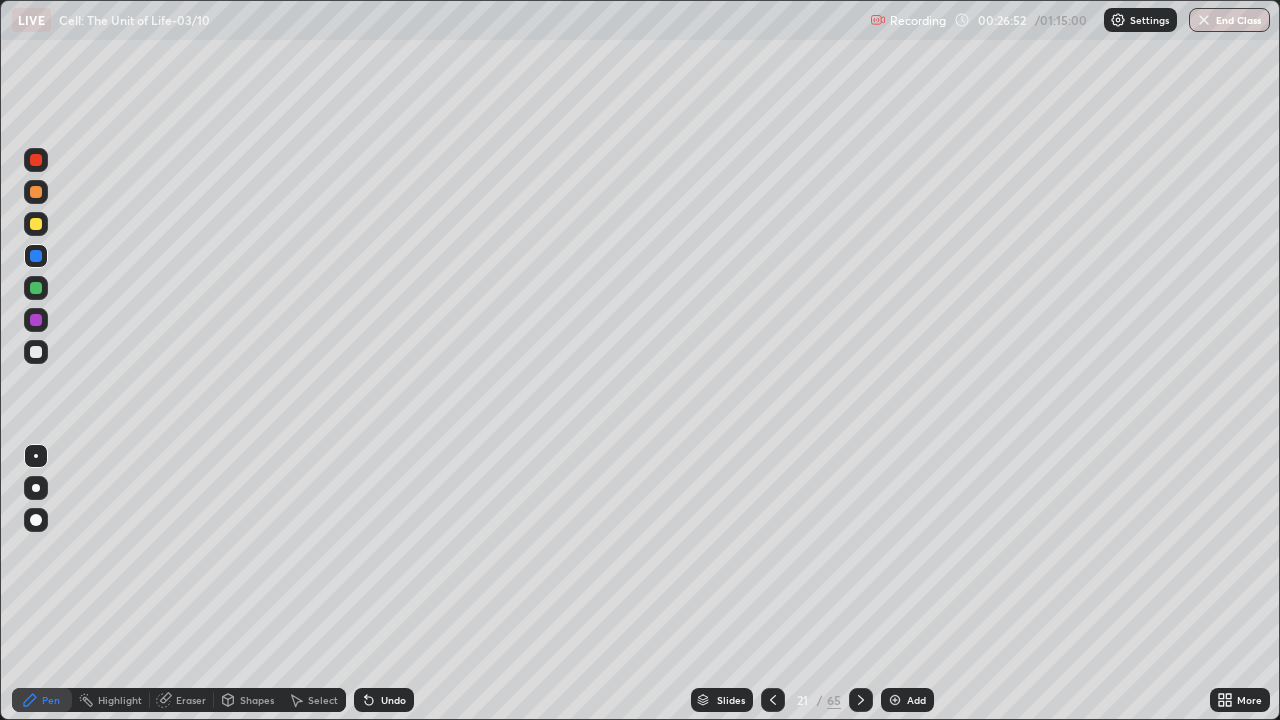 click at bounding box center [36, 224] 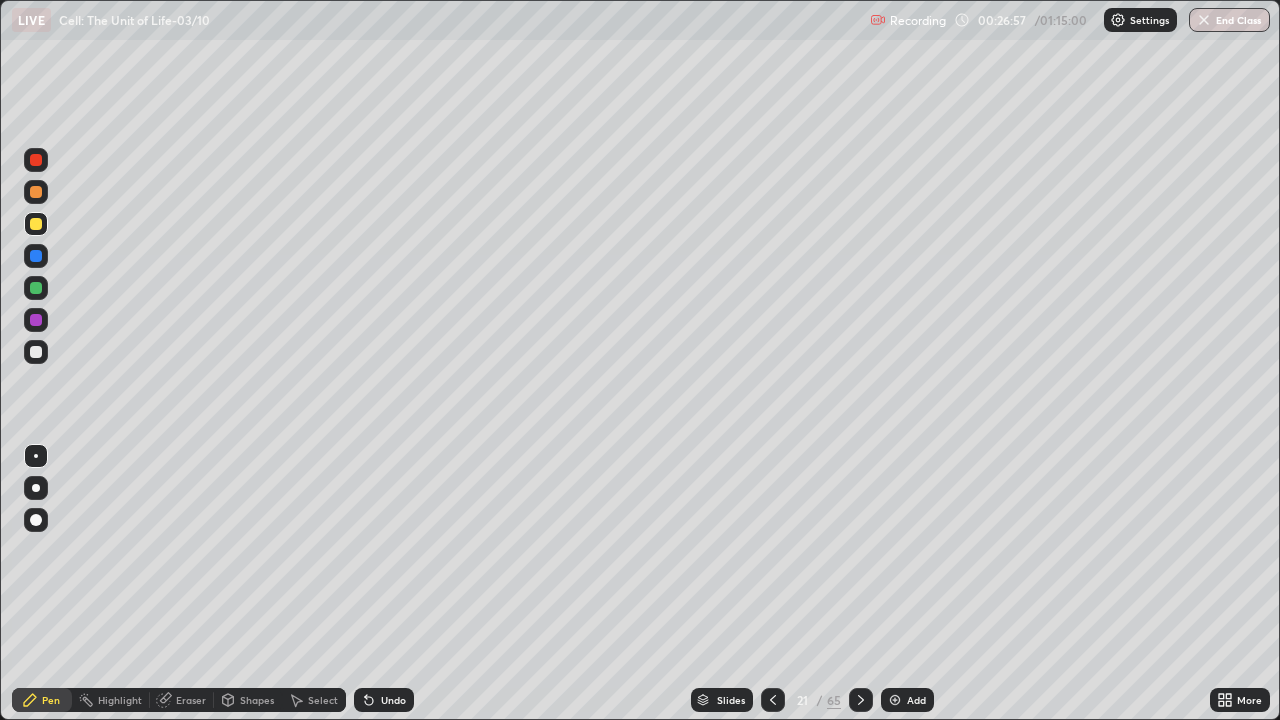 click on "Eraser" at bounding box center (182, 700) 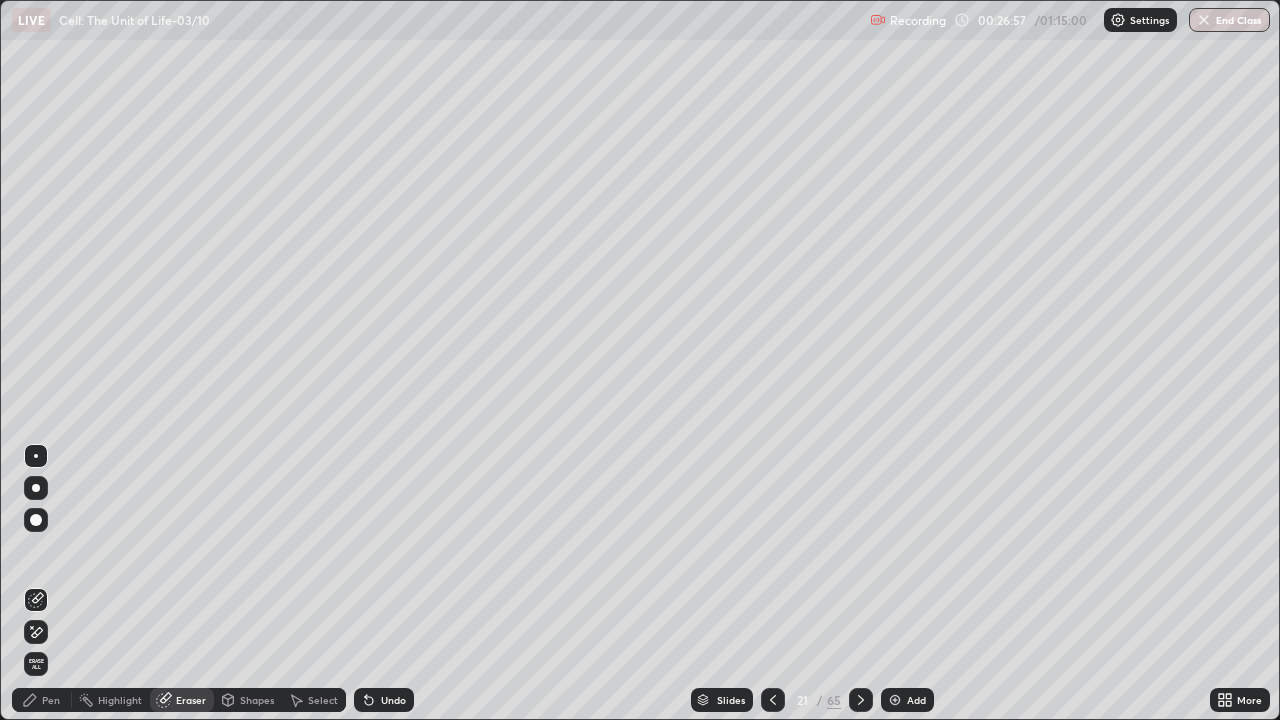 click at bounding box center (36, 600) 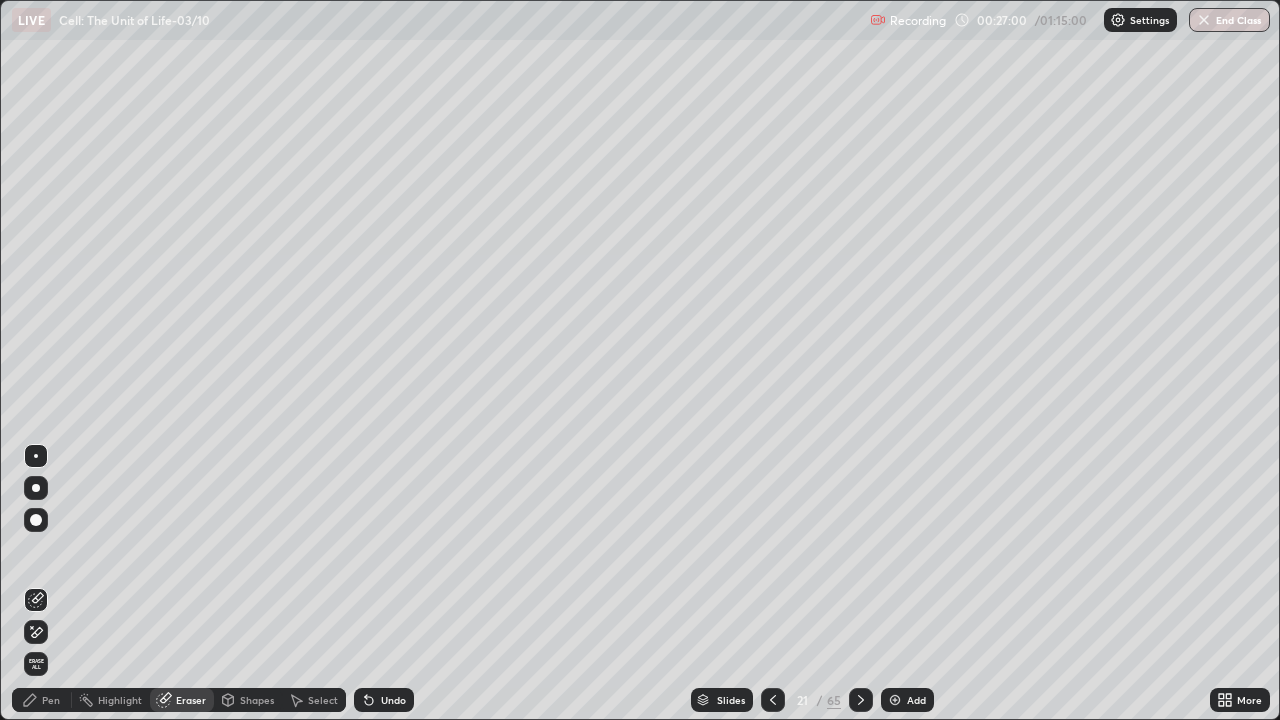 click on "Pen" at bounding box center [42, 700] 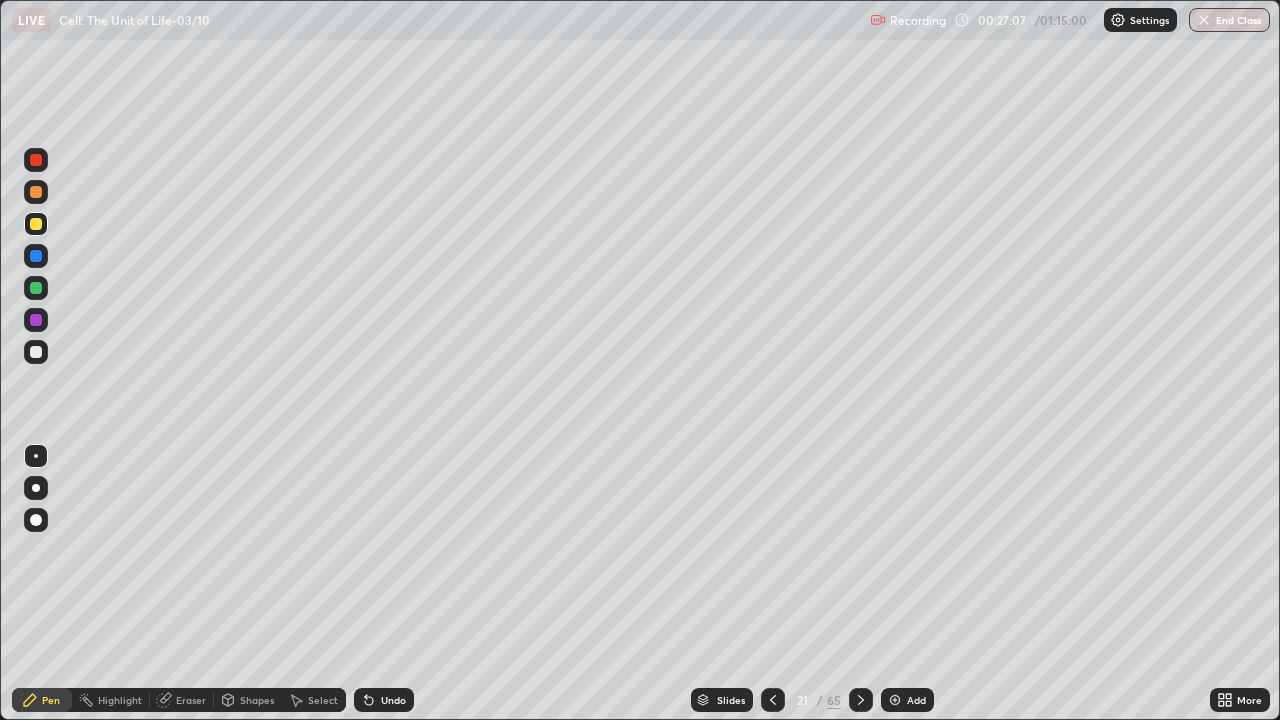 click at bounding box center [36, 352] 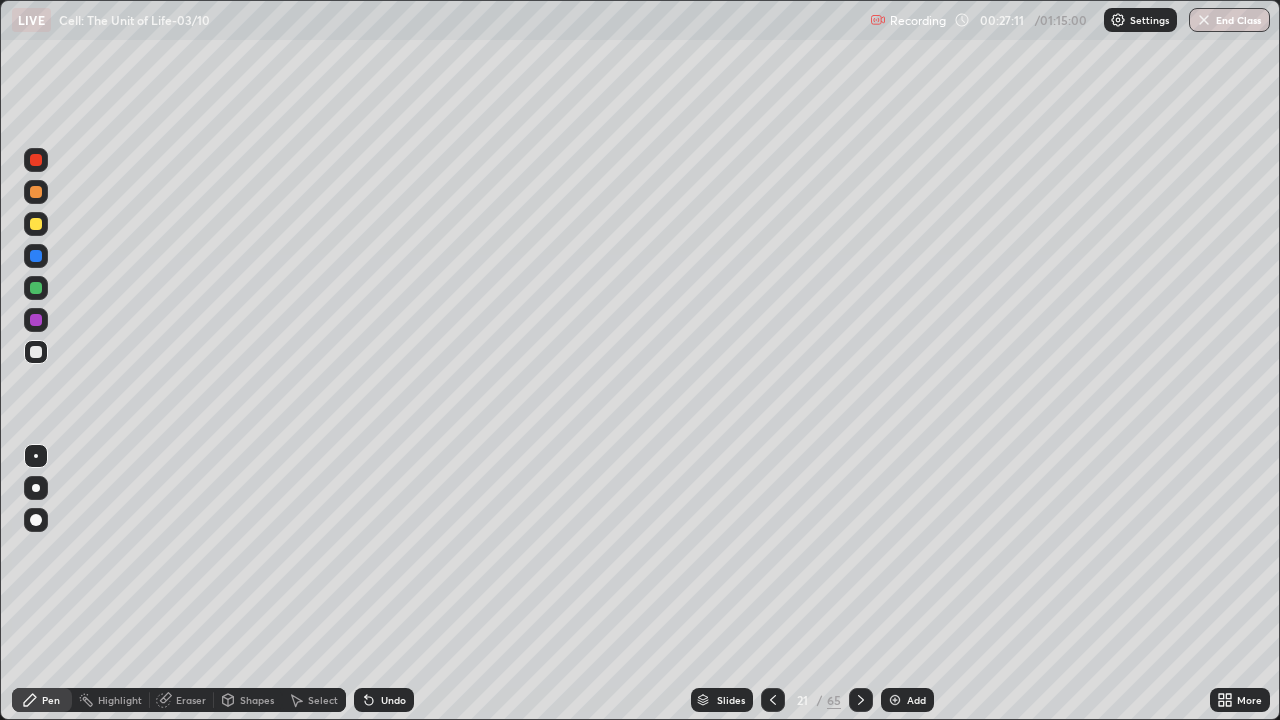 click 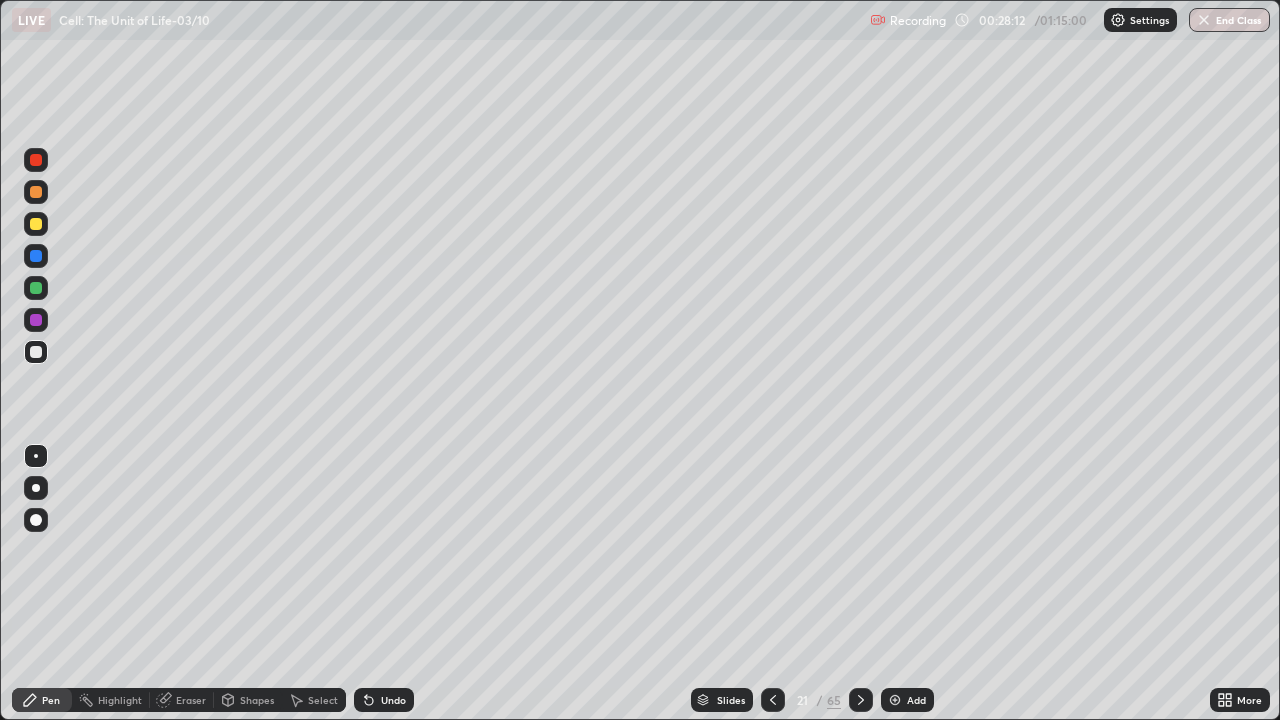 click at bounding box center [36, 352] 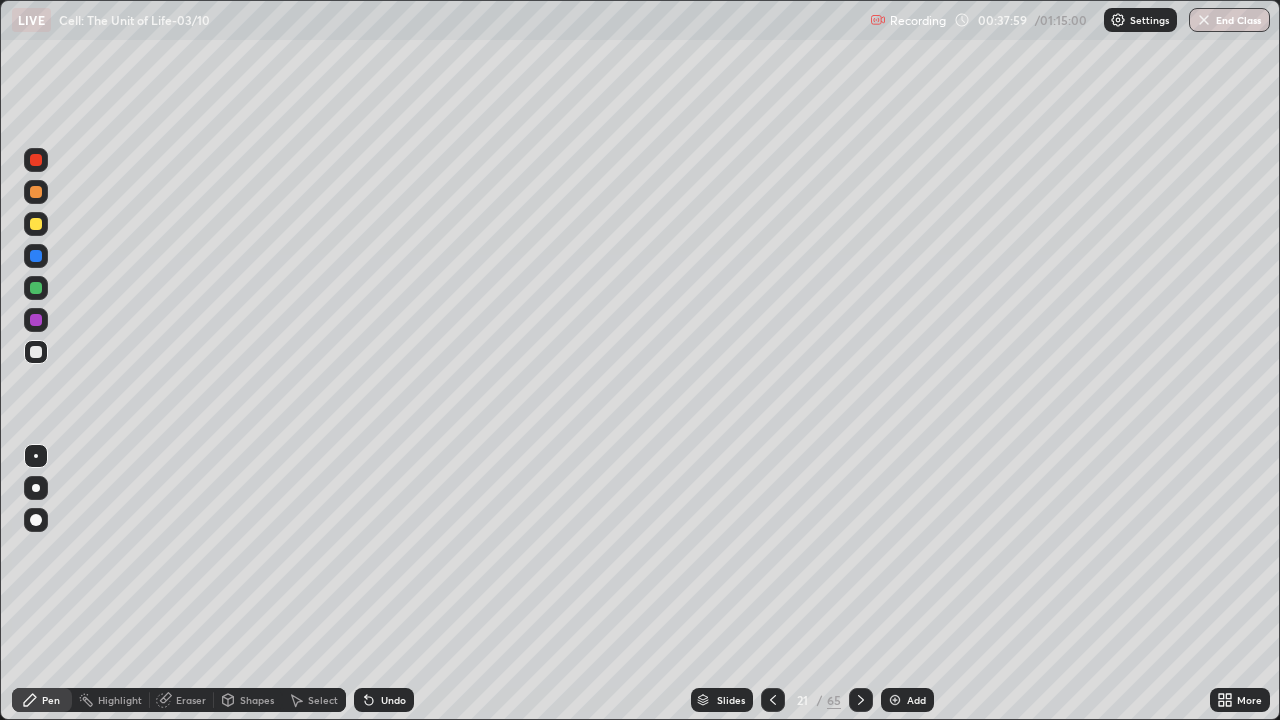 click on "Add" at bounding box center (916, 700) 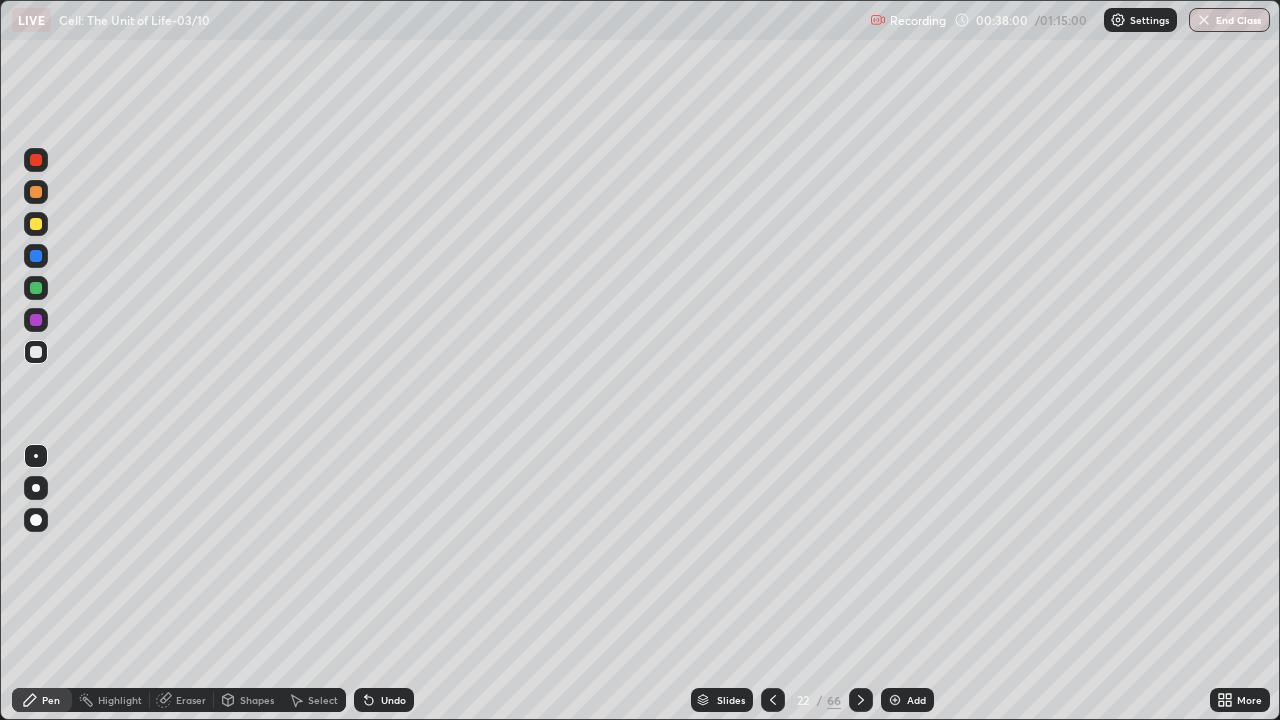 click at bounding box center (36, 224) 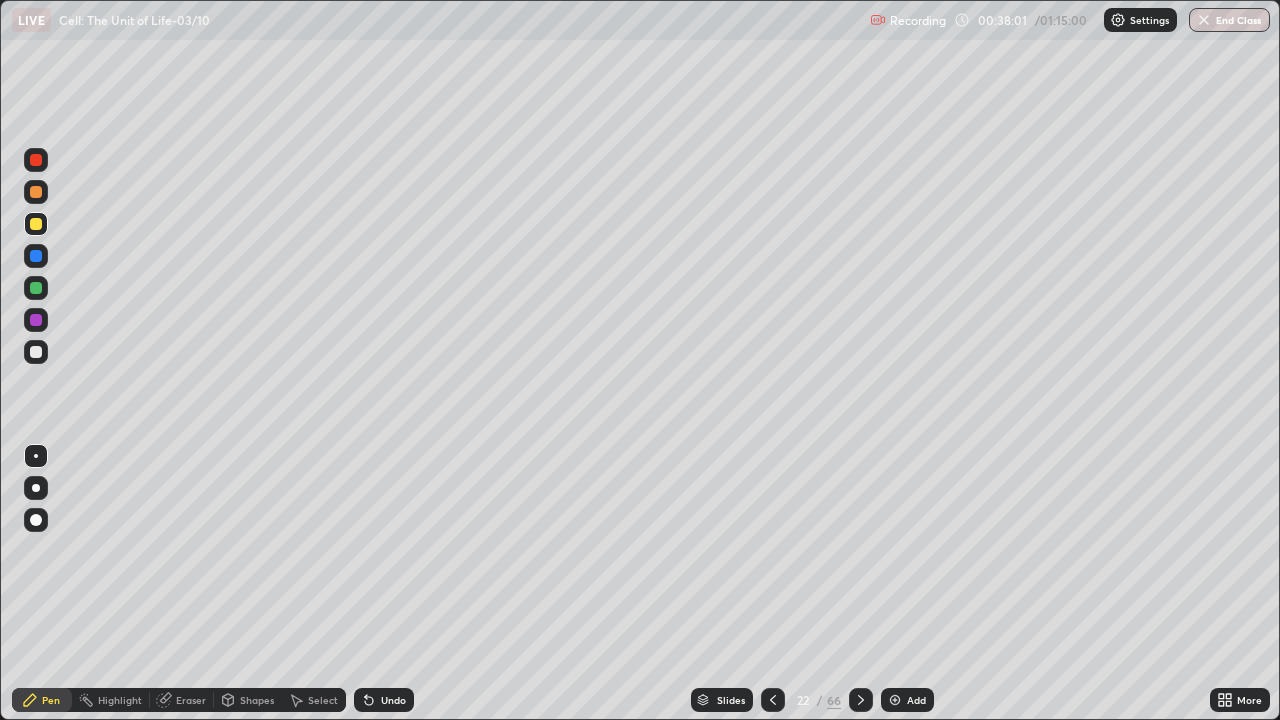 click at bounding box center [36, 488] 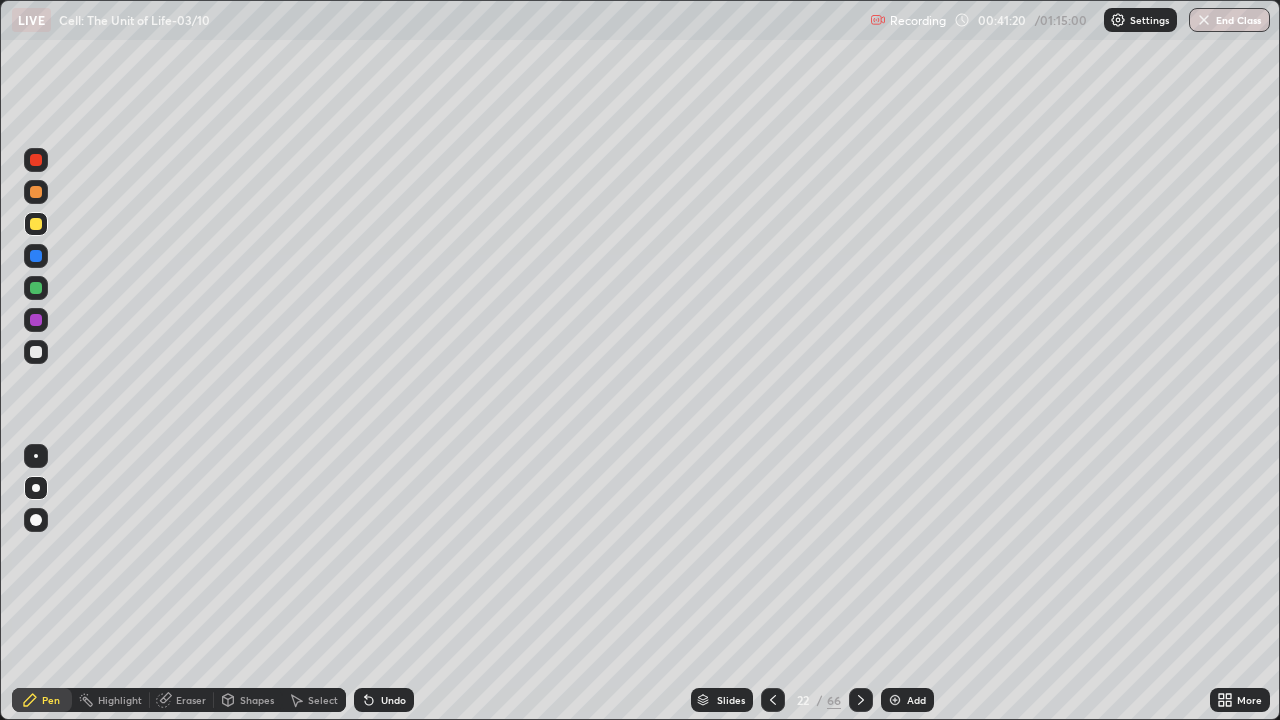 click on "Slides" at bounding box center [731, 700] 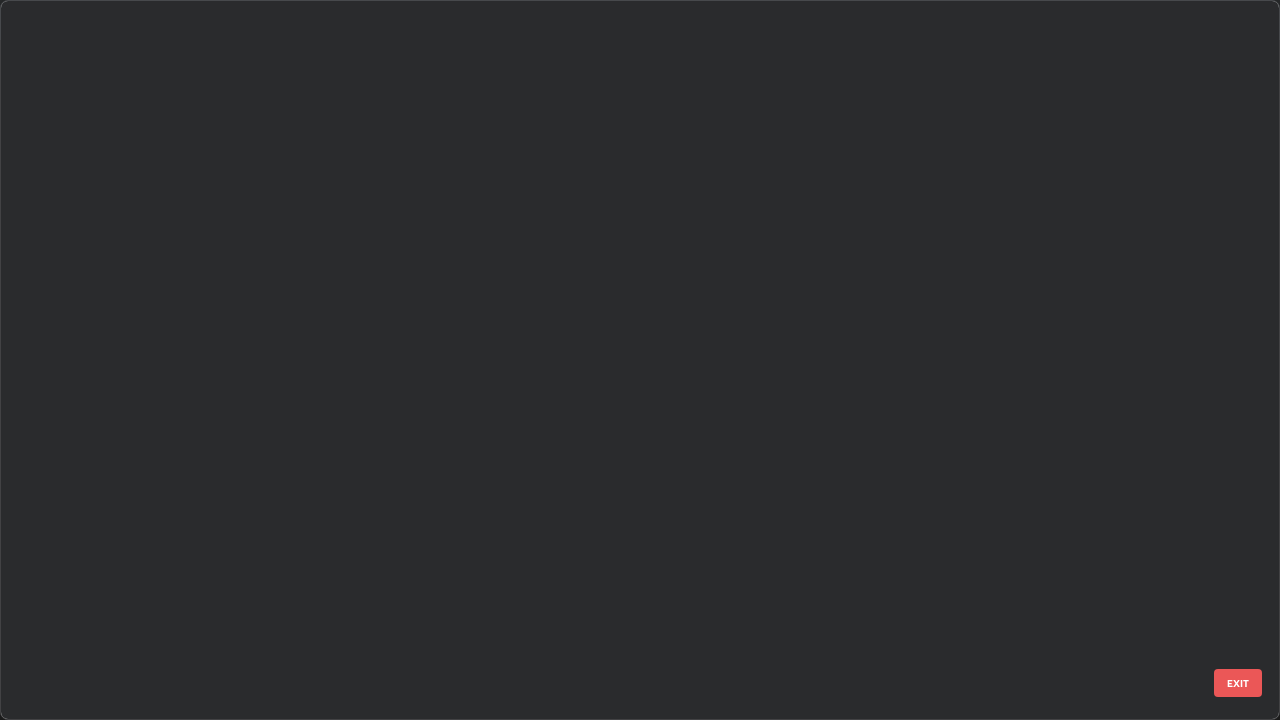 scroll, scrollTop: 1079, scrollLeft: 0, axis: vertical 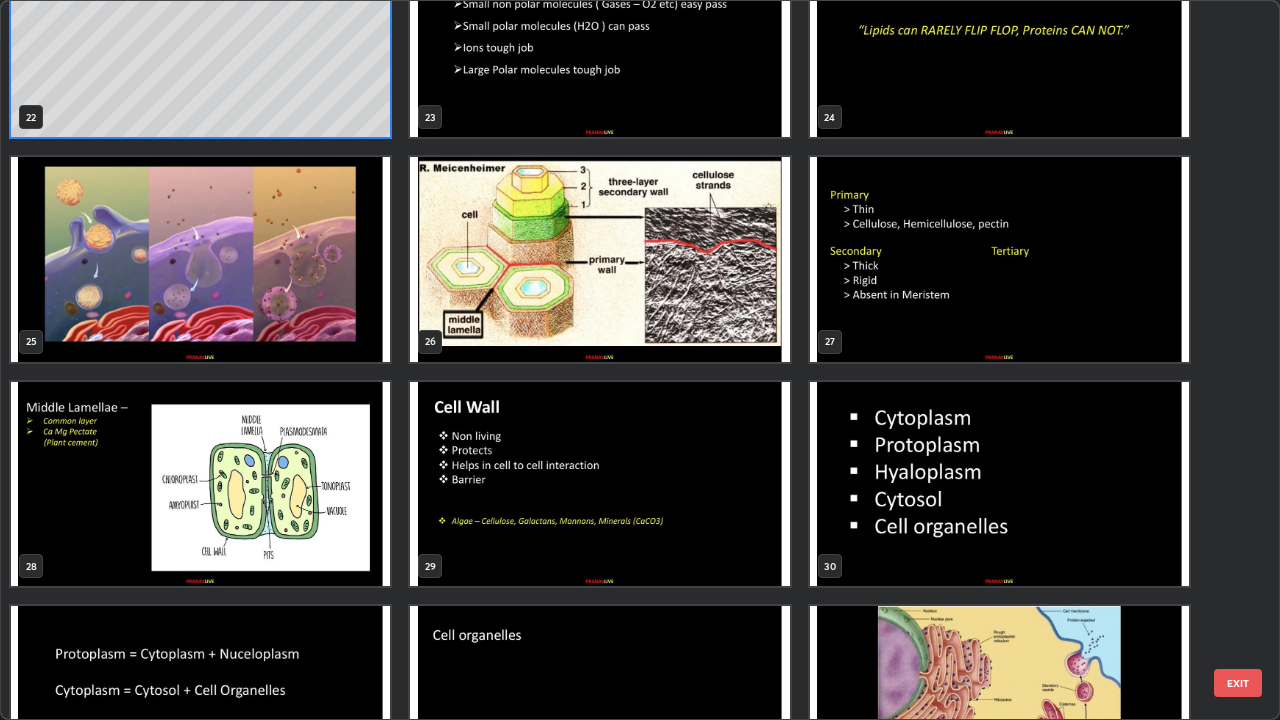 click at bounding box center [200, 484] 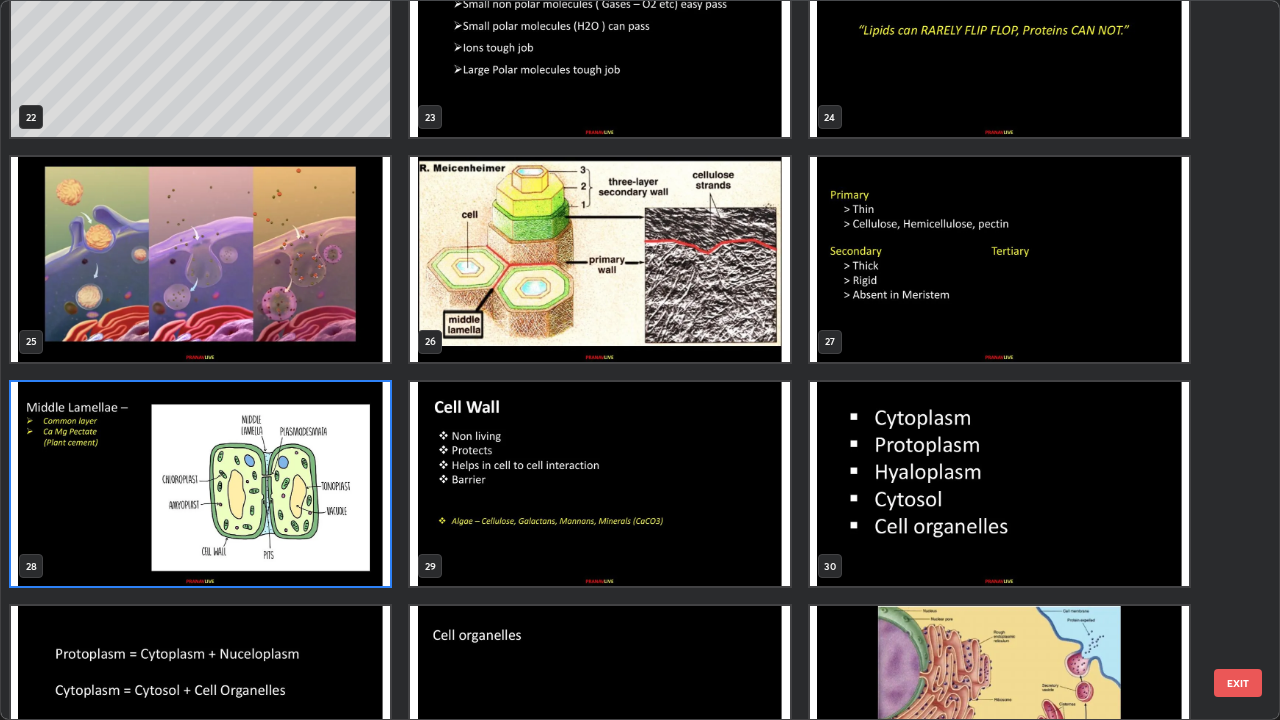 scroll, scrollTop: 1658, scrollLeft: 0, axis: vertical 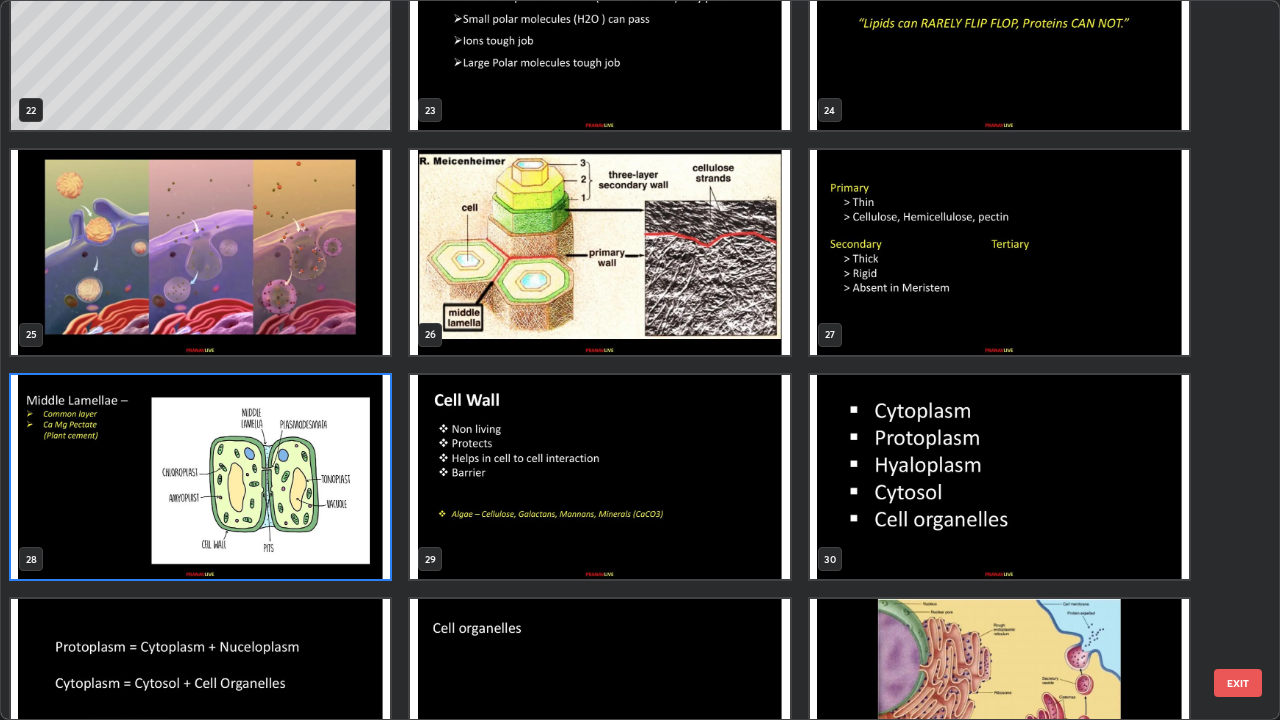 click at bounding box center [200, 477] 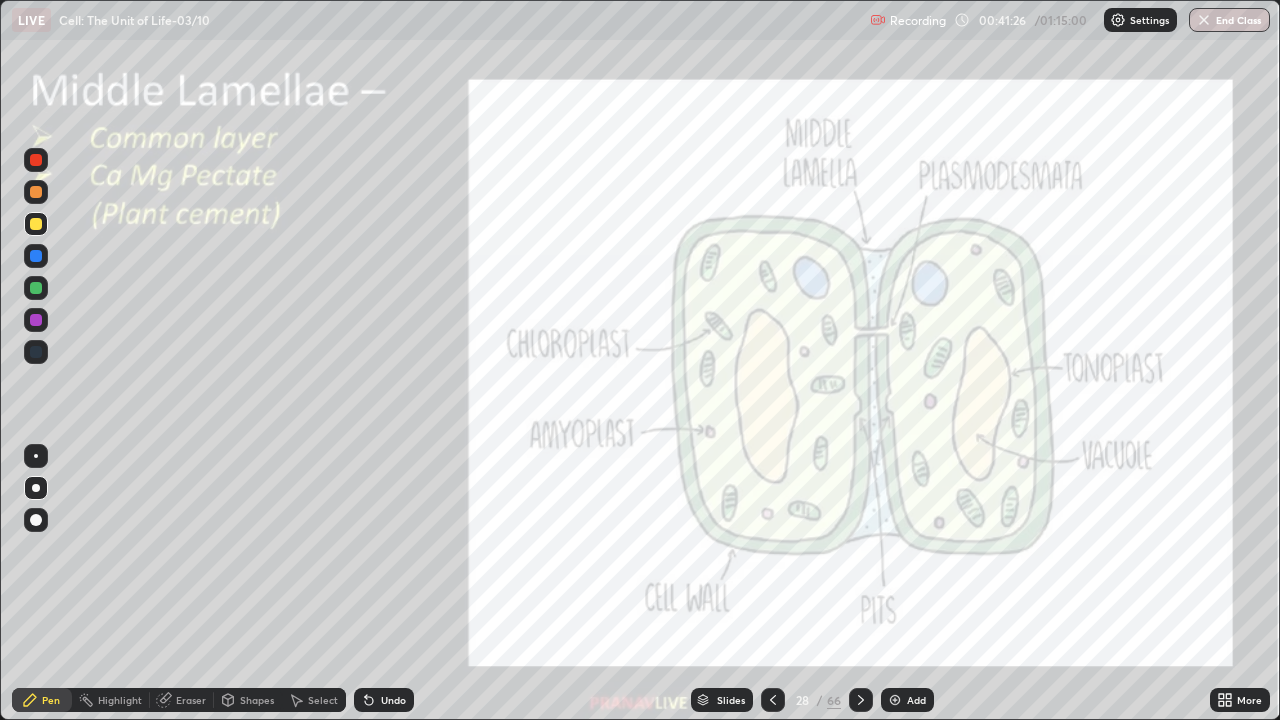 click at bounding box center [200, 477] 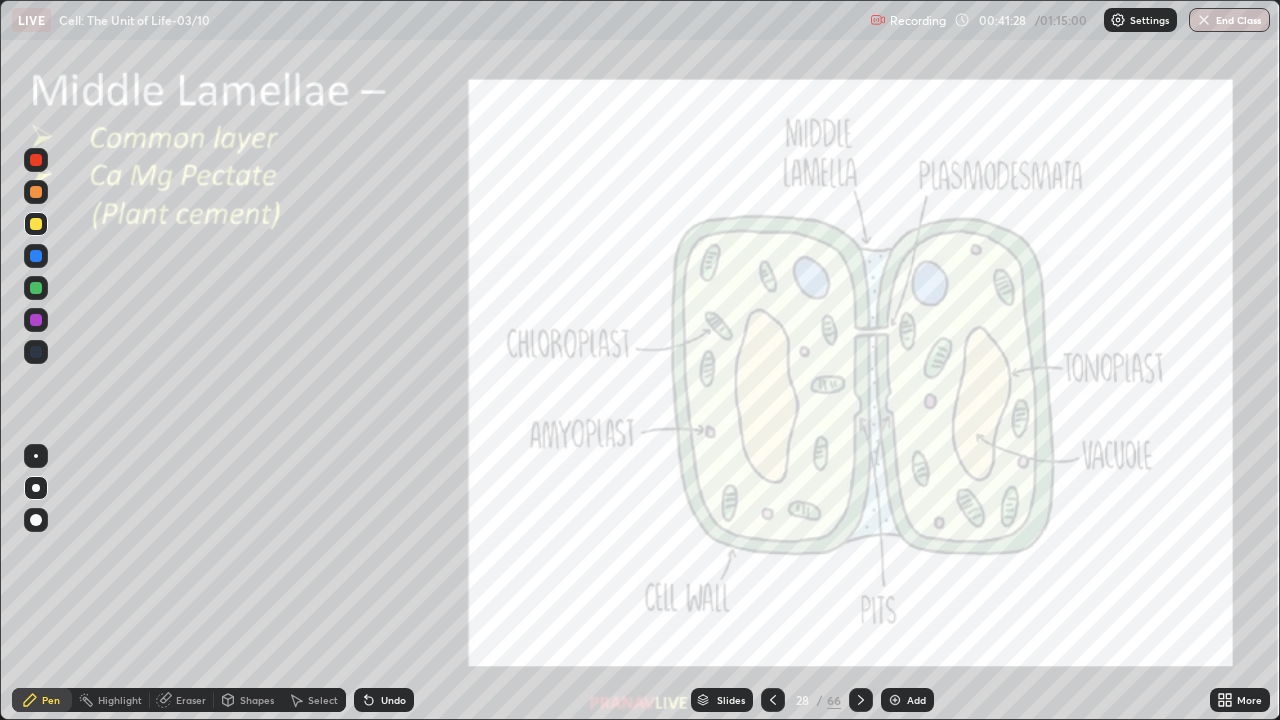click at bounding box center [895, 700] 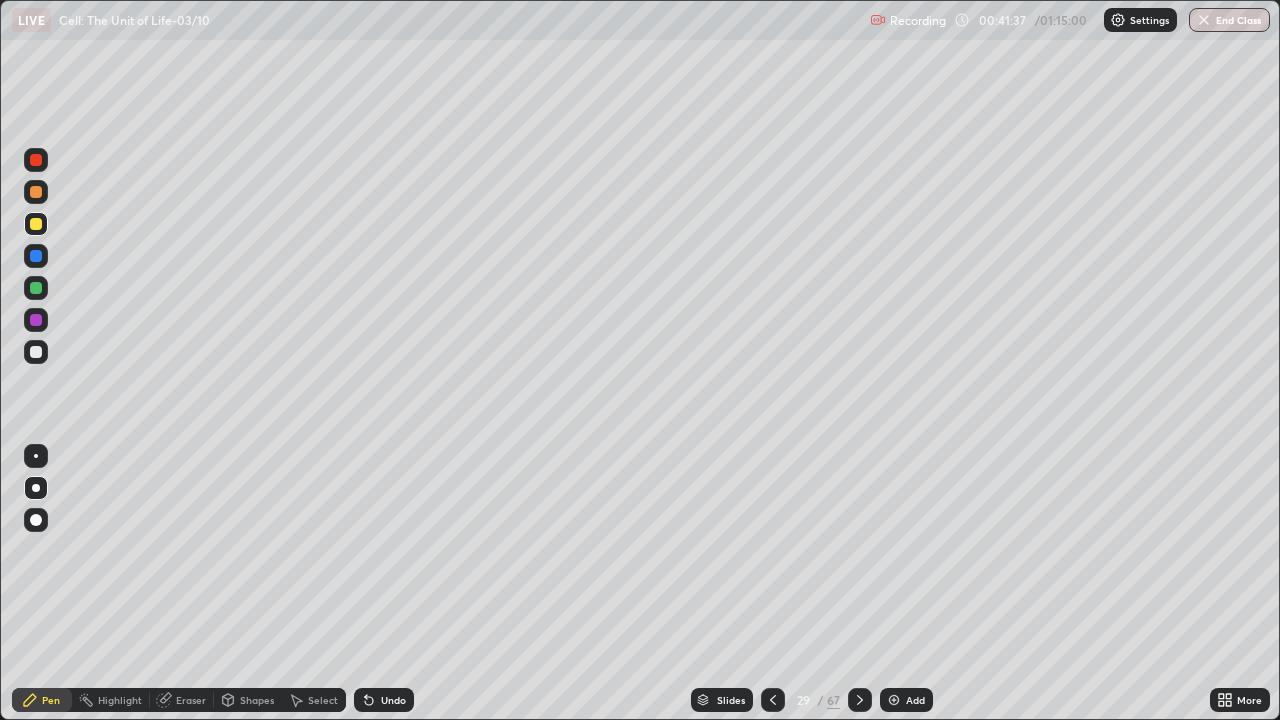 click at bounding box center [36, 288] 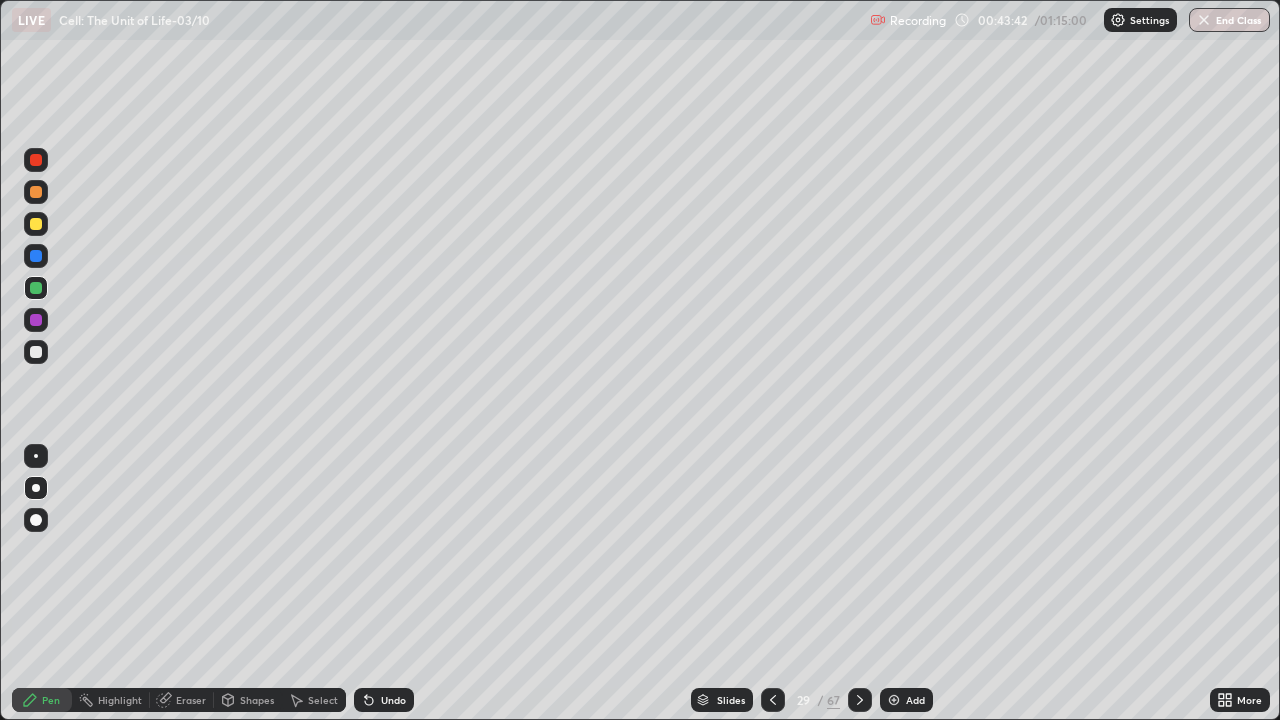 click on "Add" at bounding box center (906, 700) 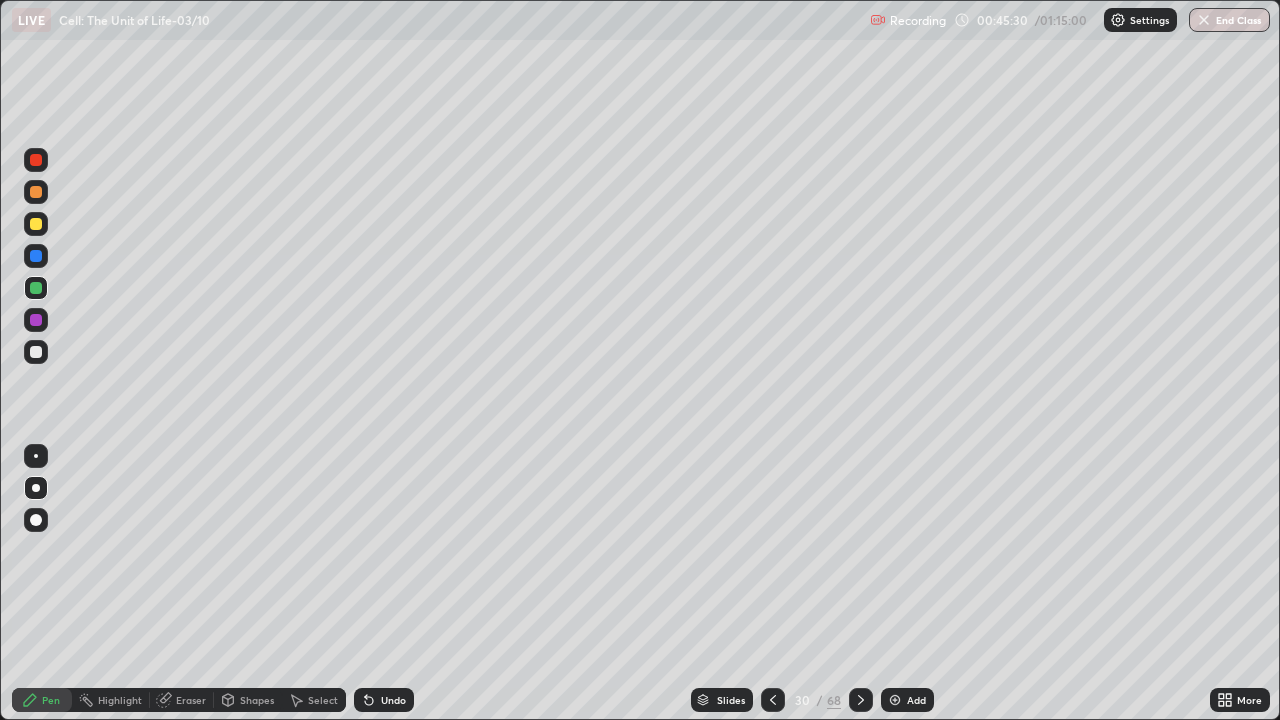 click 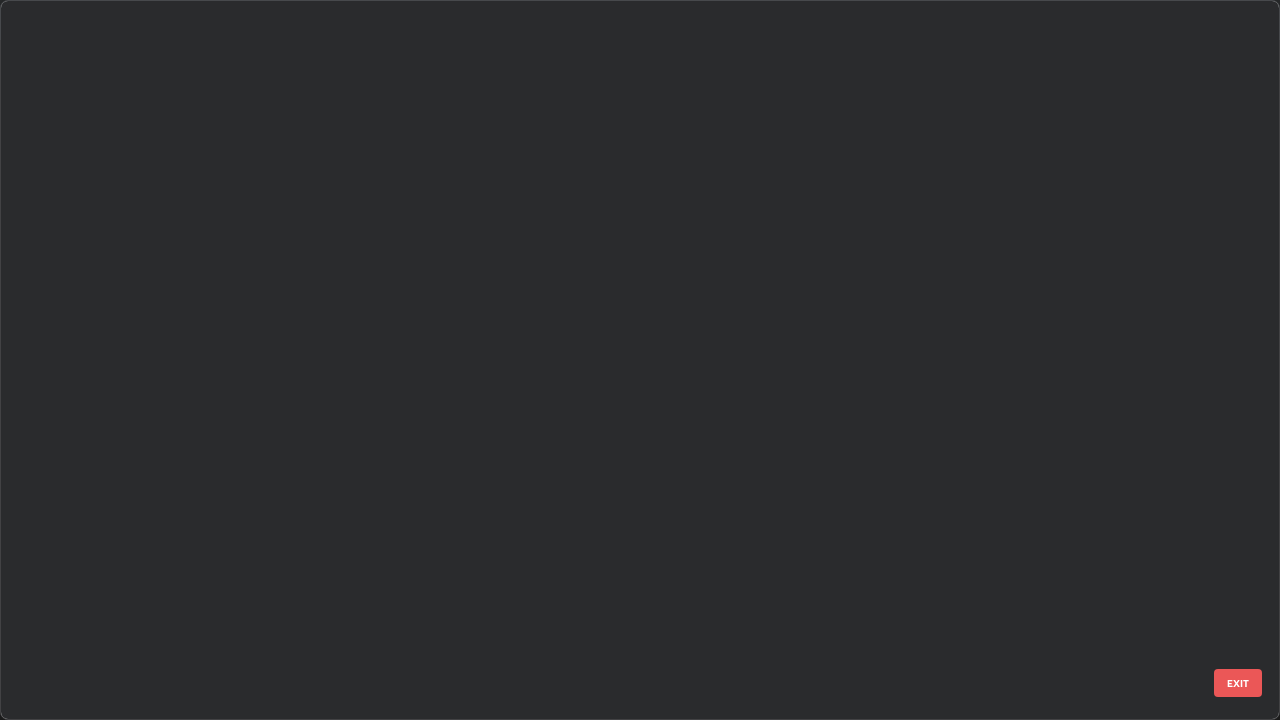 scroll, scrollTop: 1528, scrollLeft: 0, axis: vertical 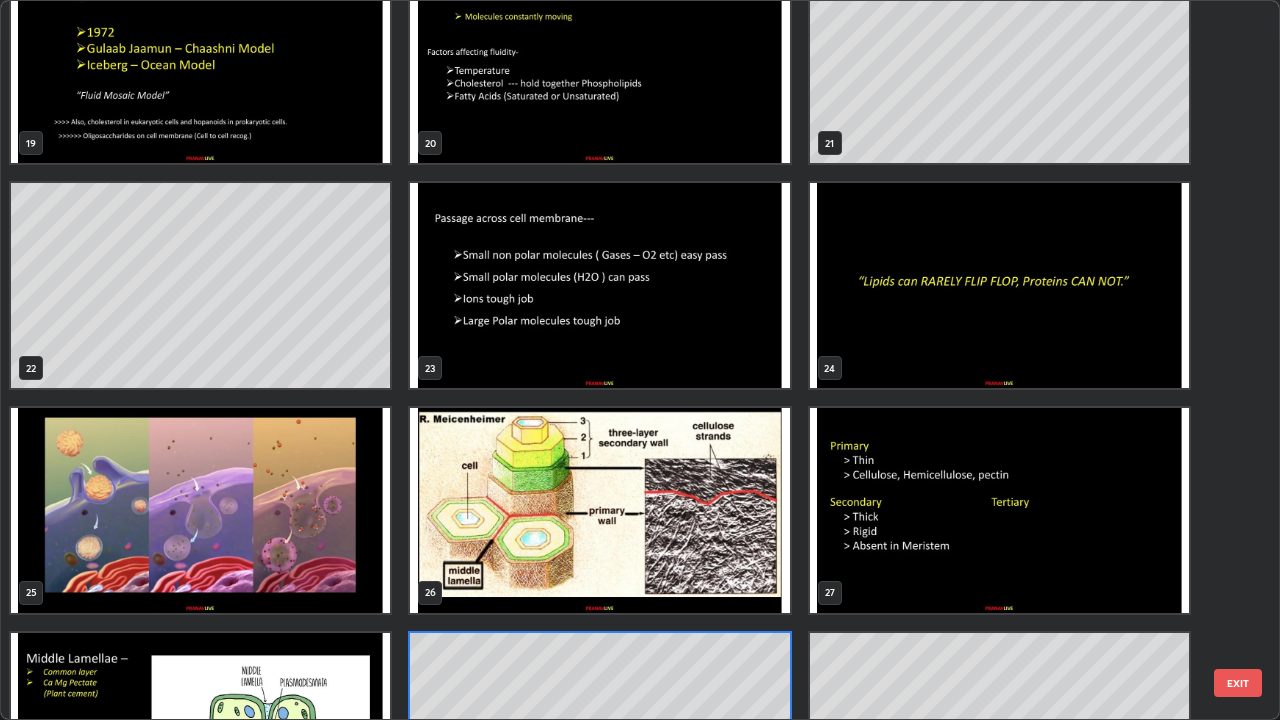 click at bounding box center (999, 510) 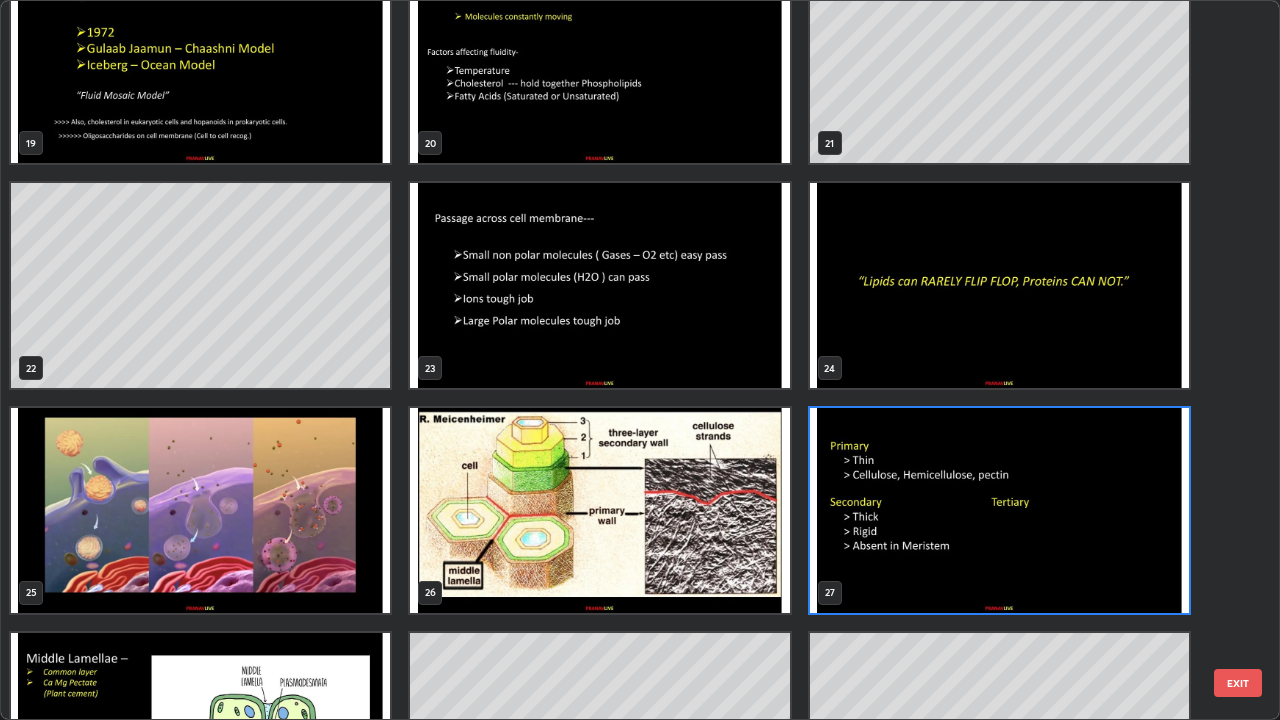 click at bounding box center (999, 510) 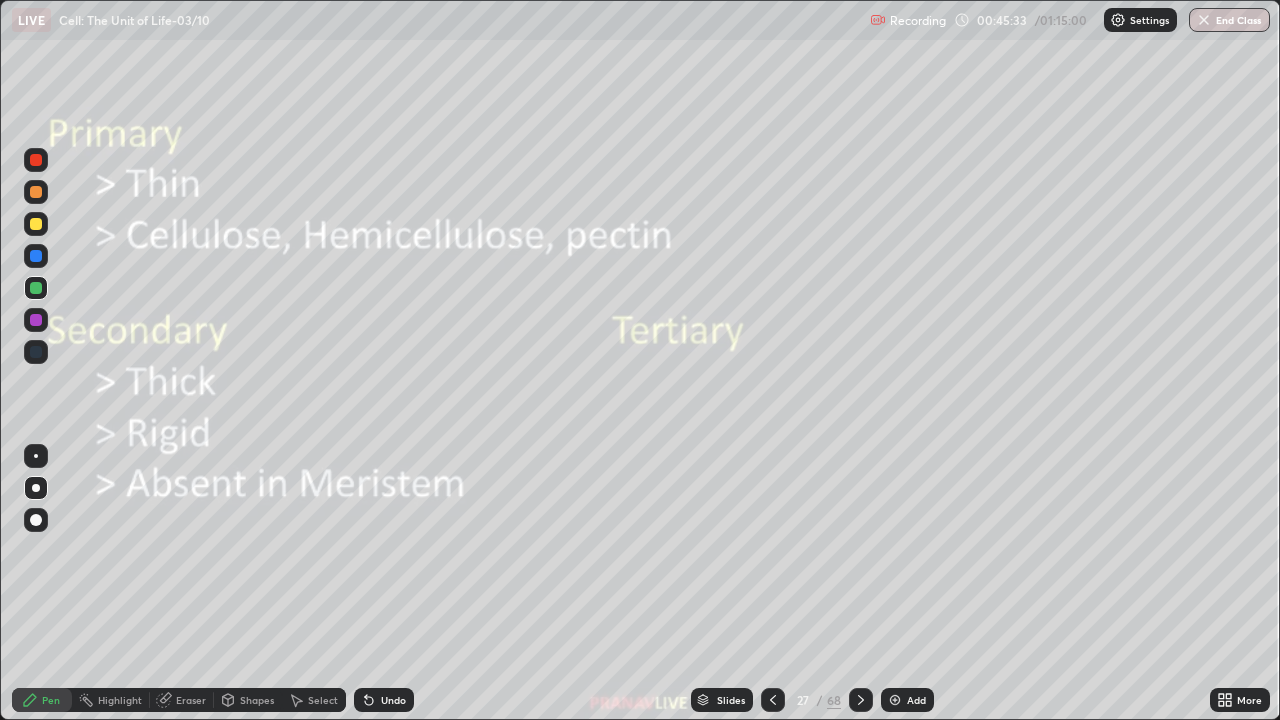 click at bounding box center [999, 510] 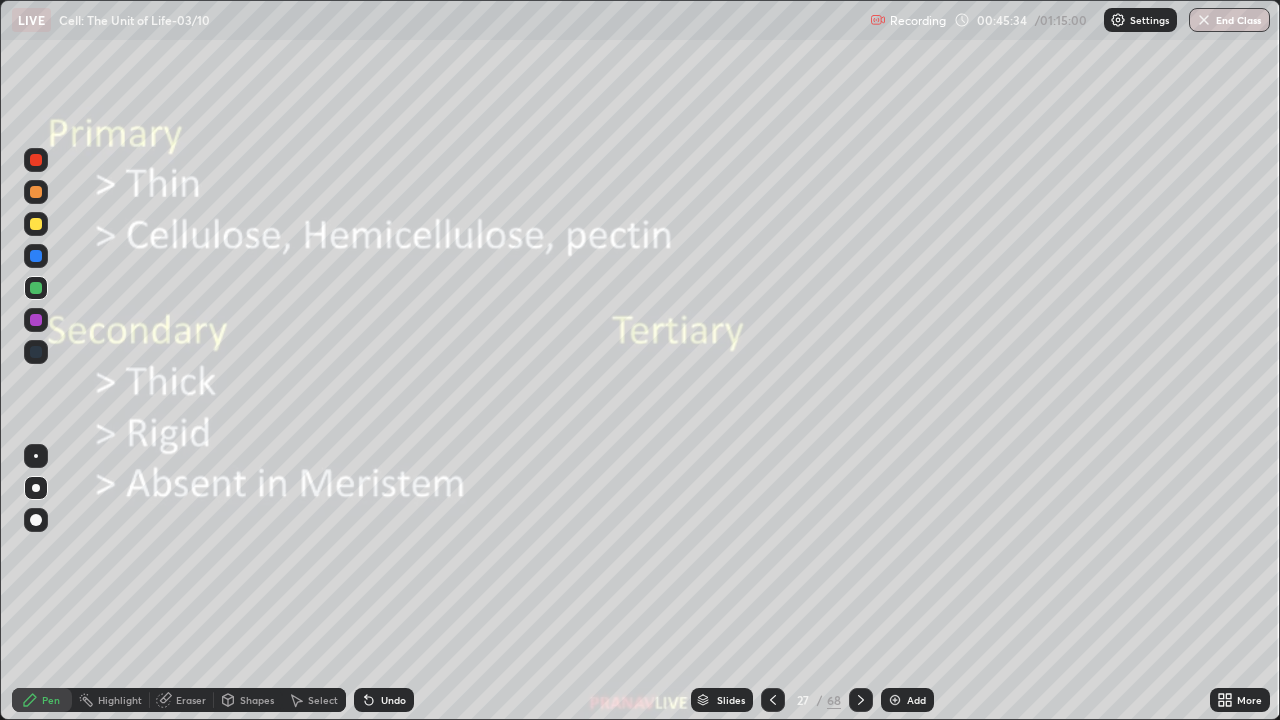 click on "Shapes" at bounding box center (257, 700) 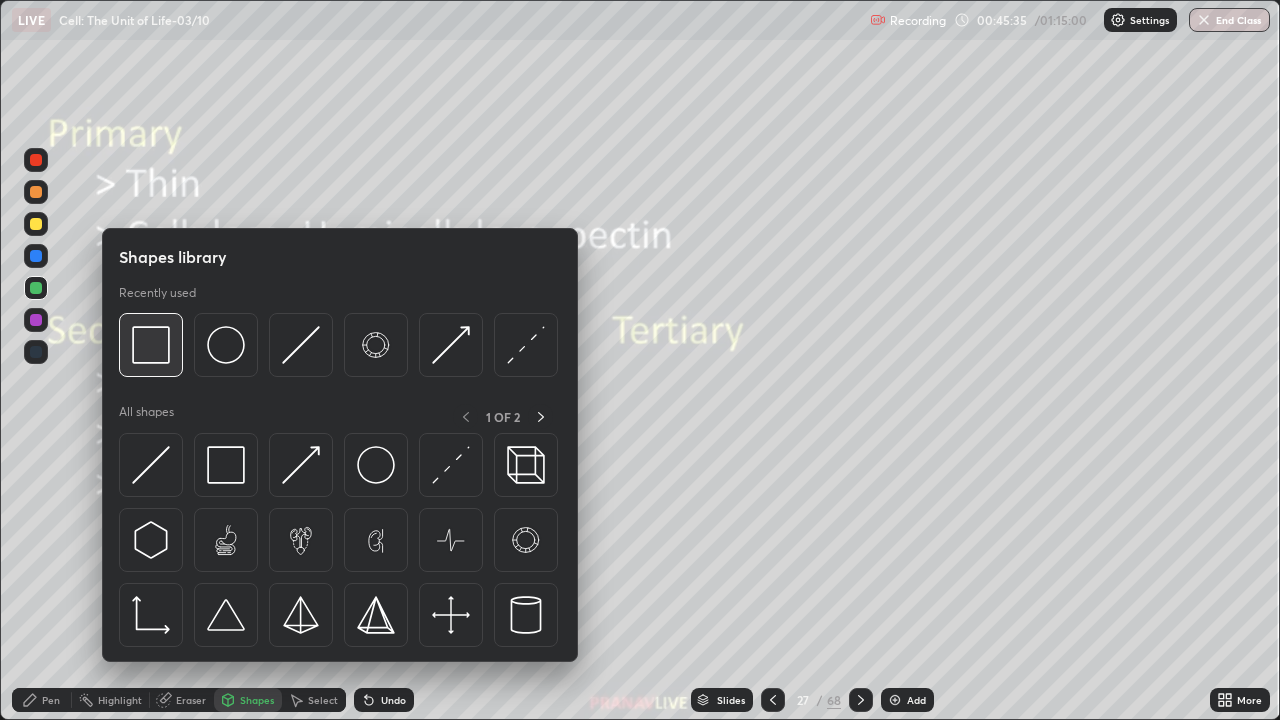 click at bounding box center [151, 345] 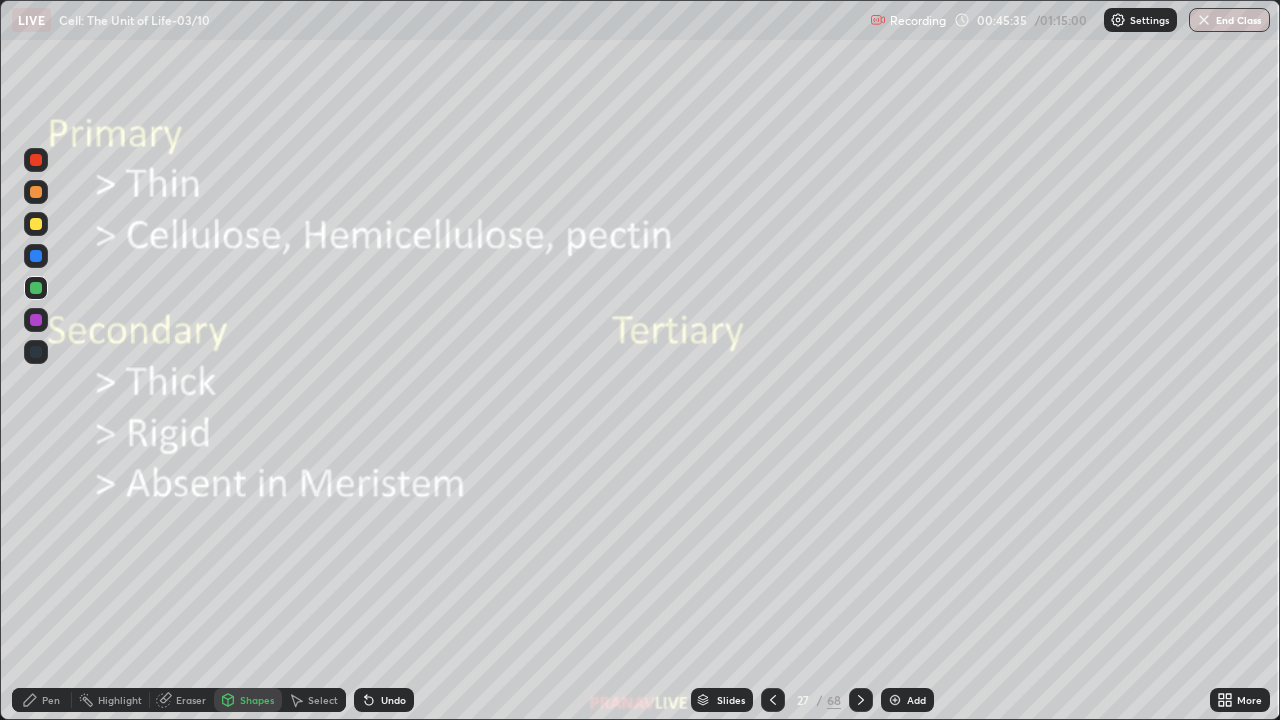 click at bounding box center (36, 224) 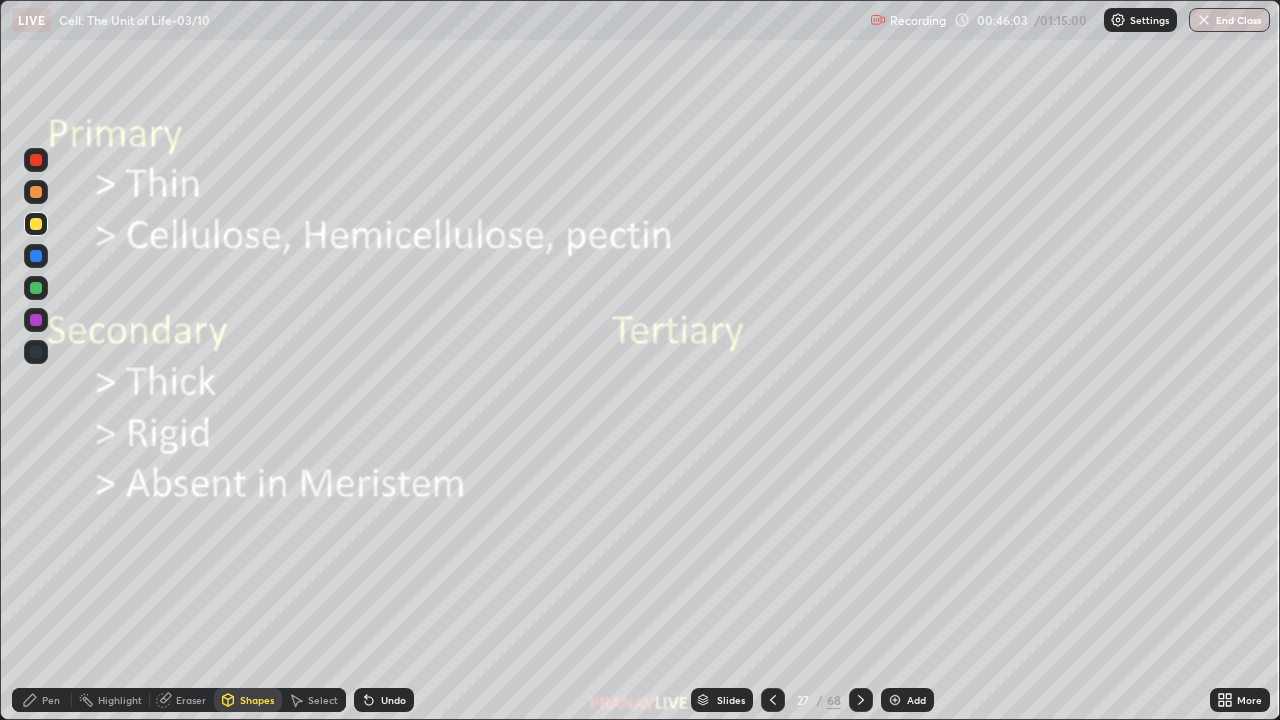 click at bounding box center (36, 288) 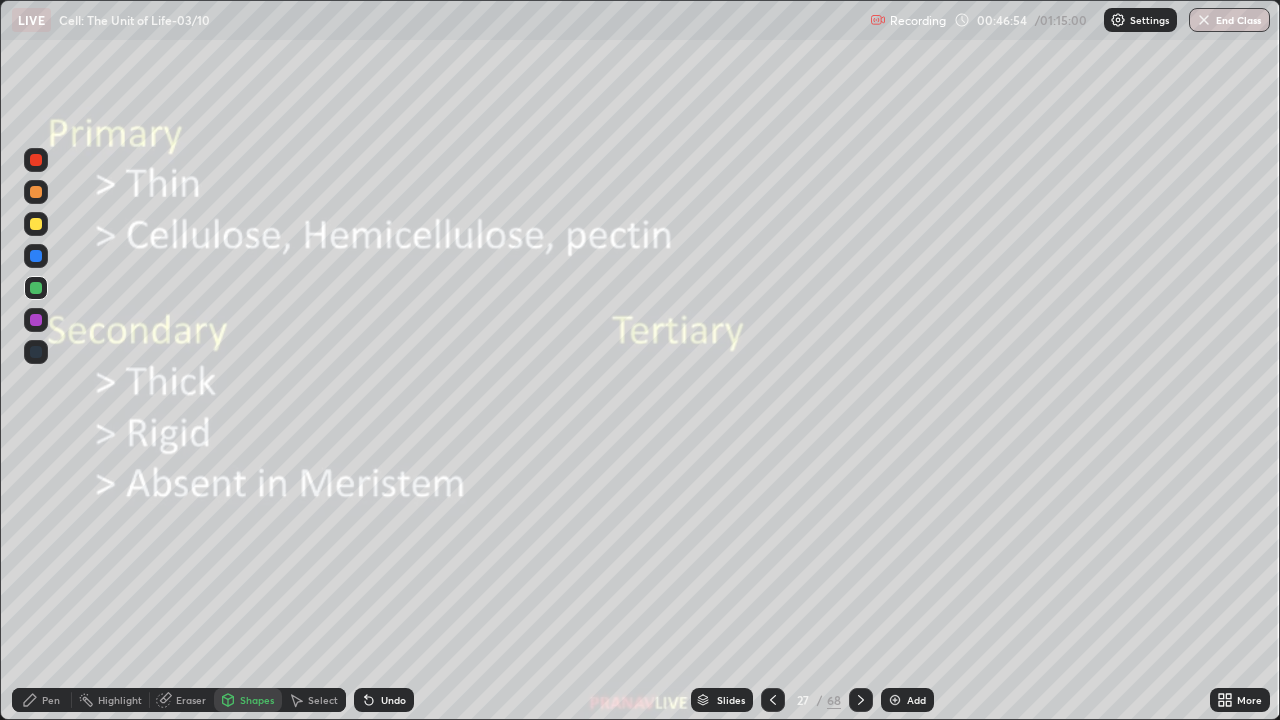 click at bounding box center (36, 288) 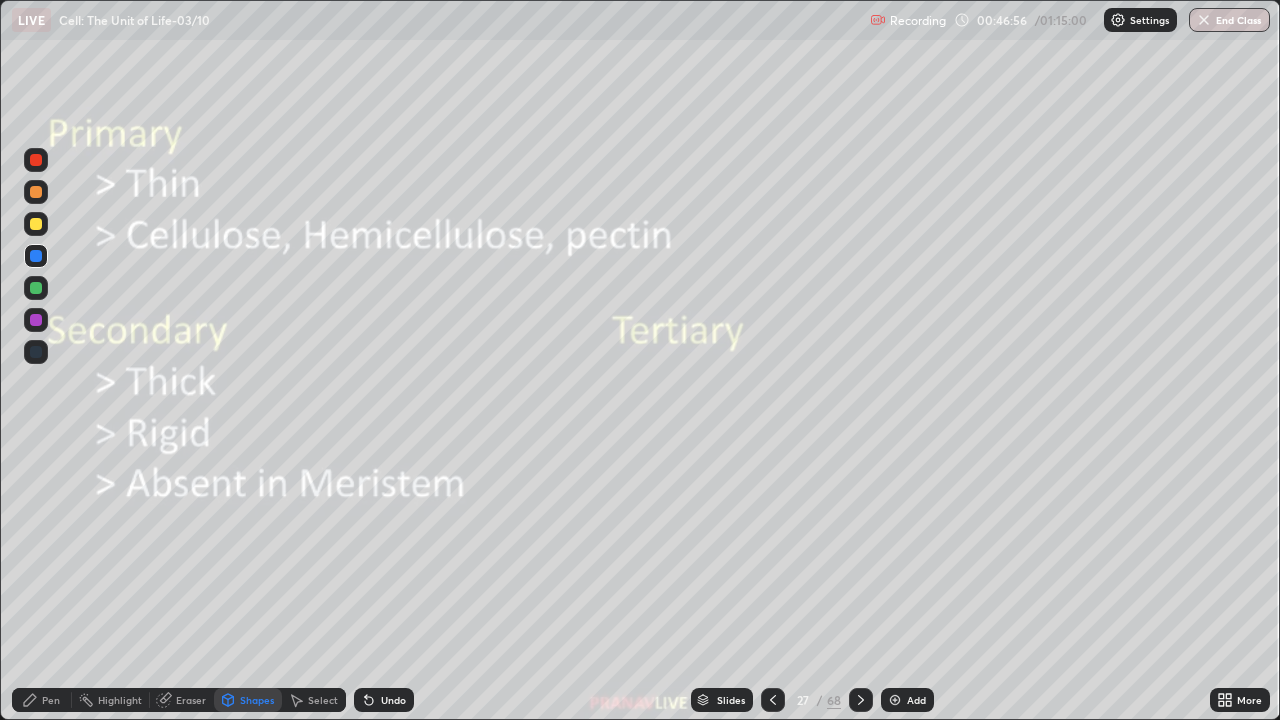 click on "Add" at bounding box center [916, 700] 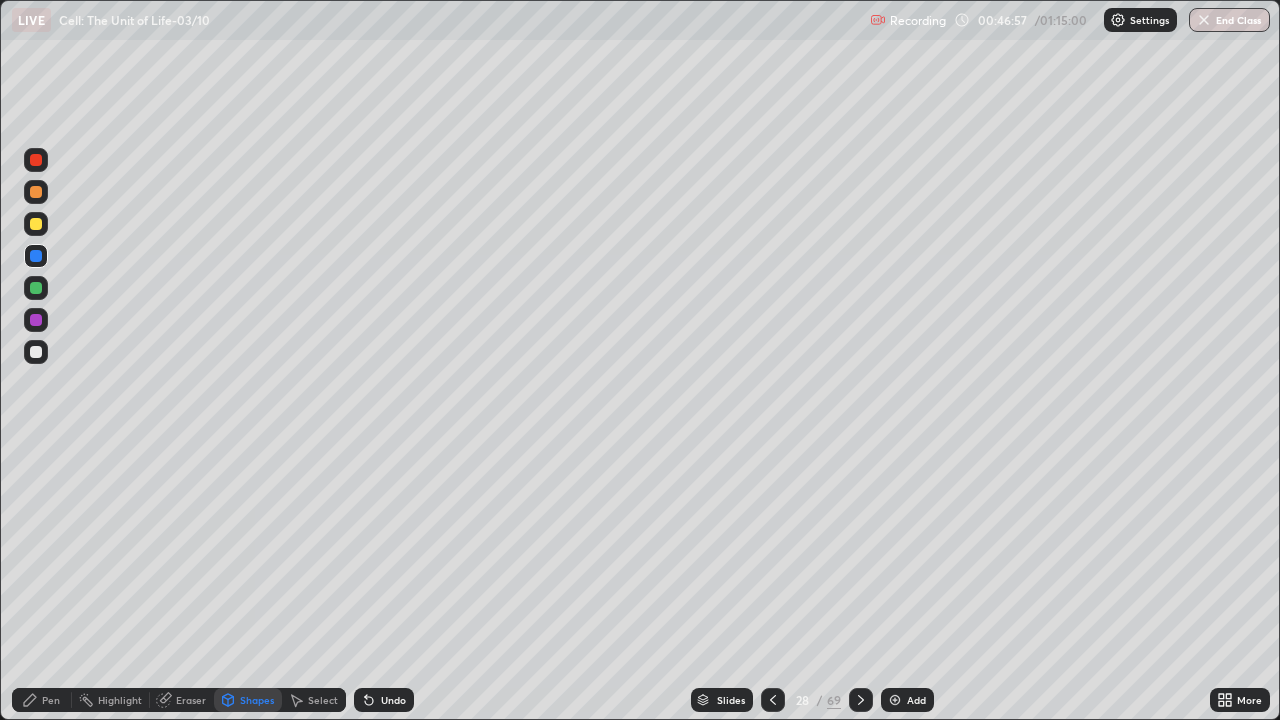 click on "Shapes" at bounding box center [248, 700] 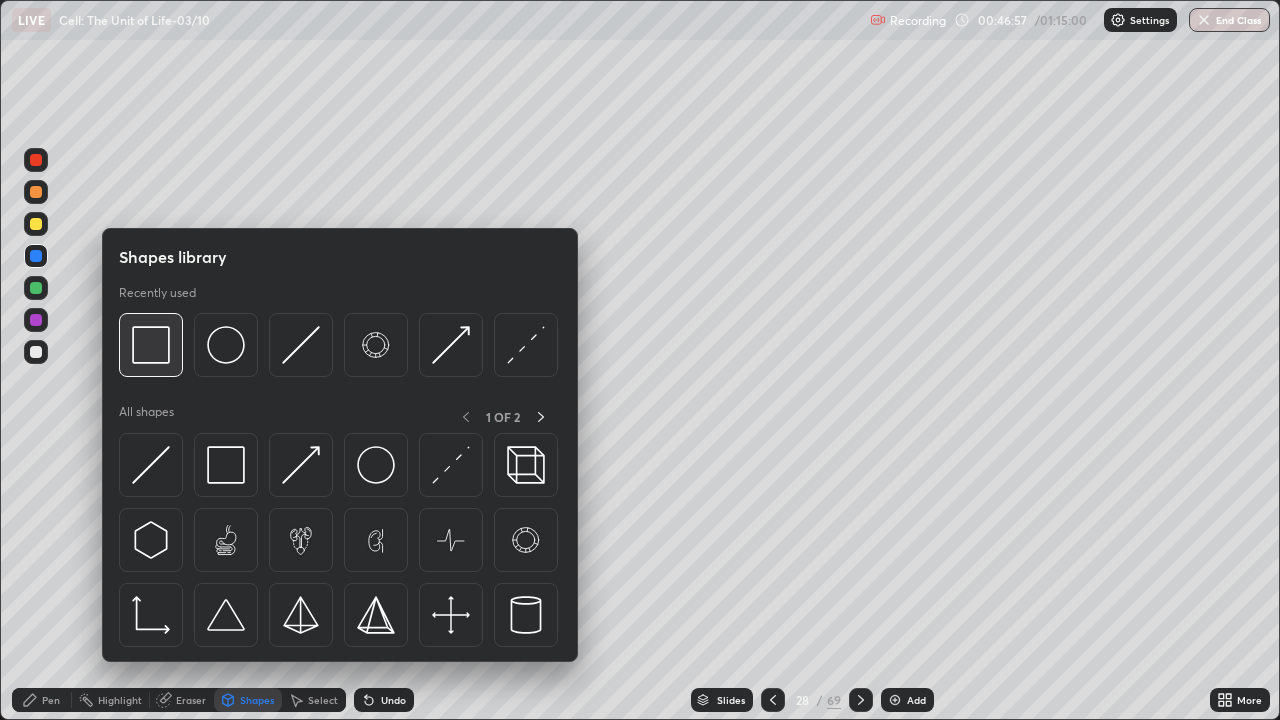 click at bounding box center (151, 345) 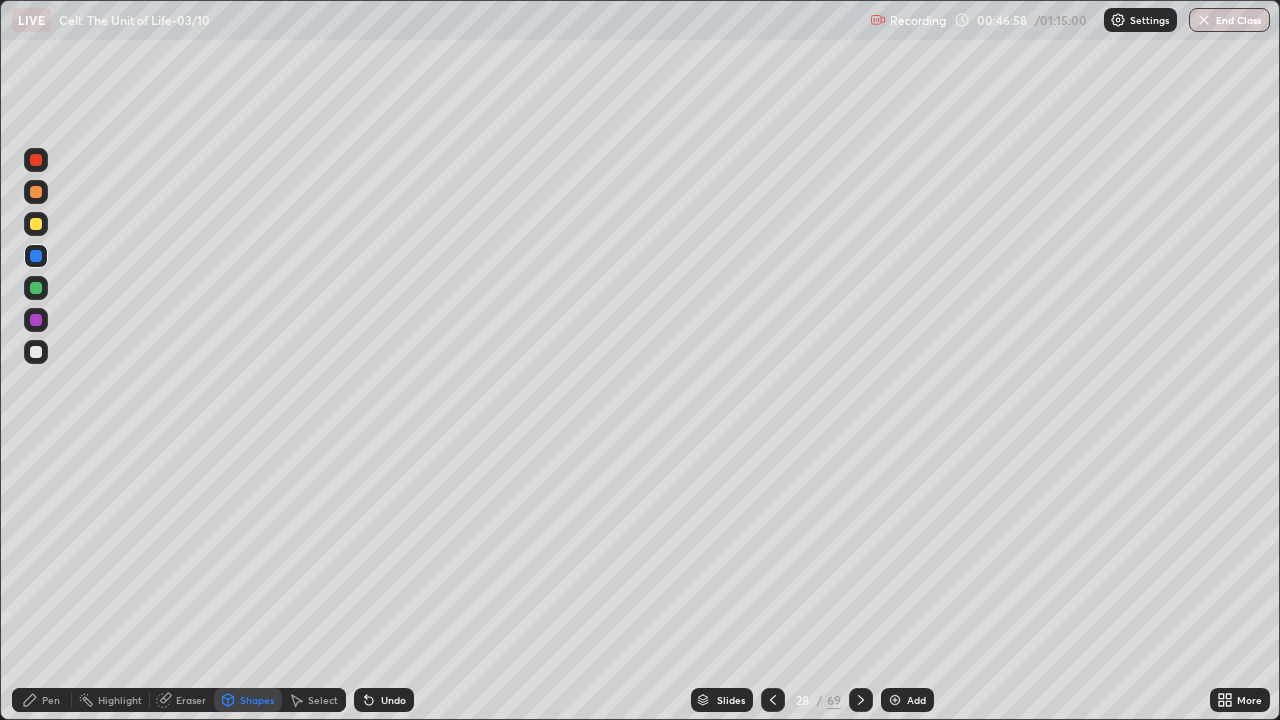 click at bounding box center (36, 224) 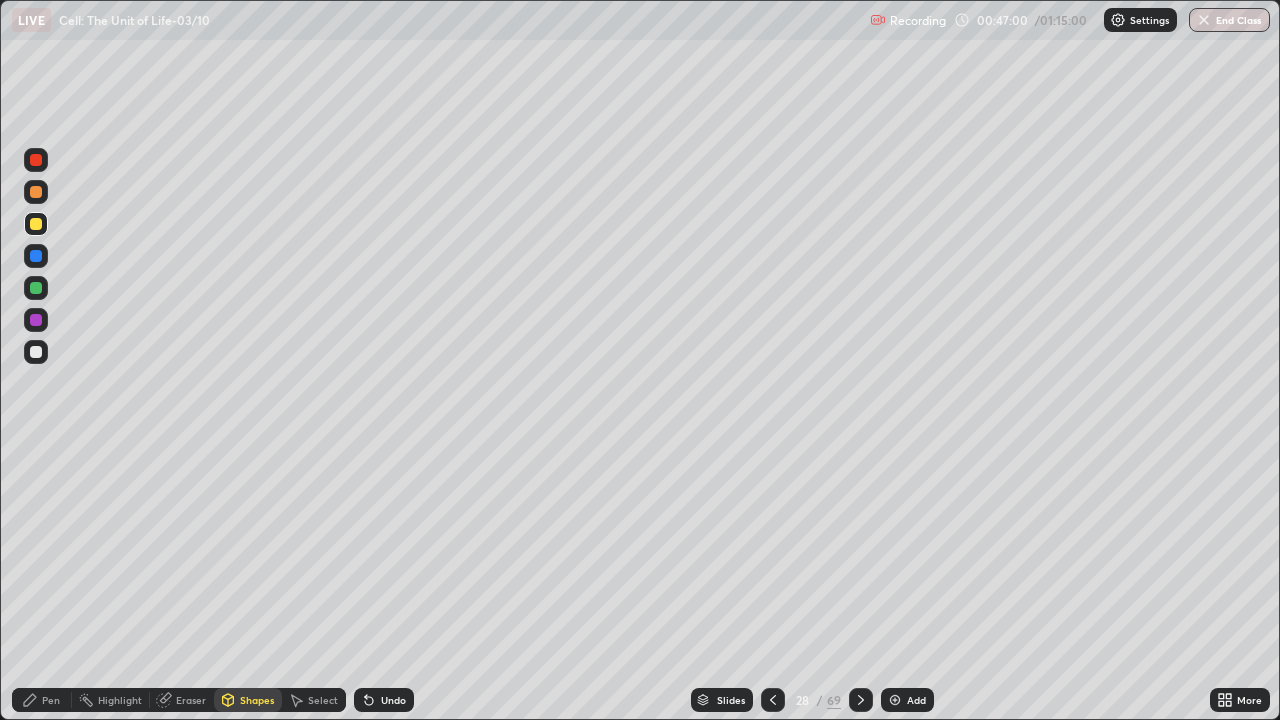click at bounding box center [36, 160] 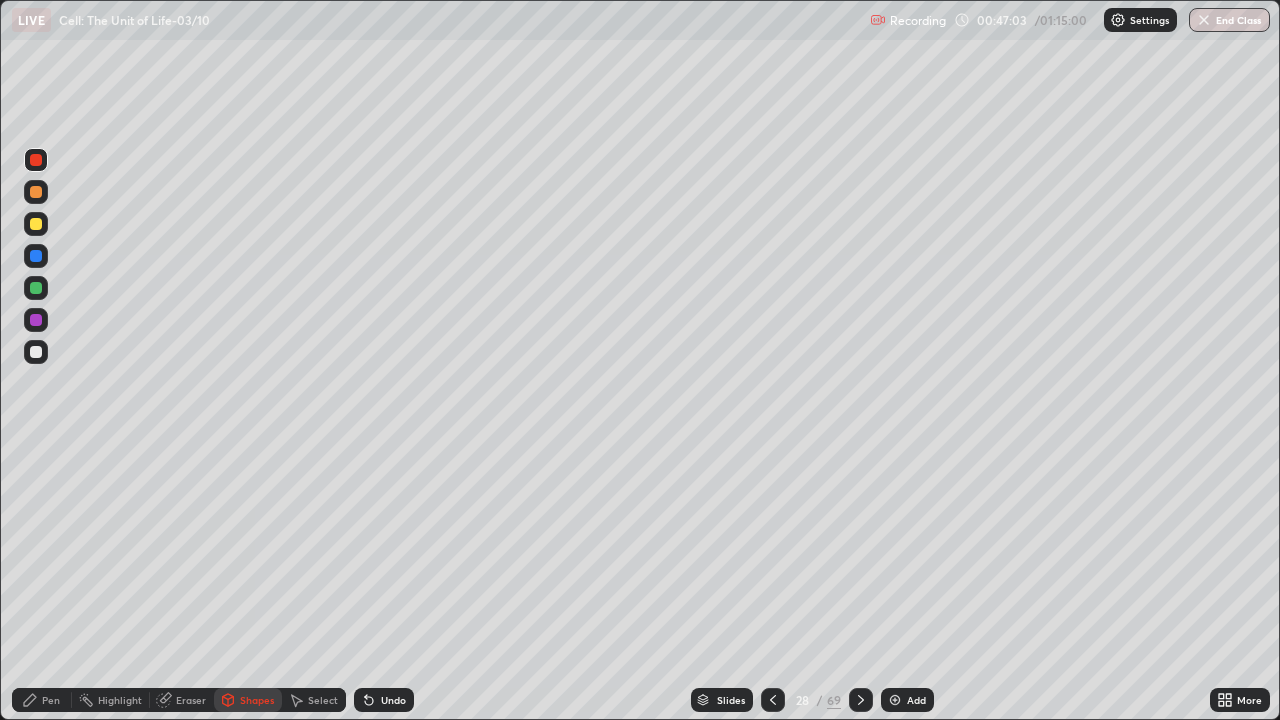 click on "Pen" at bounding box center (51, 700) 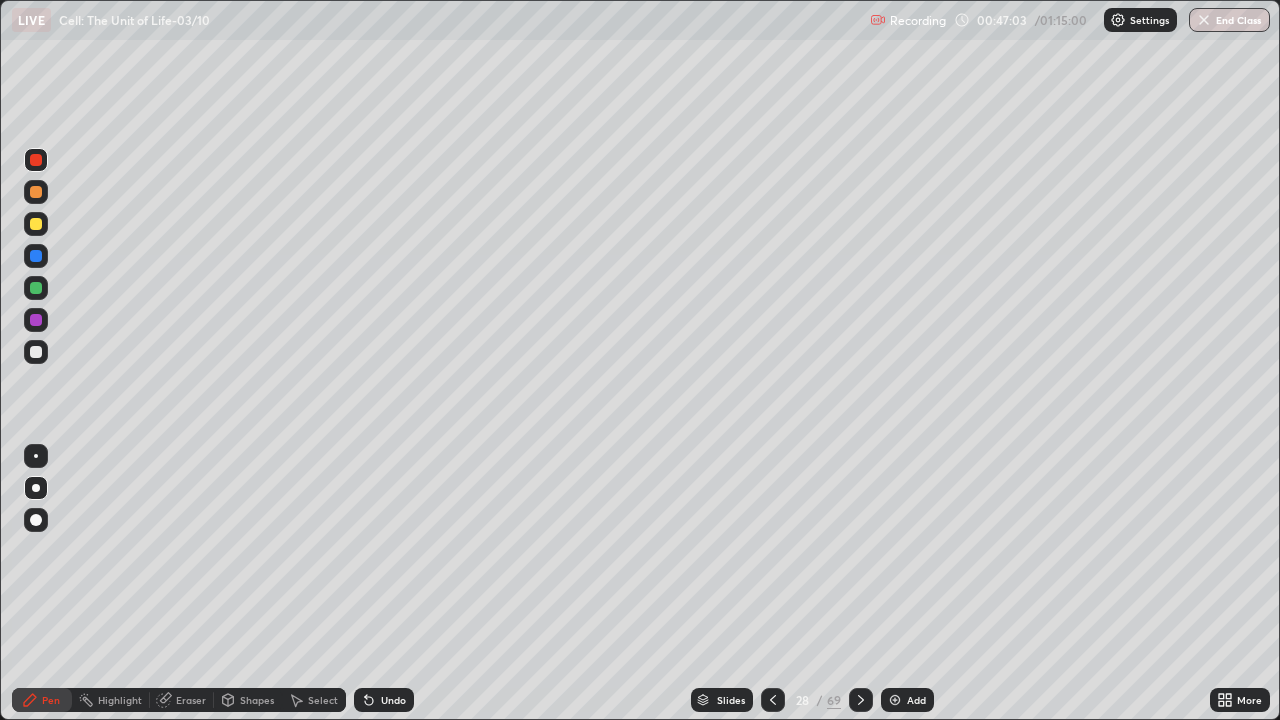 click on "Pen" at bounding box center (42, 700) 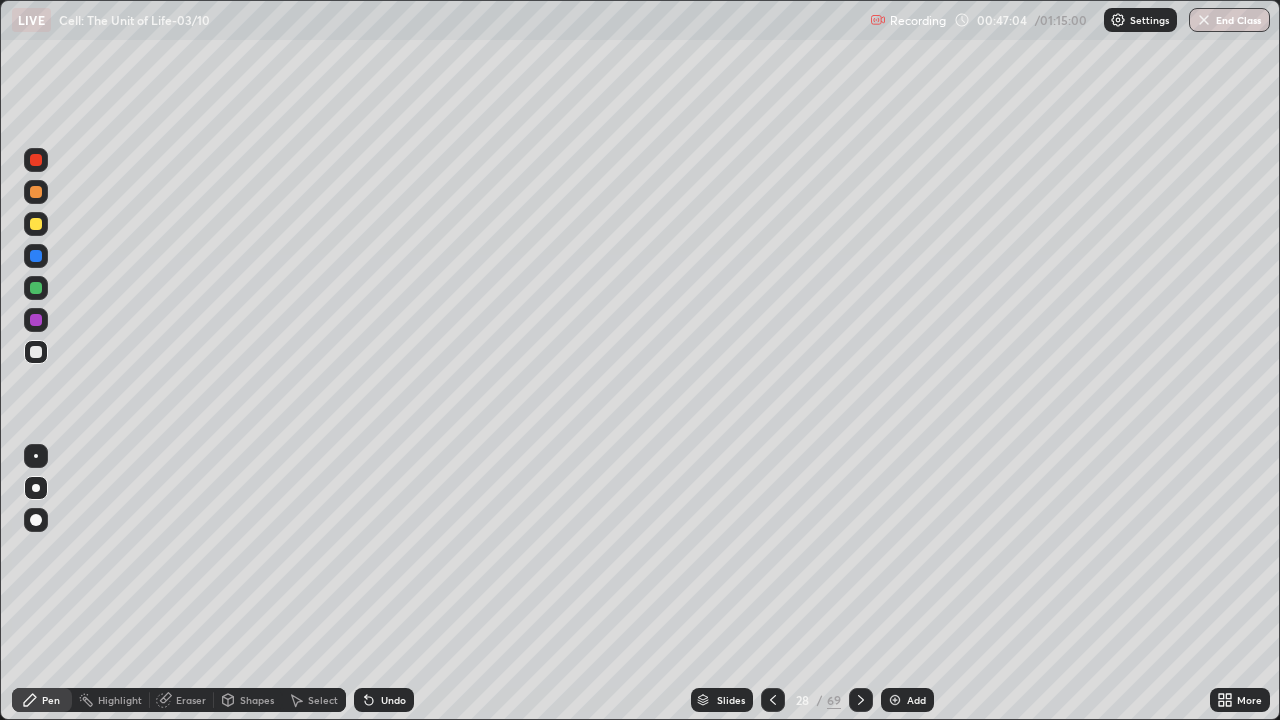 click at bounding box center (36, 352) 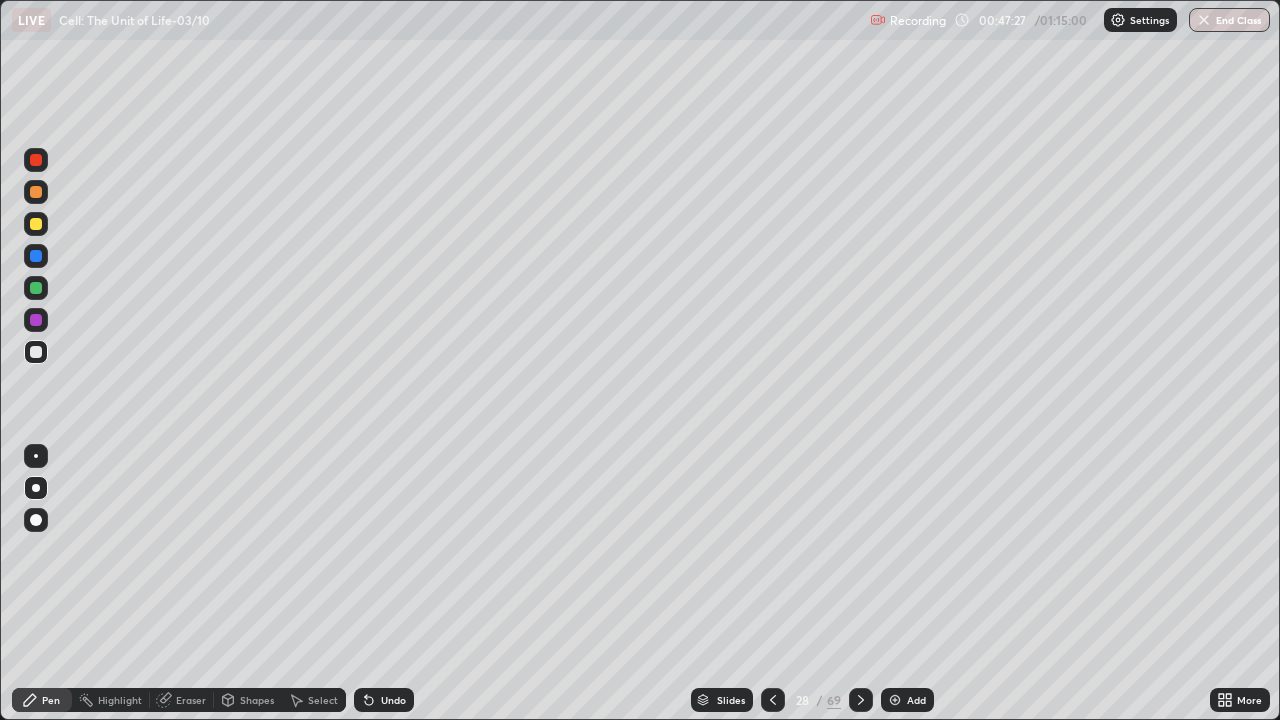 click on "Shapes" at bounding box center (248, 700) 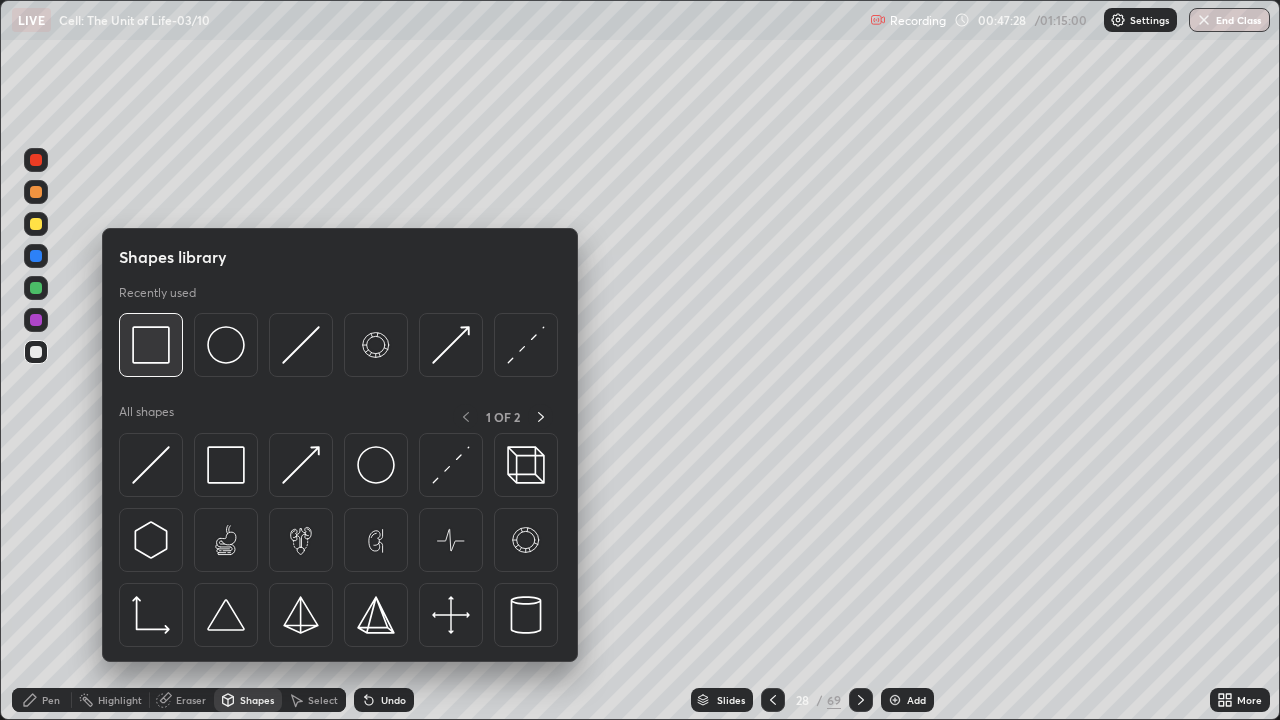 click at bounding box center (151, 345) 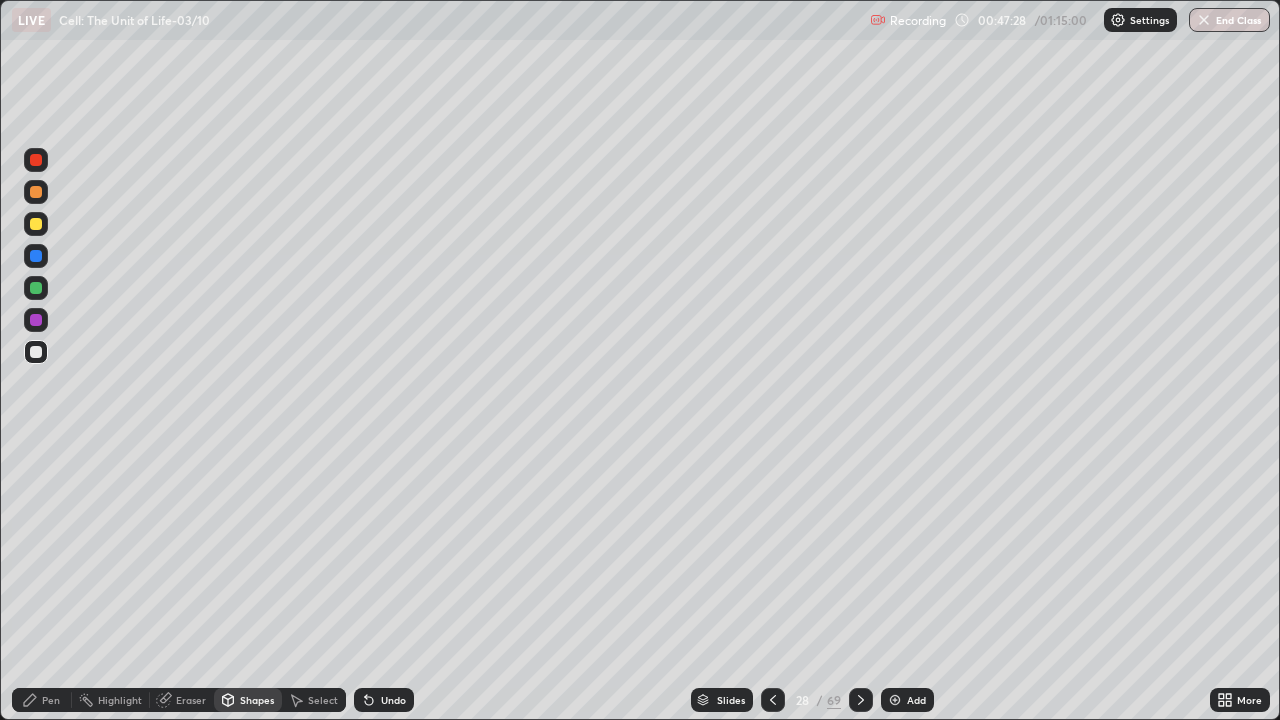 click at bounding box center [36, 224] 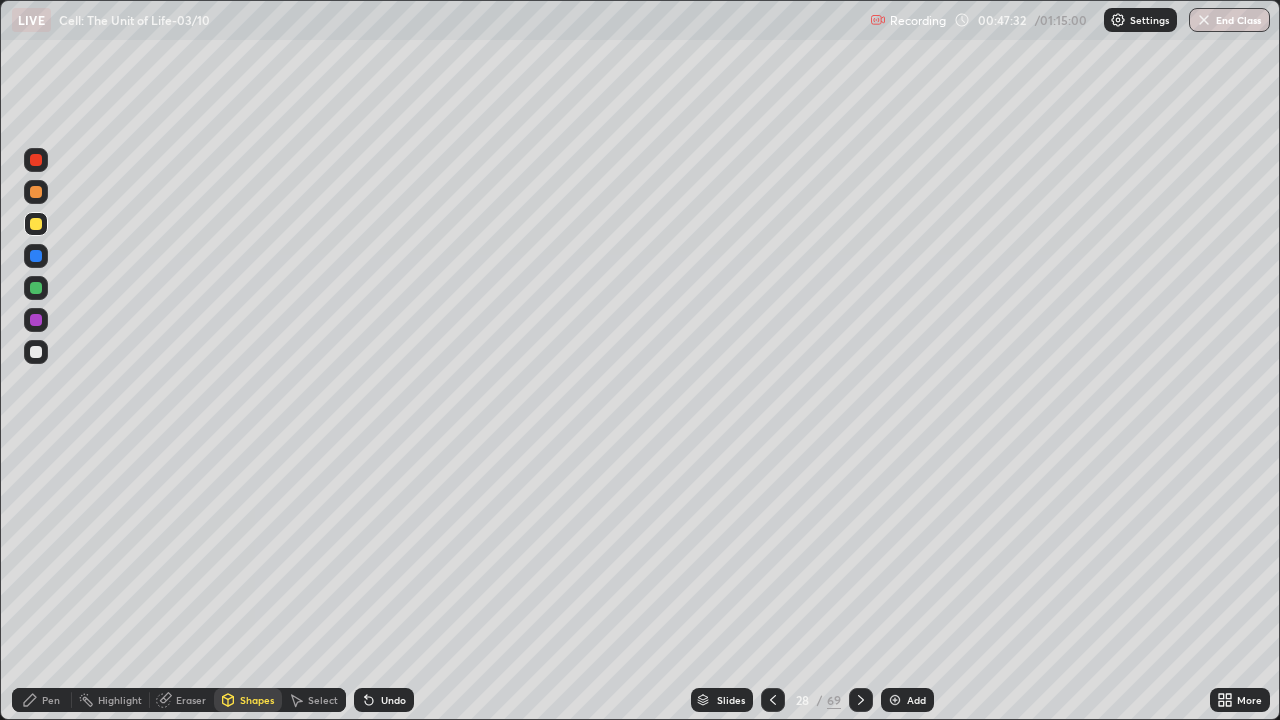 click at bounding box center (36, 256) 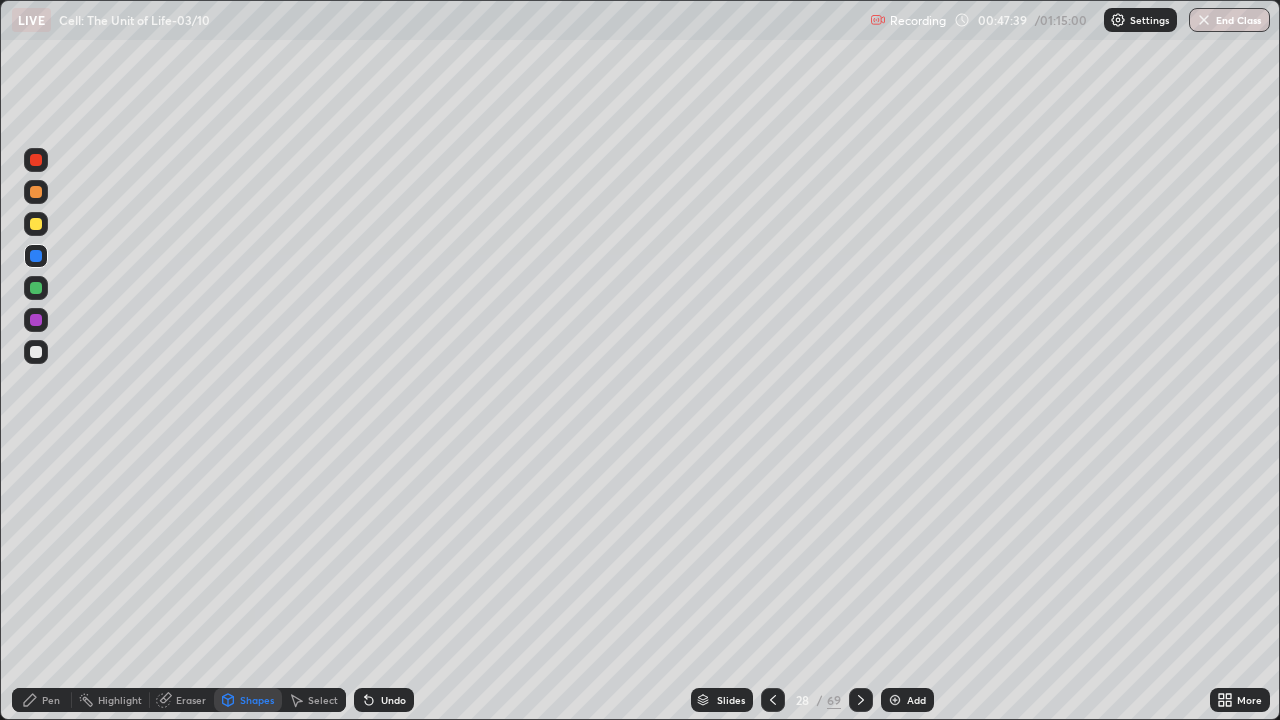 click at bounding box center (36, 160) 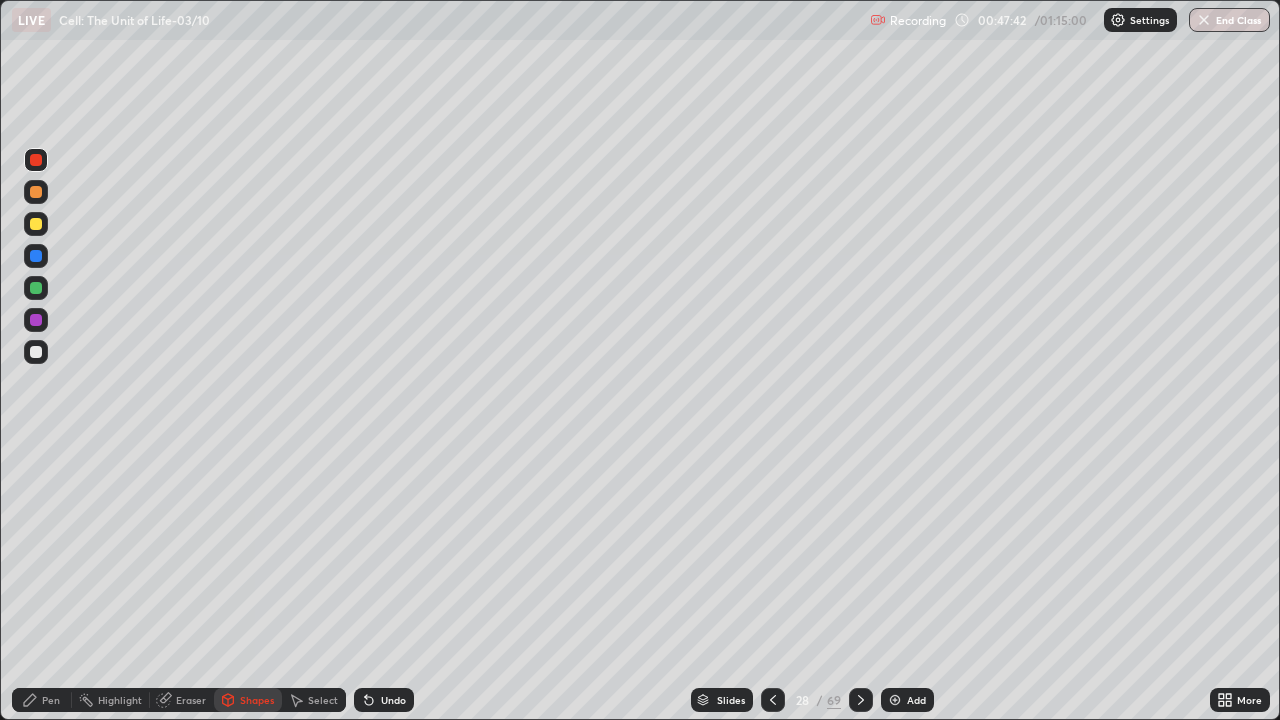 click 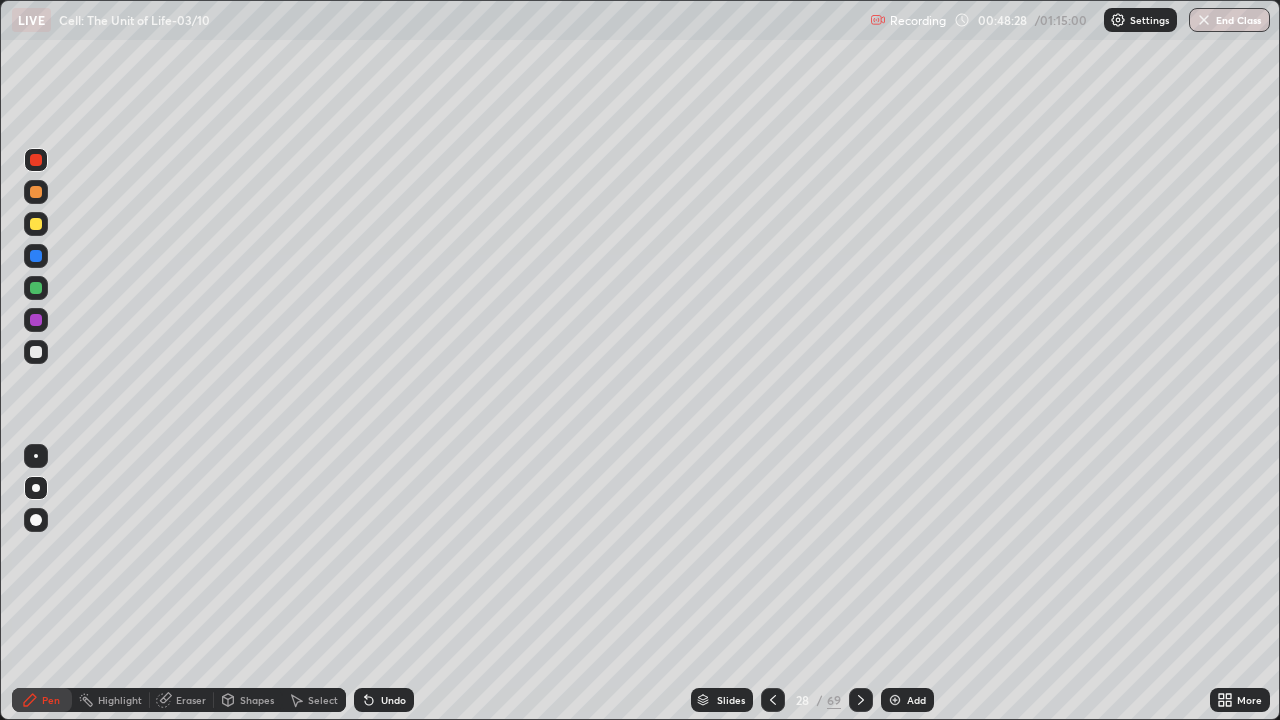 click on "Add" at bounding box center [916, 700] 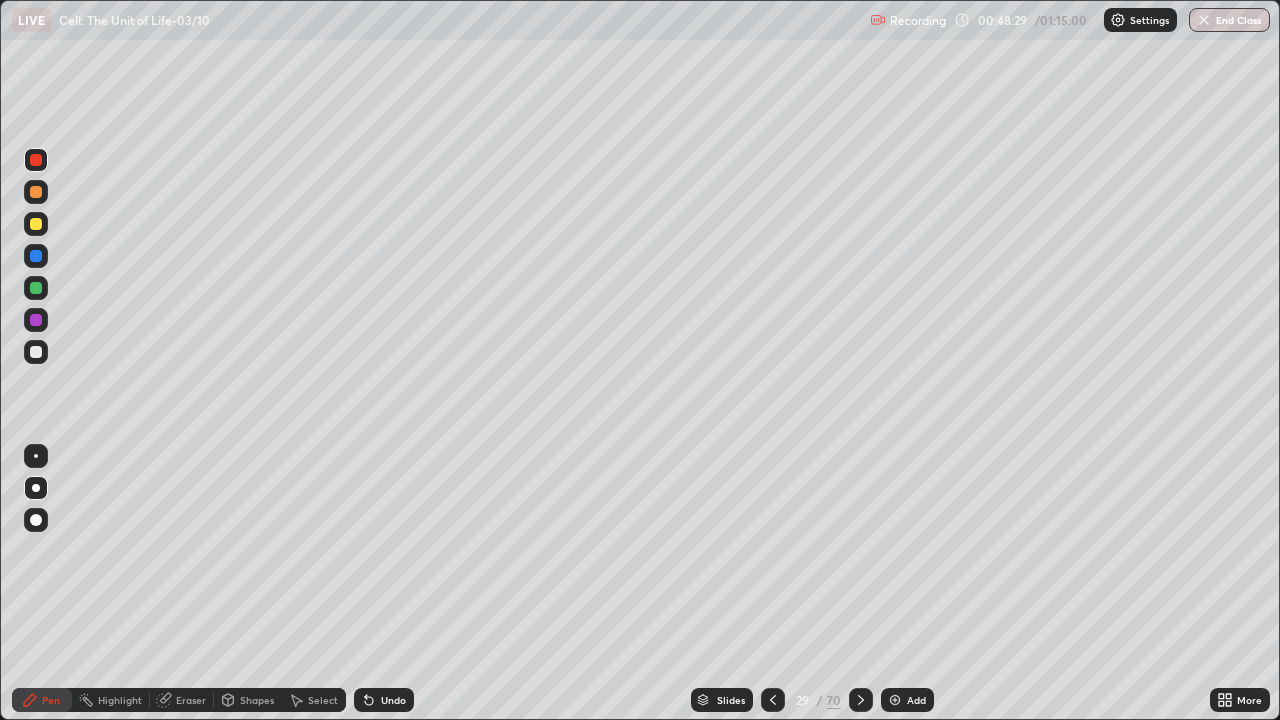 click on "Shapes" at bounding box center [257, 700] 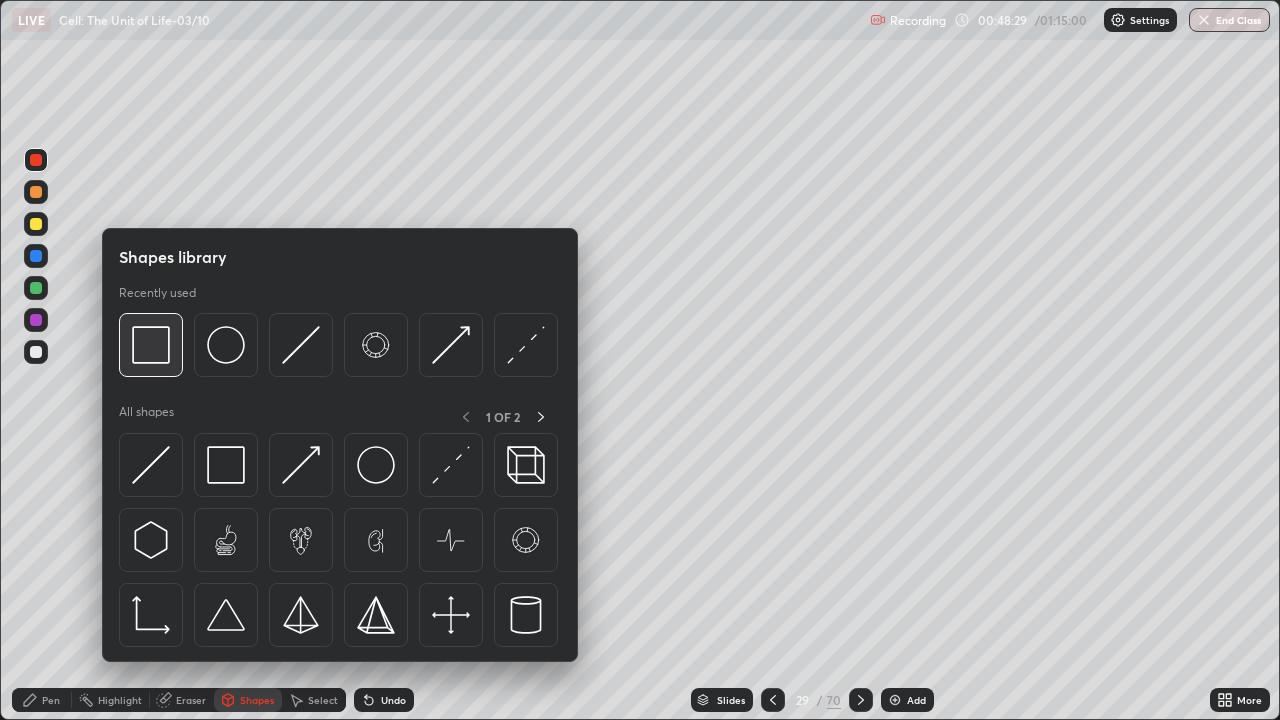 click at bounding box center (151, 345) 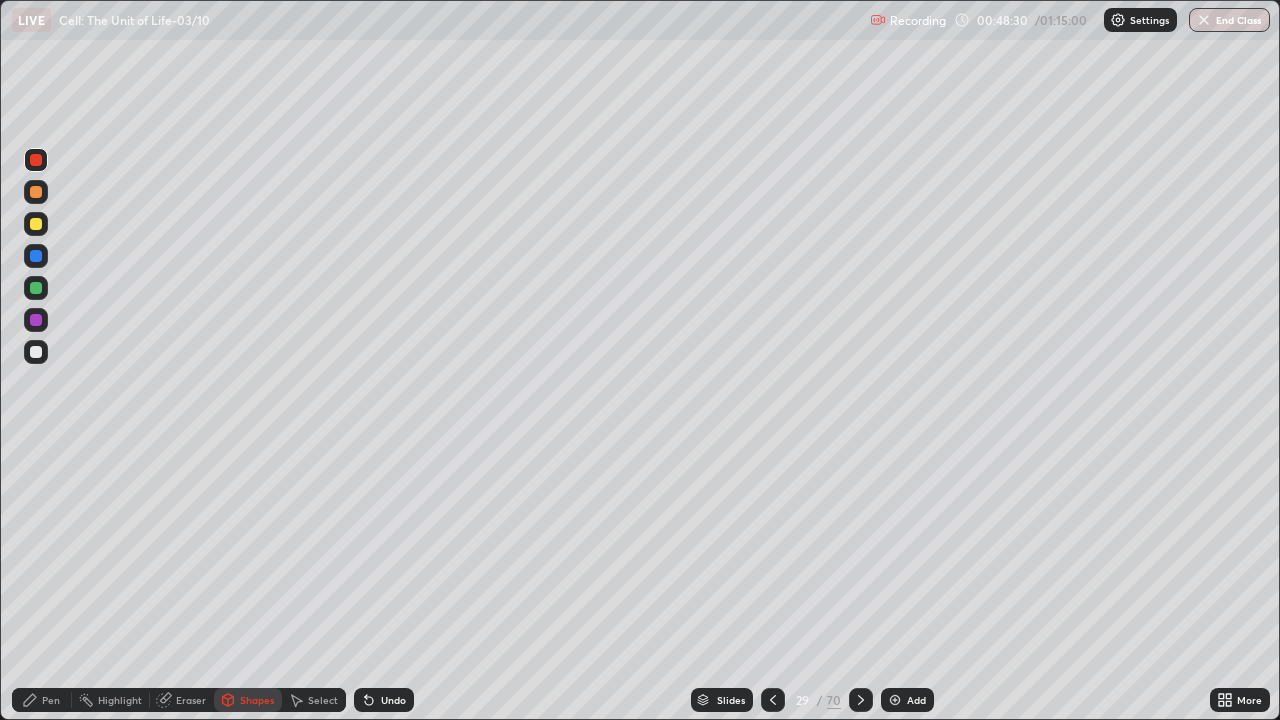 click at bounding box center [36, 224] 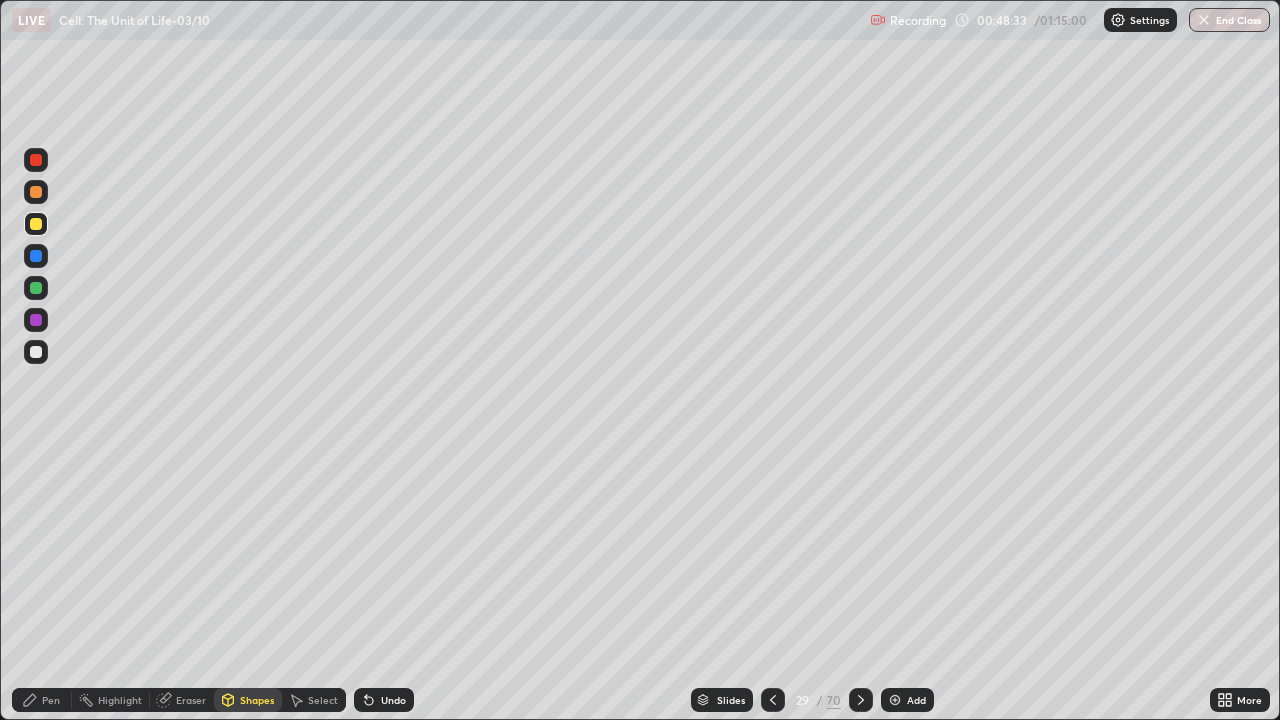 click at bounding box center [36, 160] 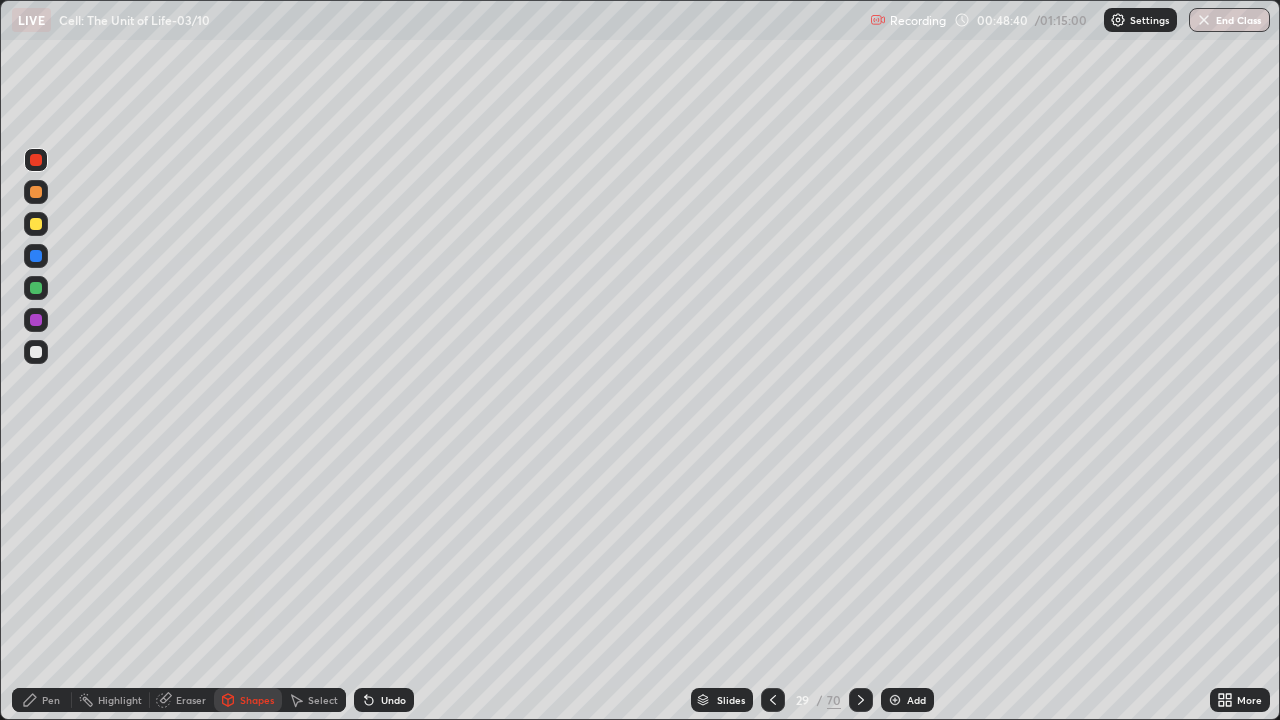 click at bounding box center (36, 192) 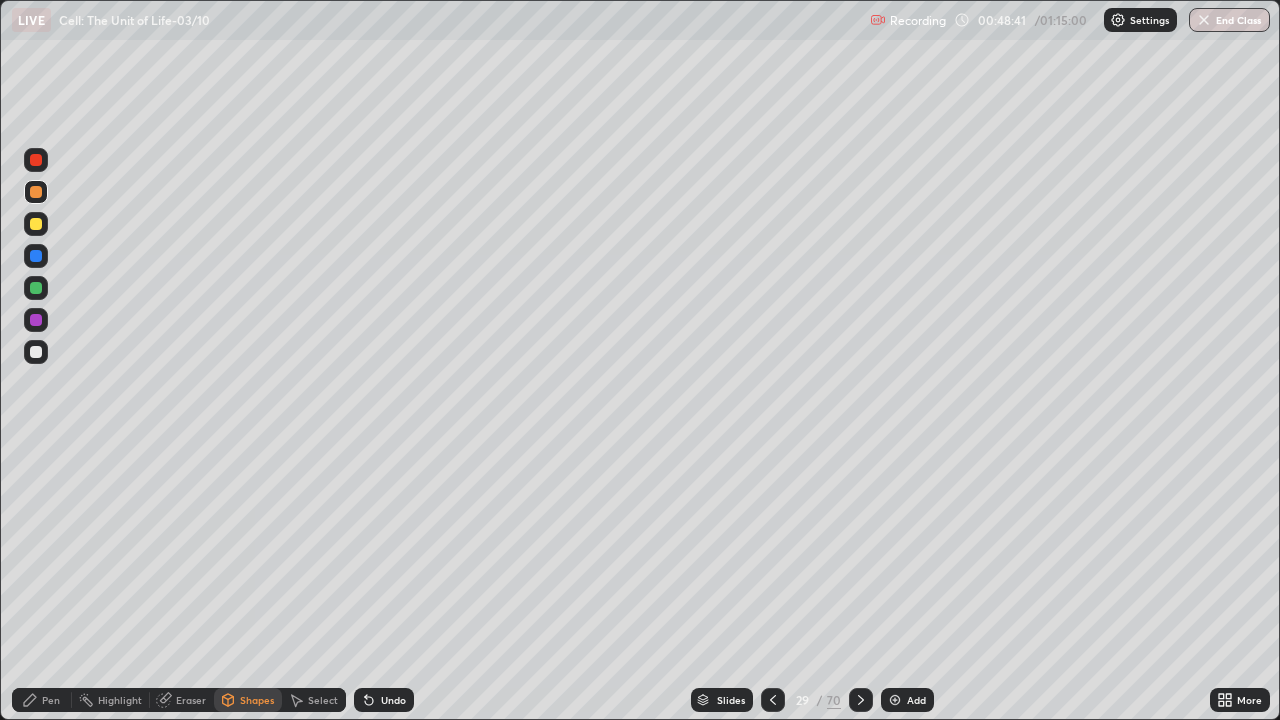 click at bounding box center (36, 192) 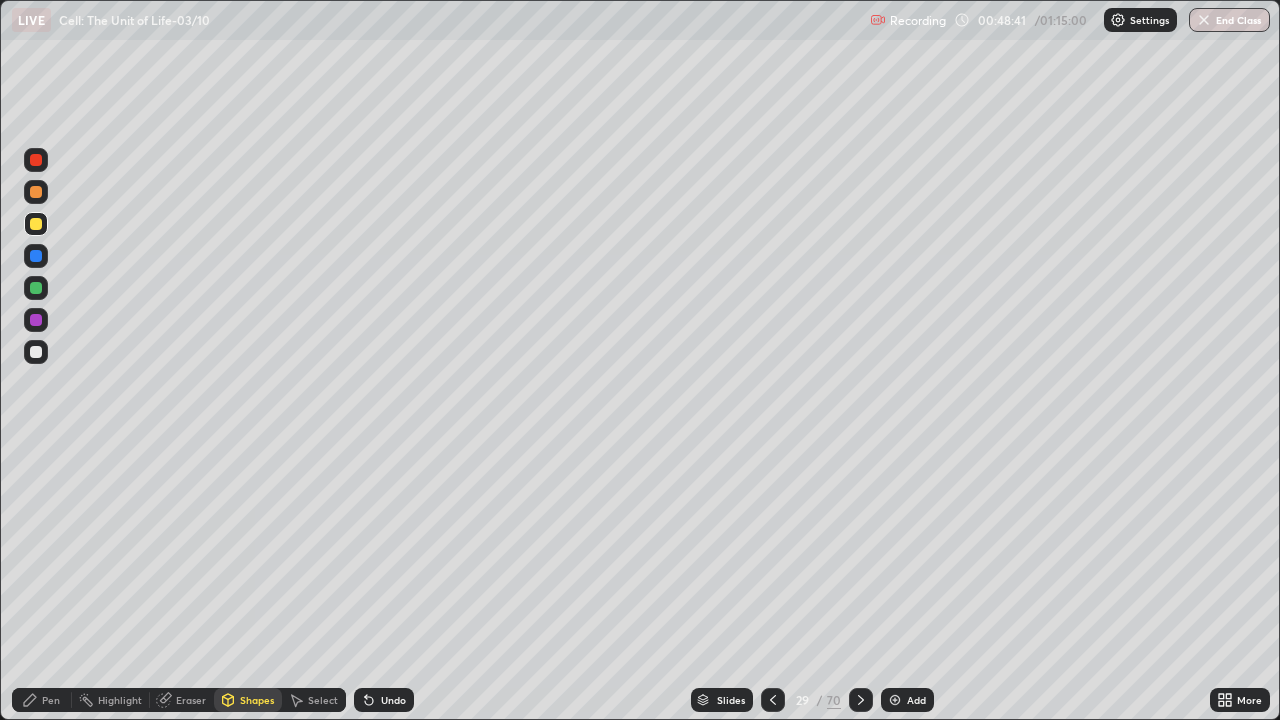 click at bounding box center [36, 256] 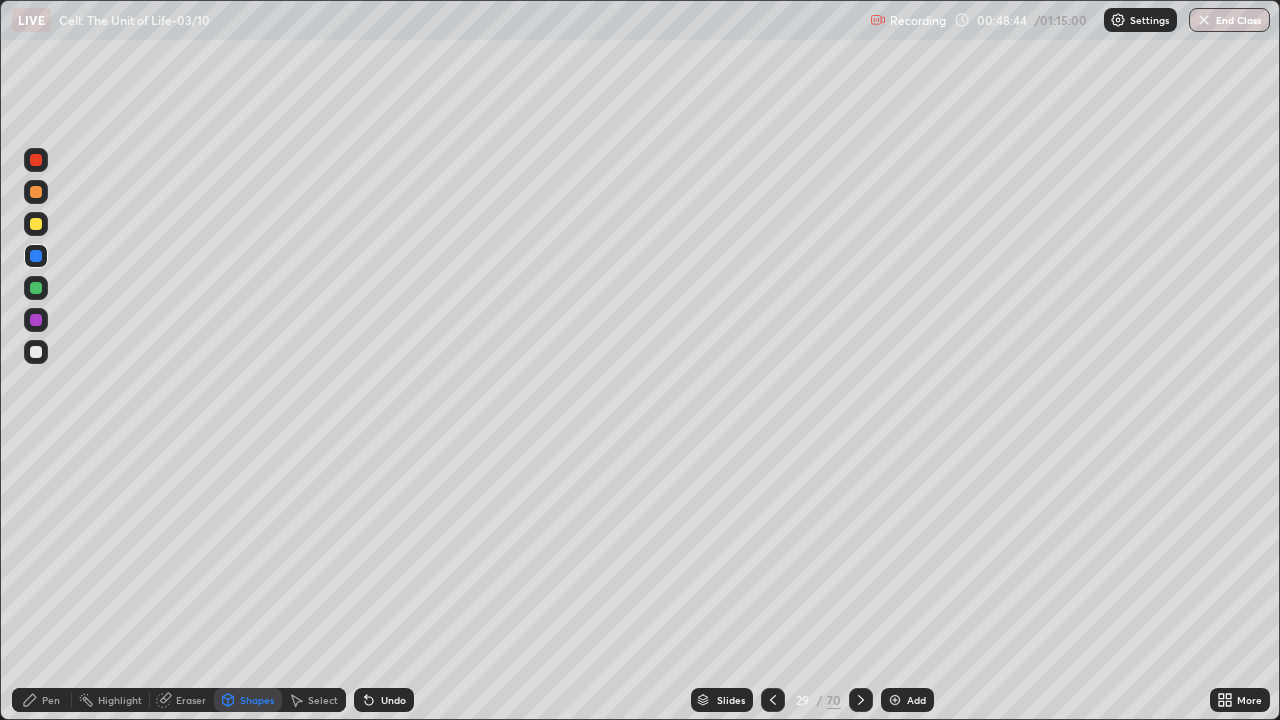 click on "Select" at bounding box center (323, 700) 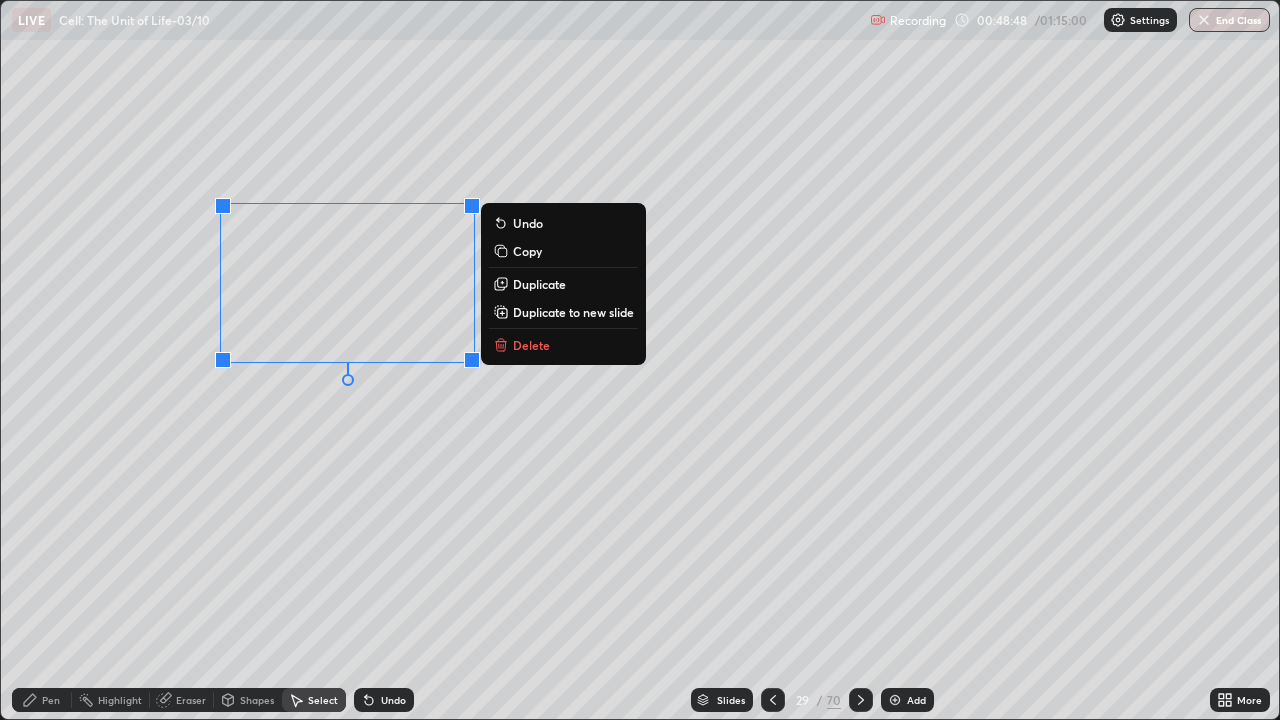 click on "Duplicate" at bounding box center [539, 284] 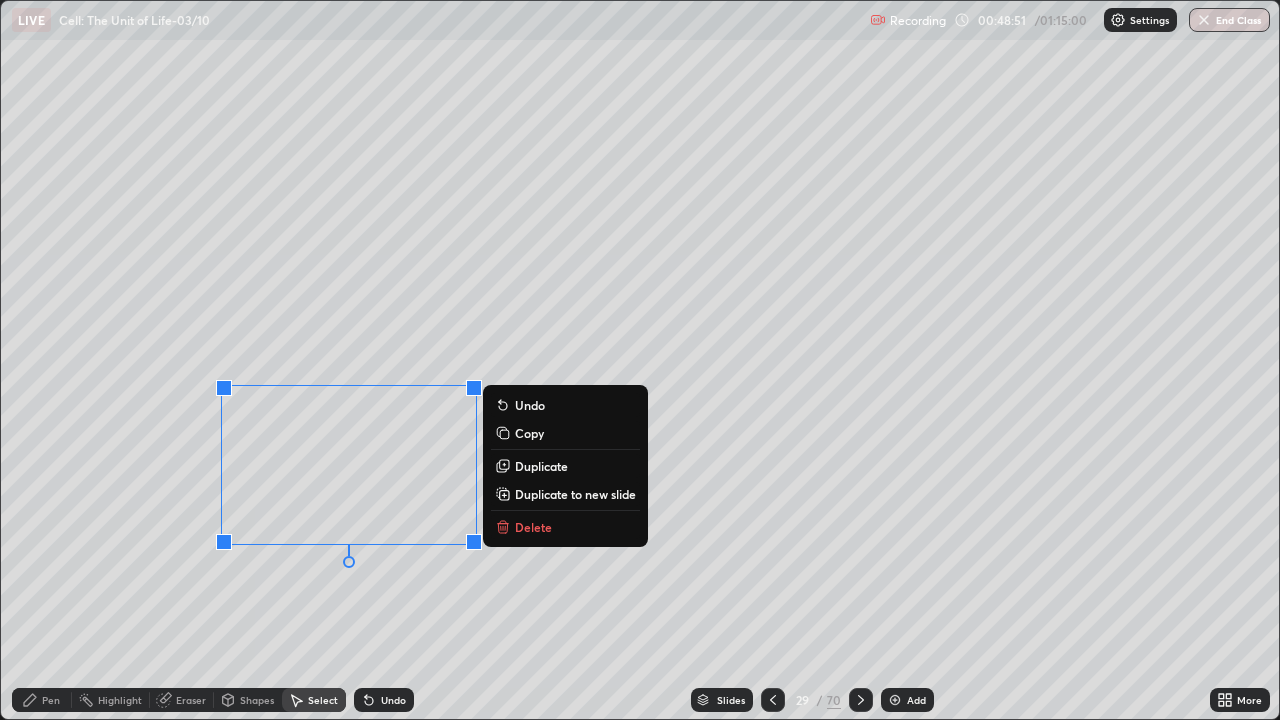 click on "0 ° Undo Copy Duplicate Duplicate to new slide Delete" at bounding box center [640, 360] 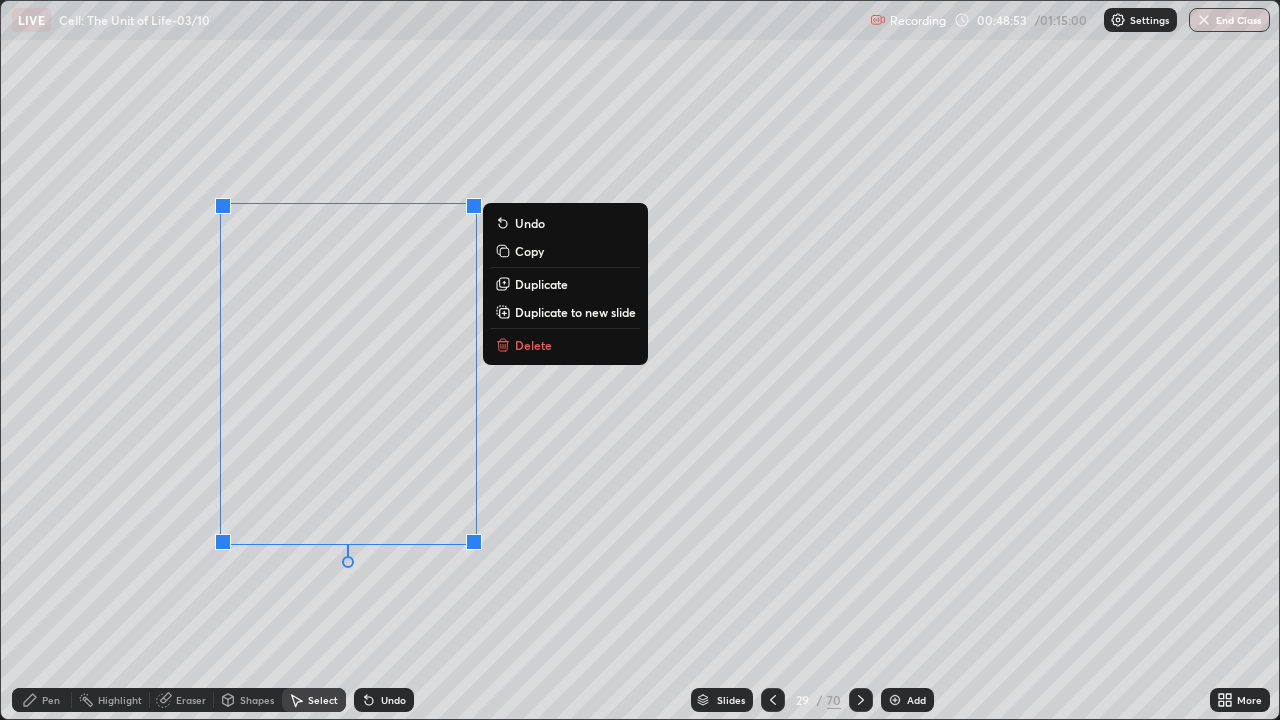 click on "Duplicate" at bounding box center (565, 284) 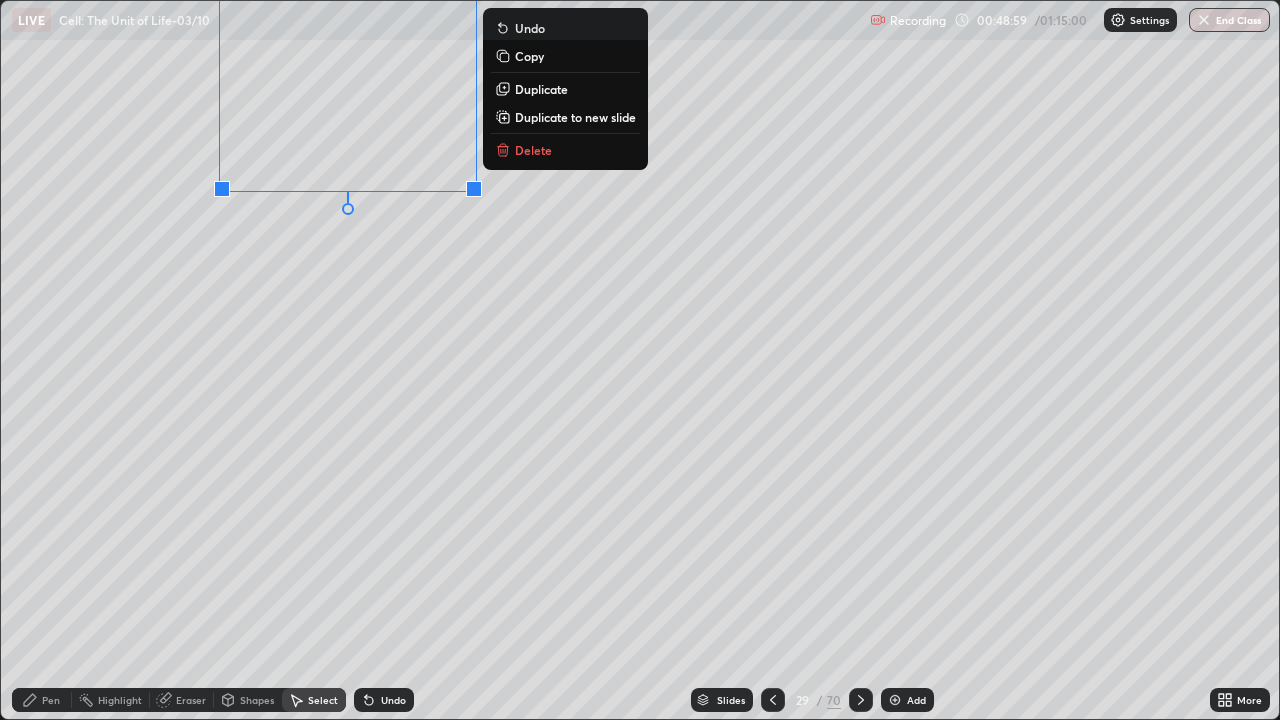 click on "0 ° Undo Copy Duplicate Duplicate to new slide Delete" at bounding box center [640, 360] 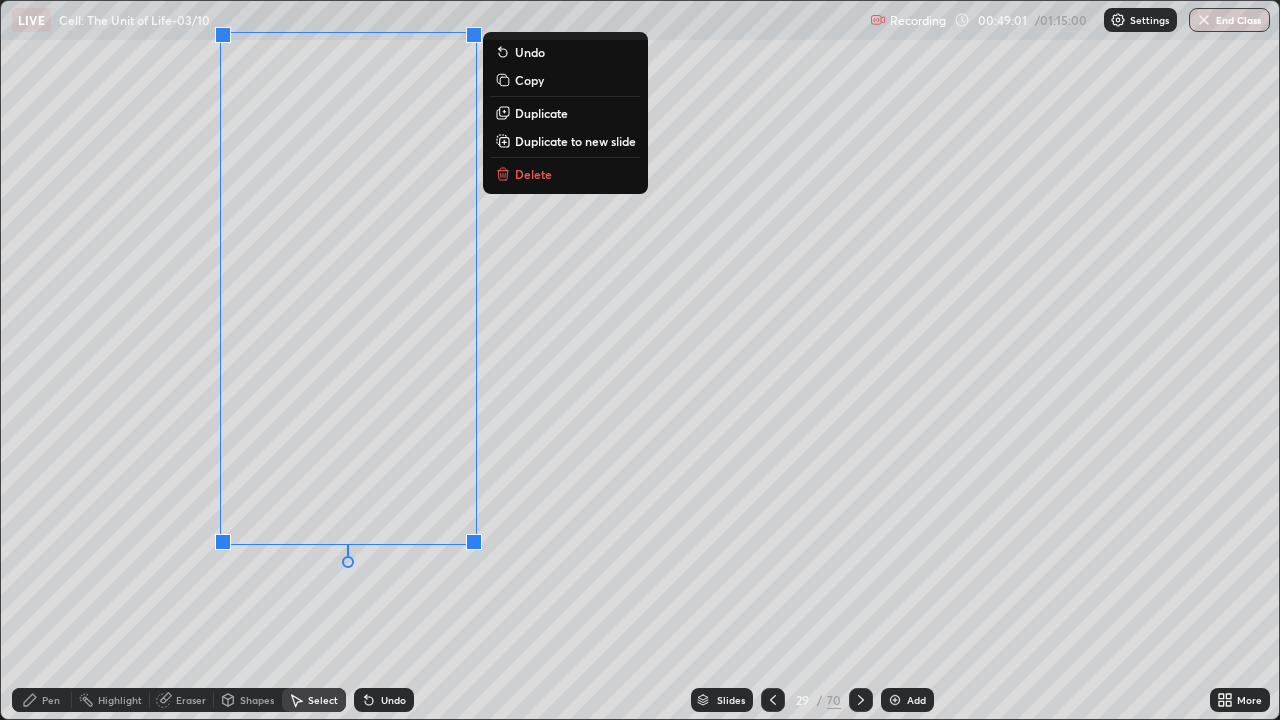 click on "Duplicate" at bounding box center (541, 113) 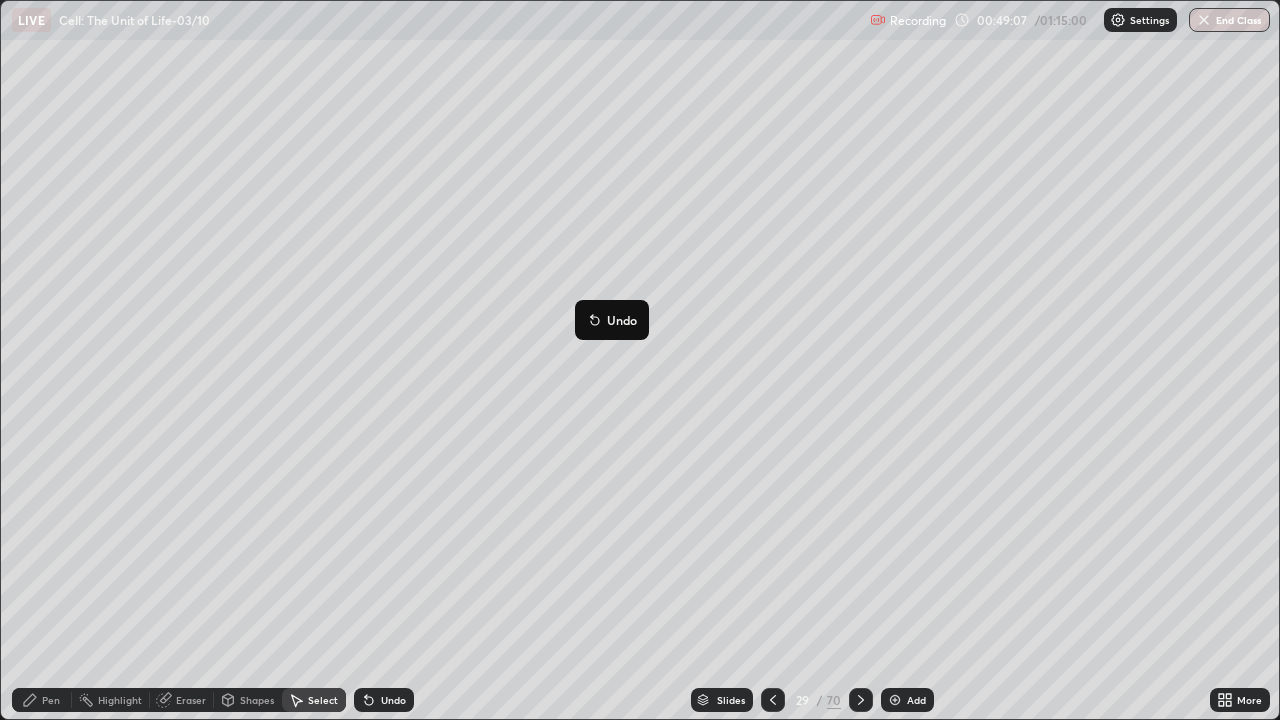 click on "0 ° Undo Copy Duplicate Duplicate to new slide Delete" at bounding box center (640, 360) 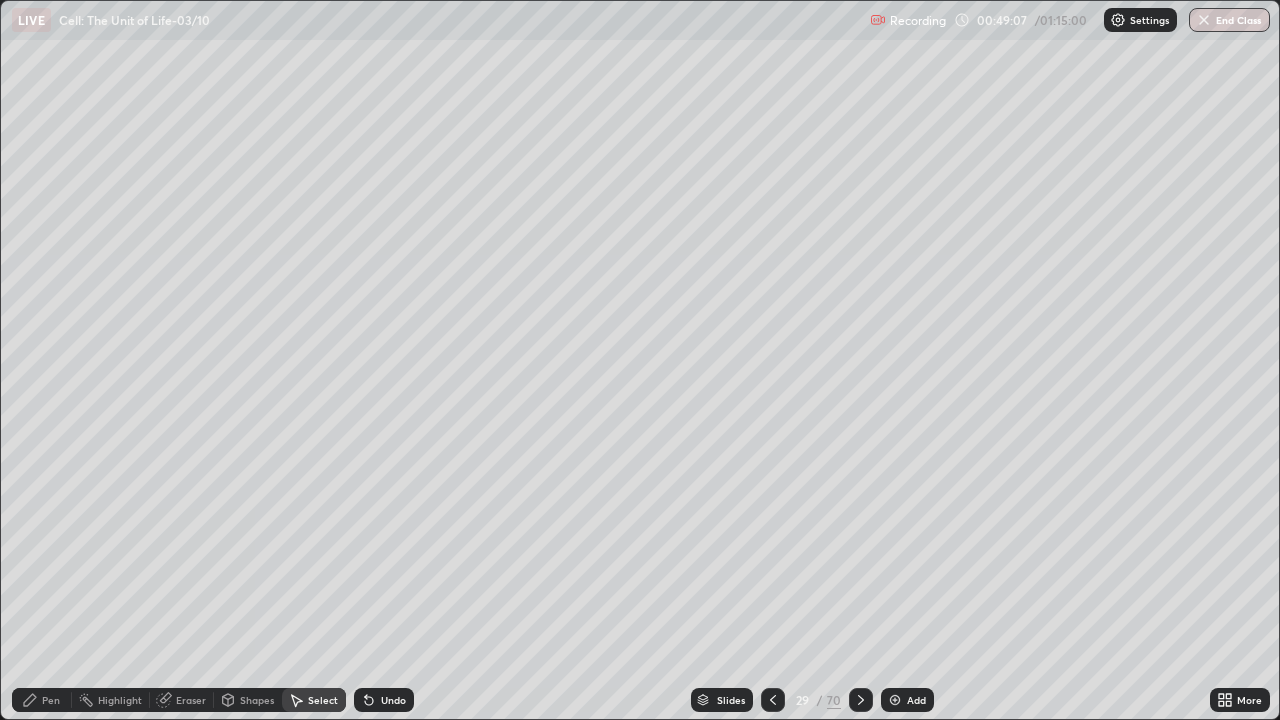 click on "0 ° Undo Copy Duplicate Duplicate to new slide Delete" at bounding box center [640, 360] 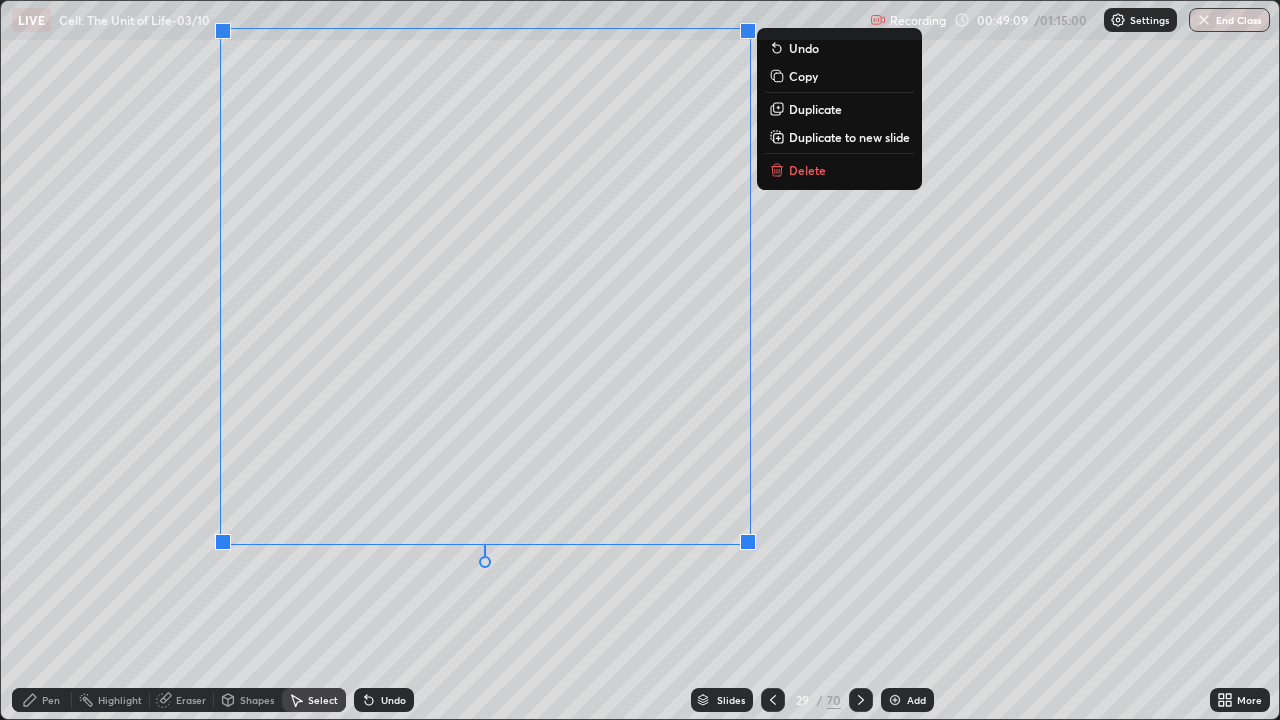 click on "Duplicate" at bounding box center (839, 109) 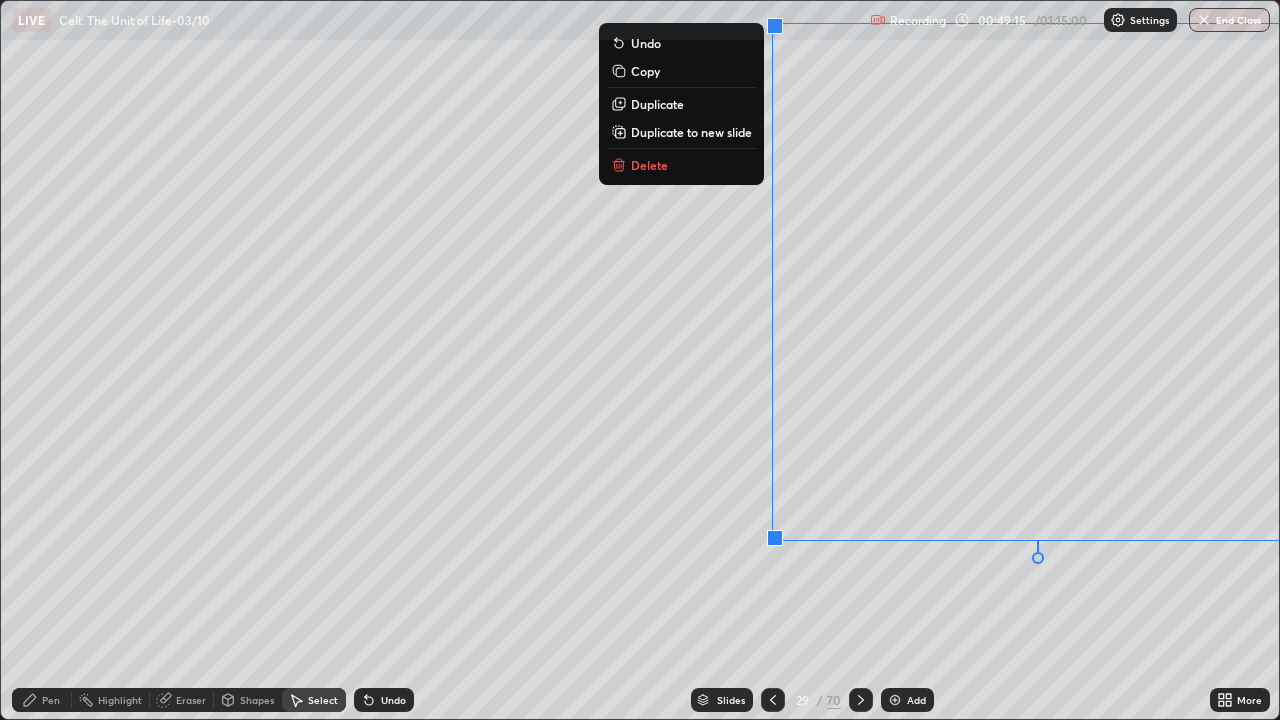 click 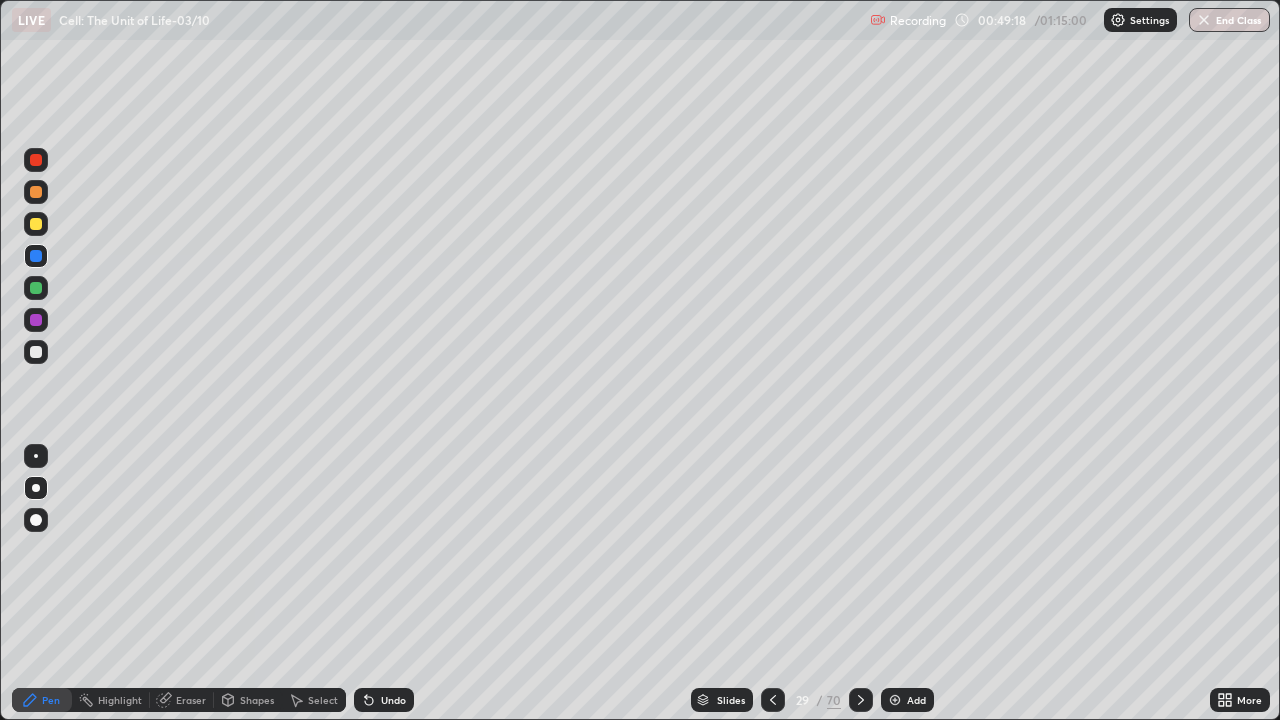 click at bounding box center (36, 352) 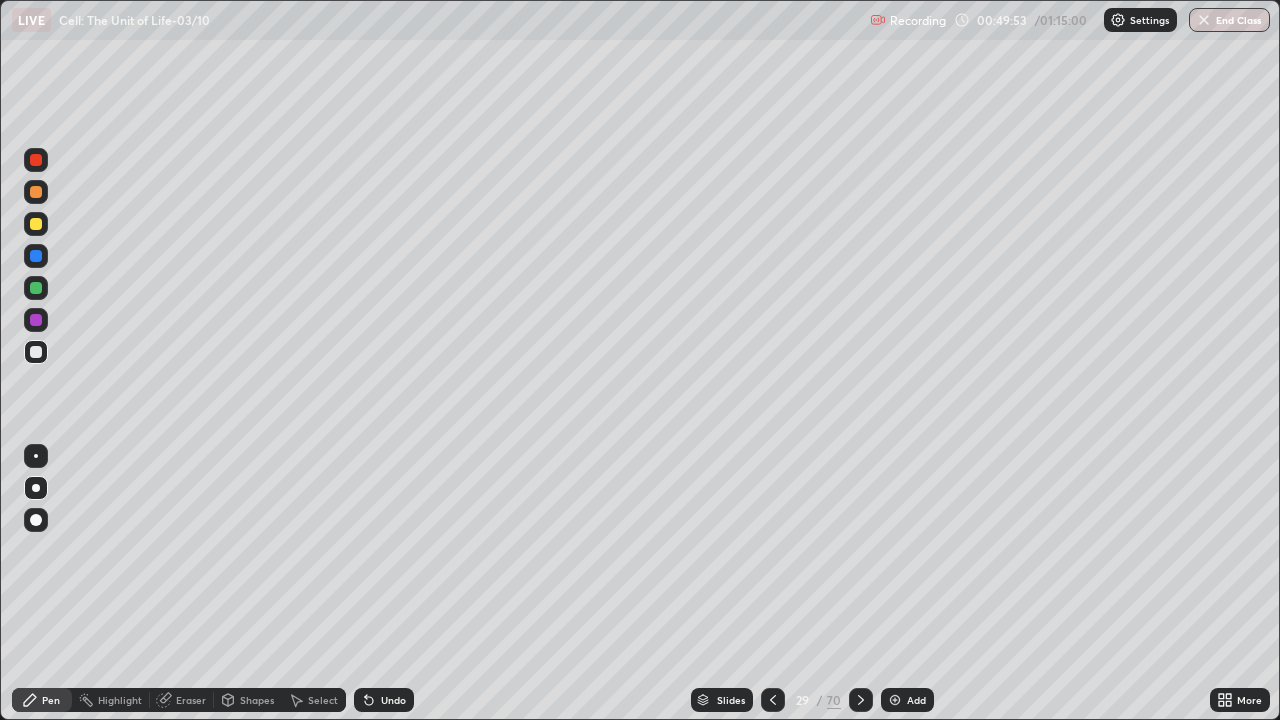 click on "Highlight" at bounding box center (120, 700) 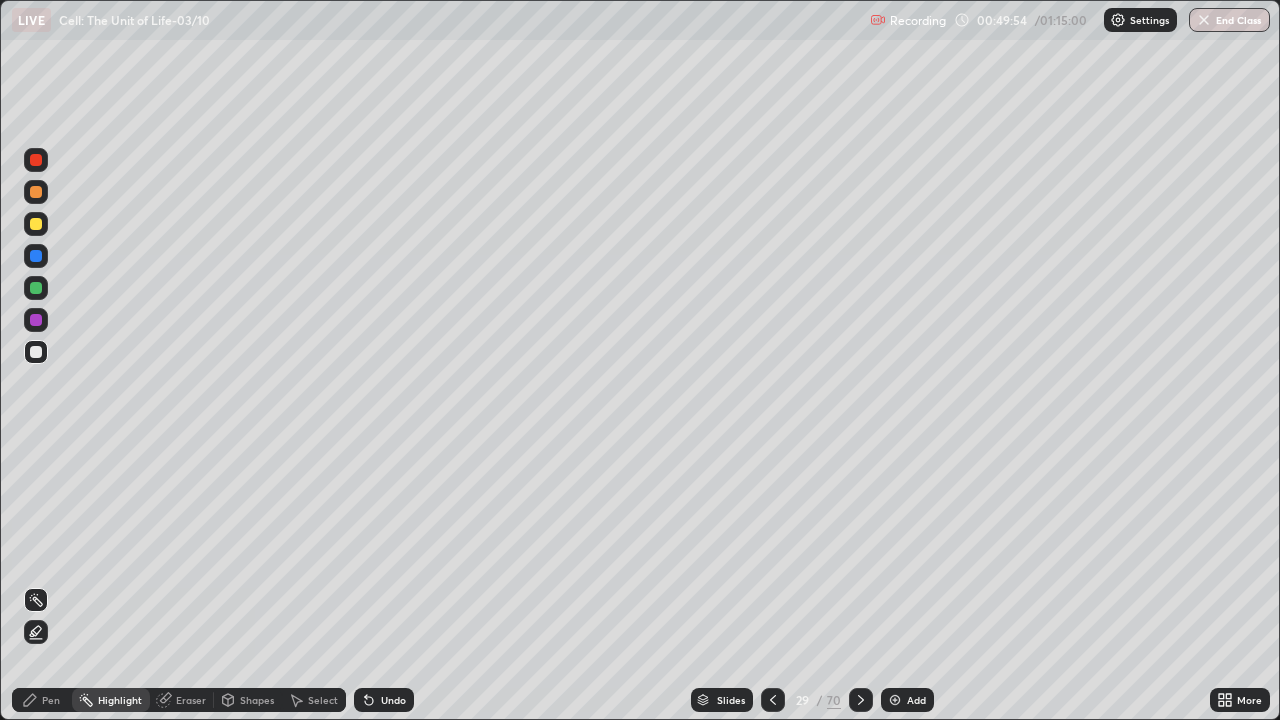 click 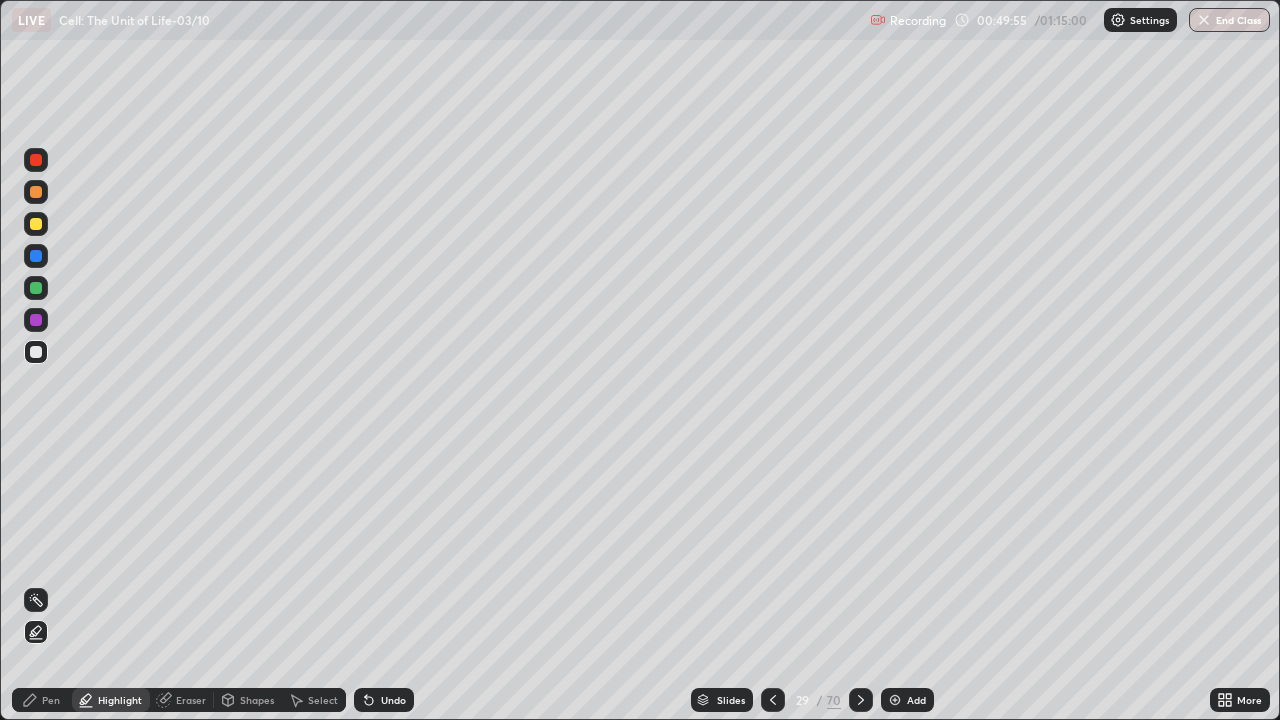 click at bounding box center (36, 256) 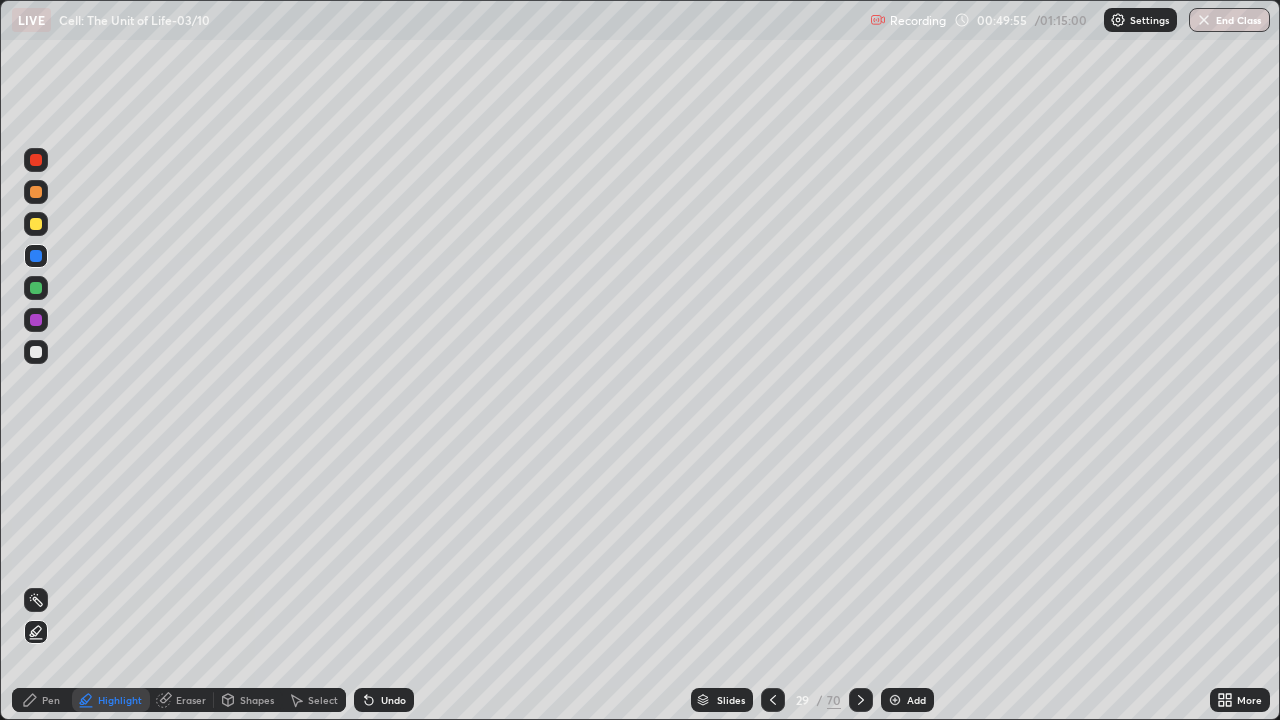 click at bounding box center (36, 224) 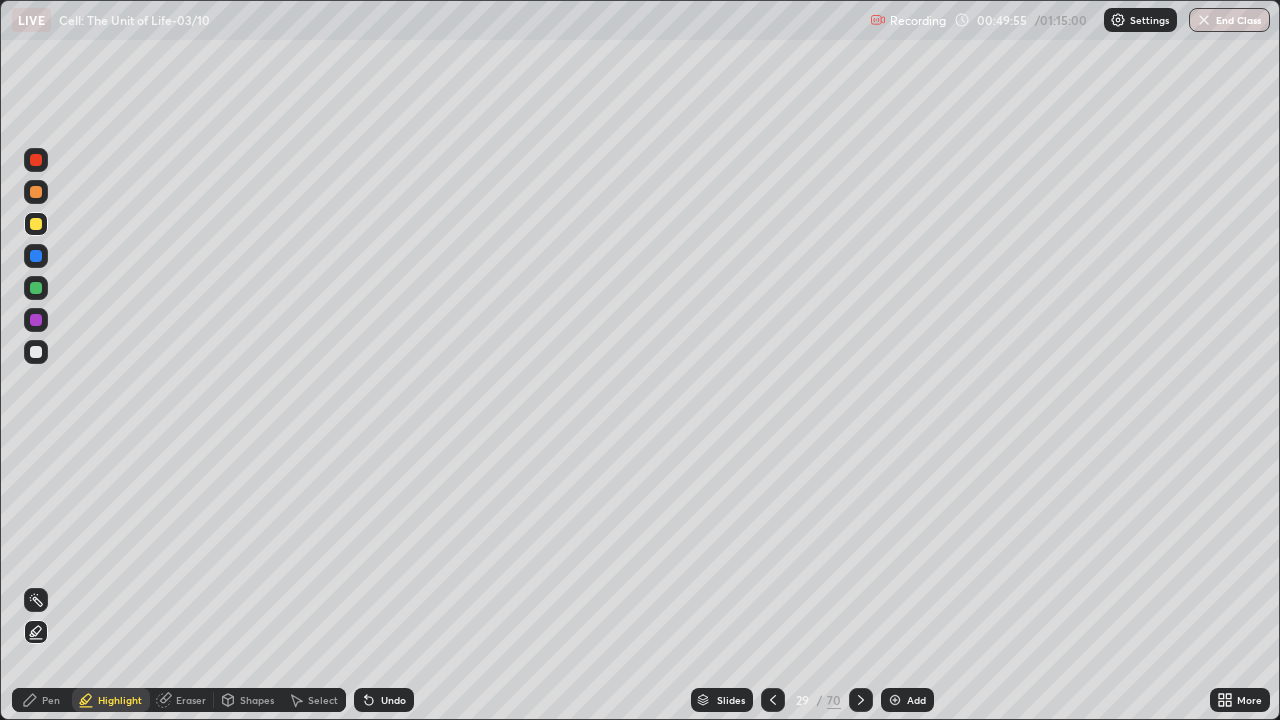 click at bounding box center [36, 192] 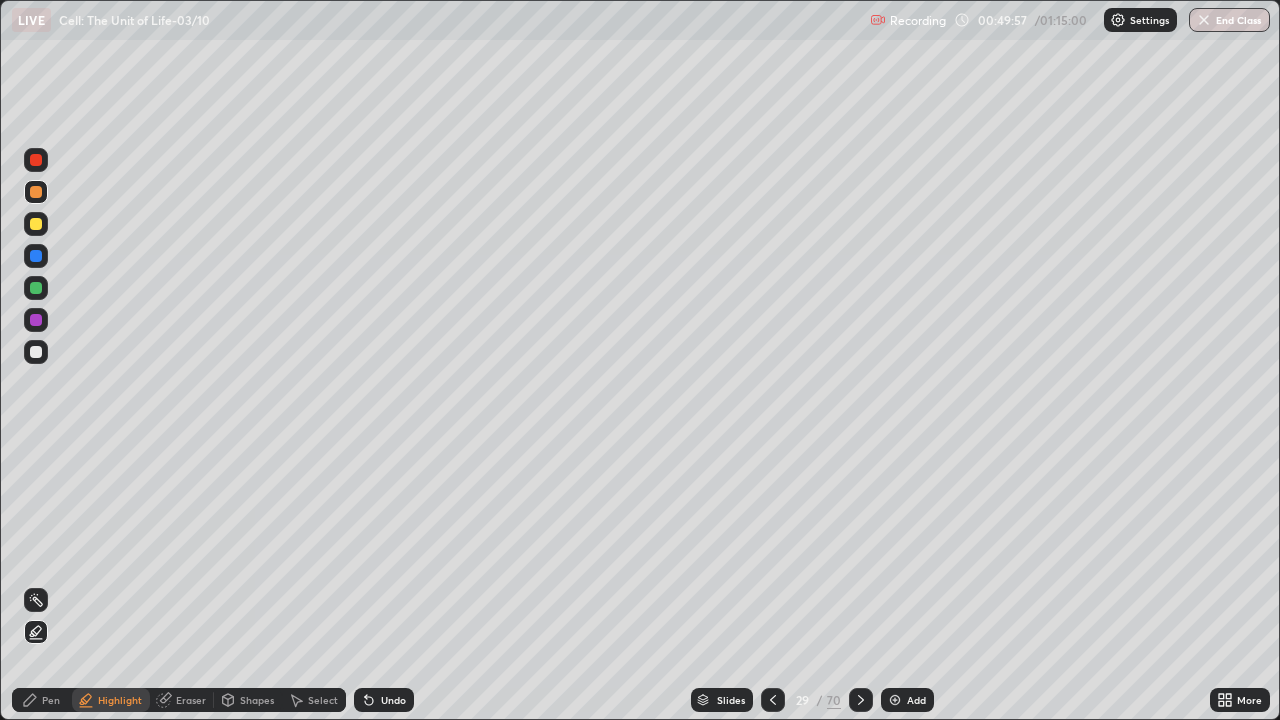click at bounding box center (36, 288) 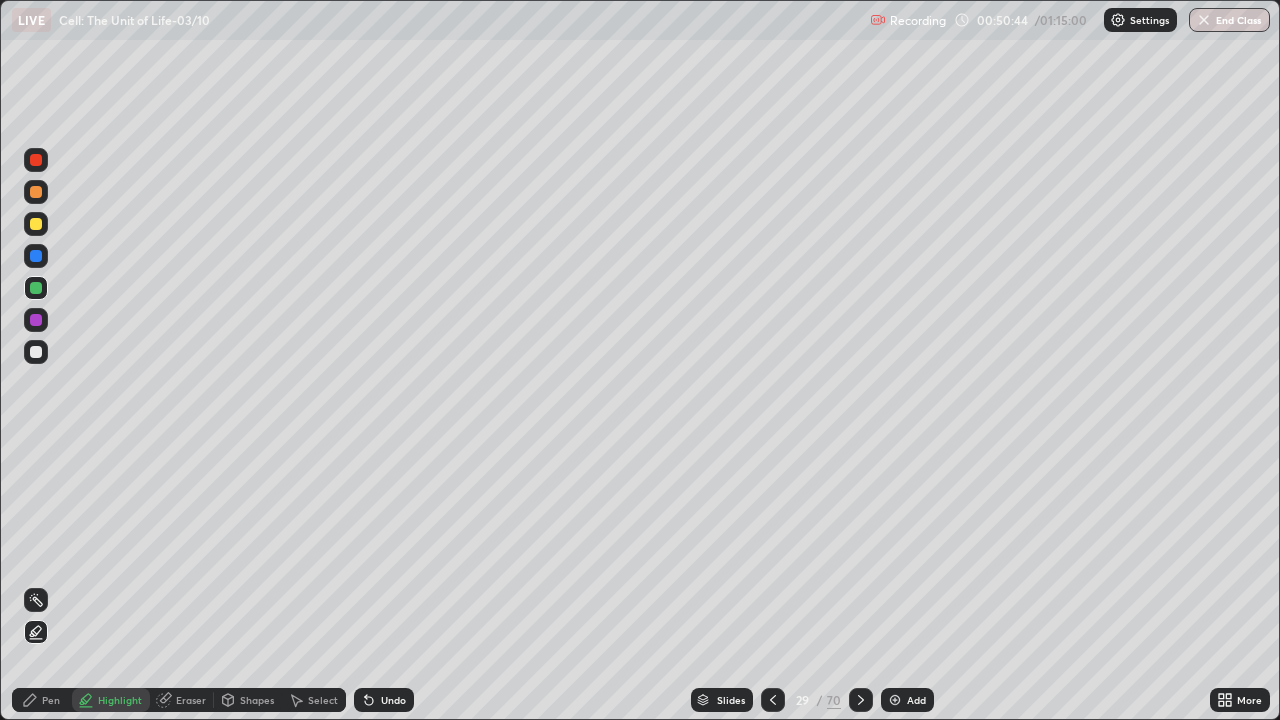 click on "Pen" at bounding box center [42, 700] 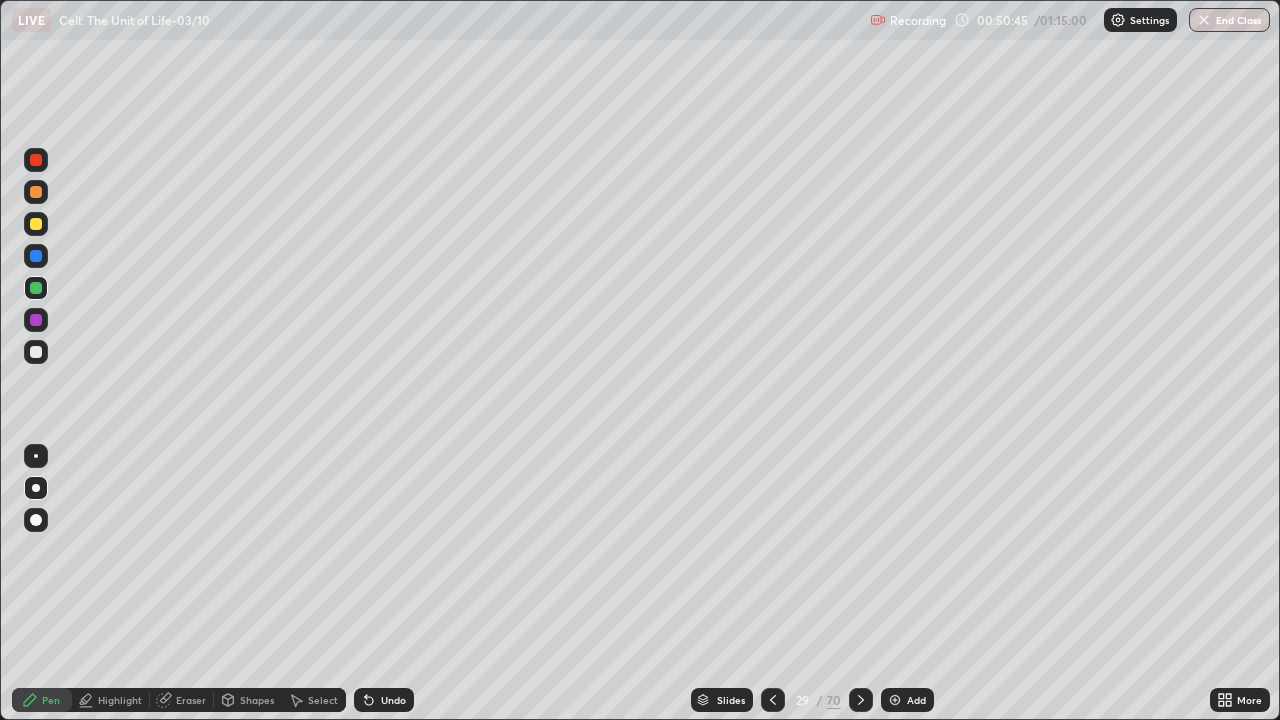 click at bounding box center (36, 352) 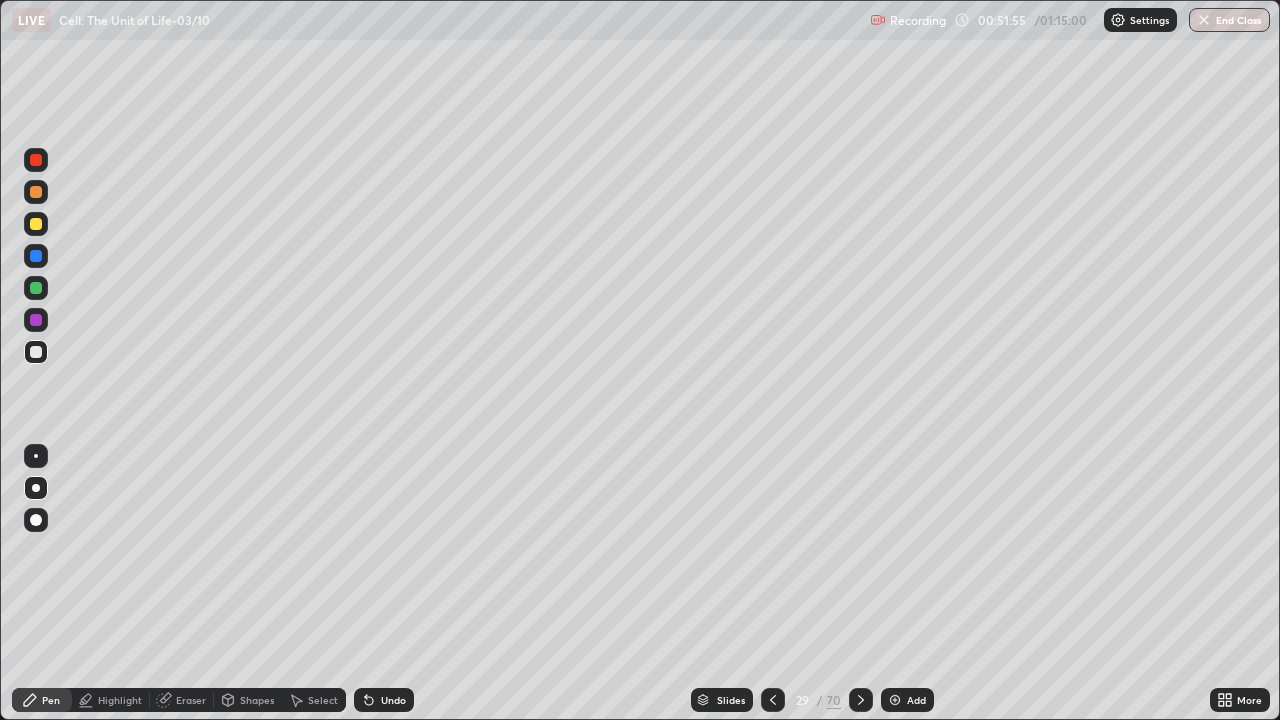 click at bounding box center (36, 320) 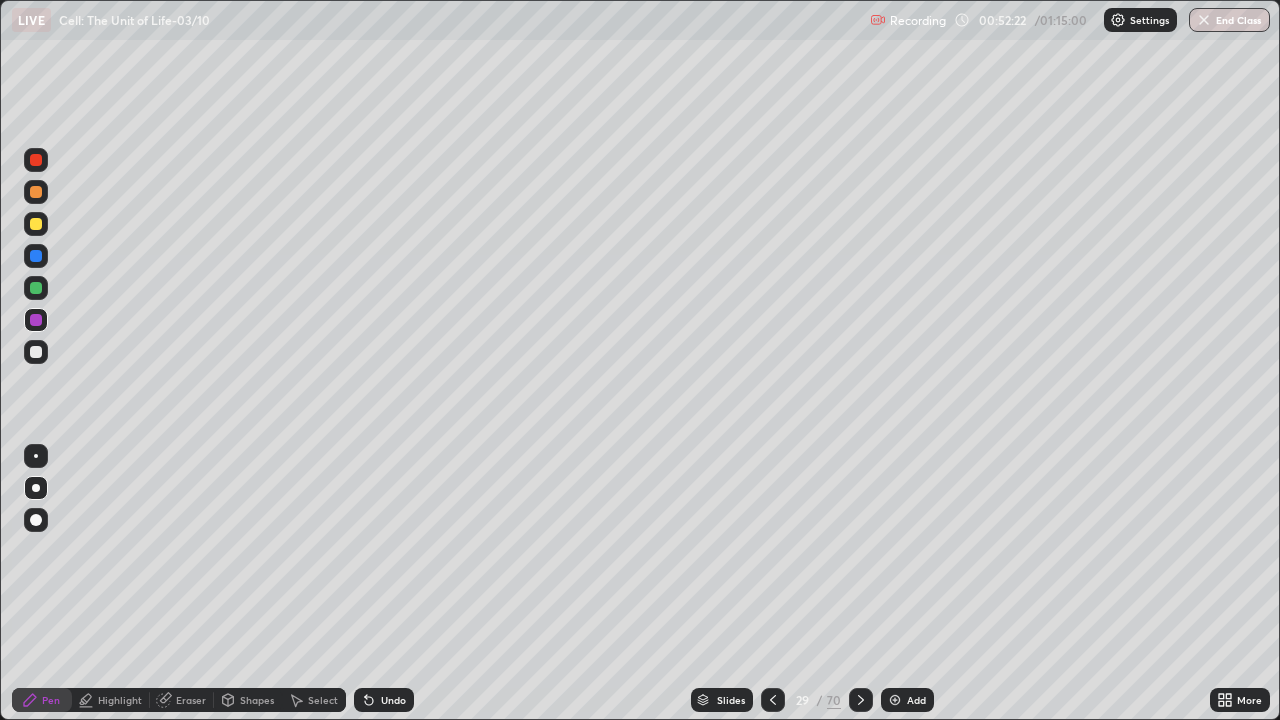 click on "Eraser" at bounding box center (191, 700) 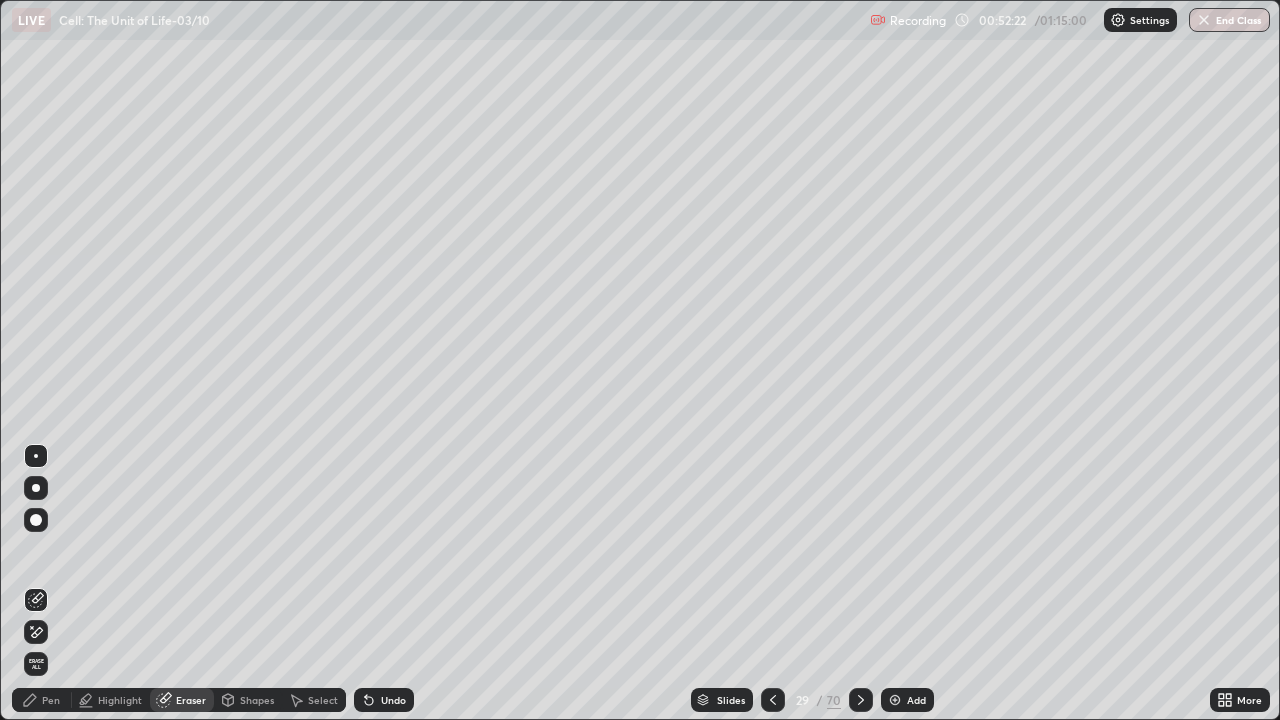 click 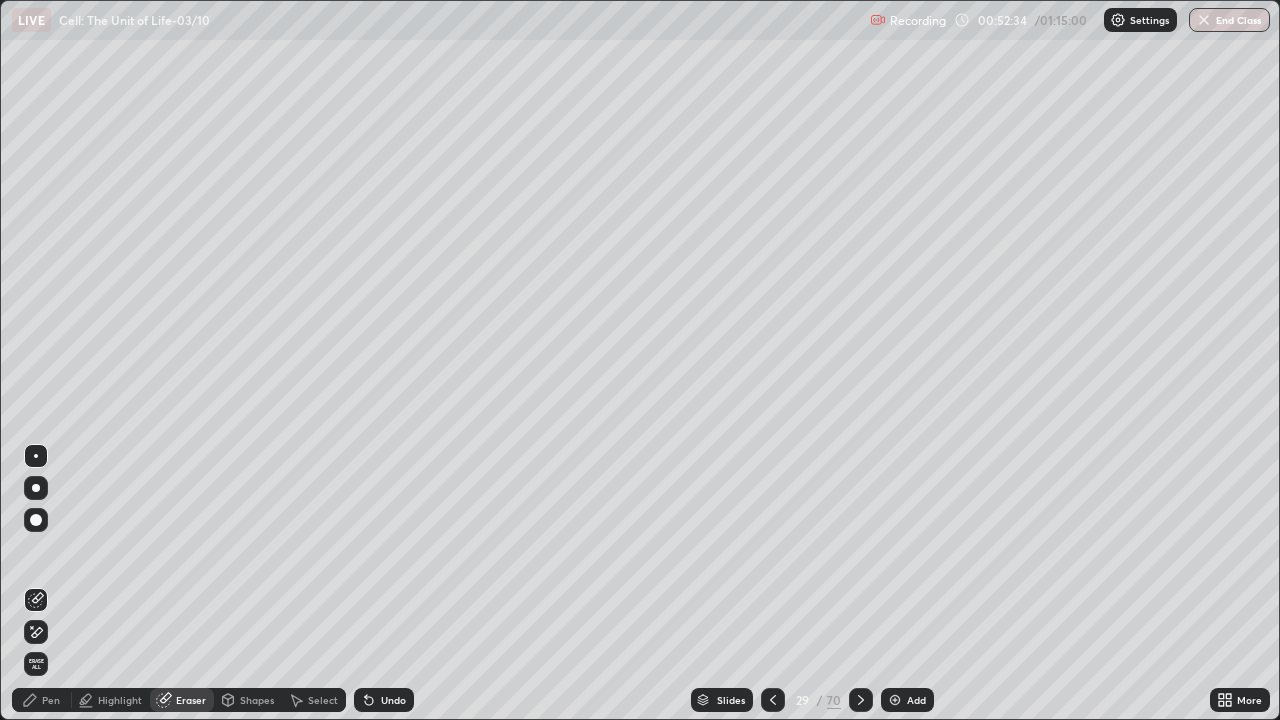 click on "Pen" at bounding box center [51, 700] 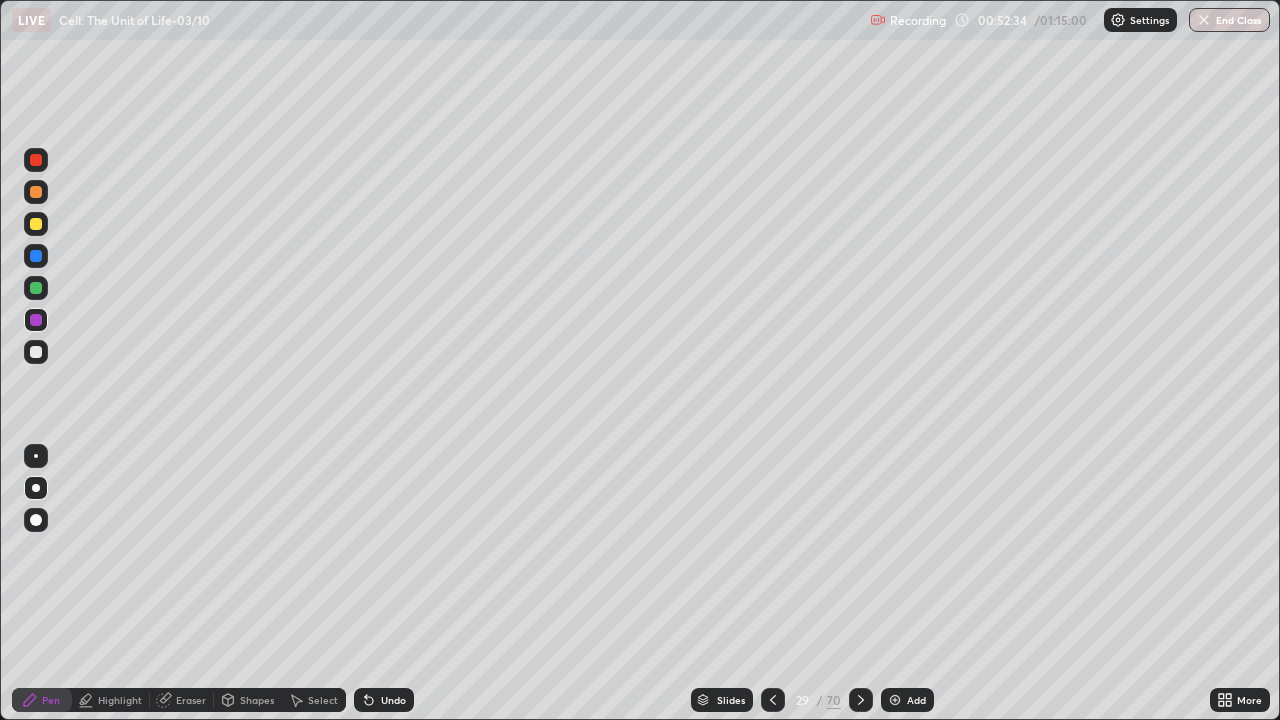 click at bounding box center [36, 352] 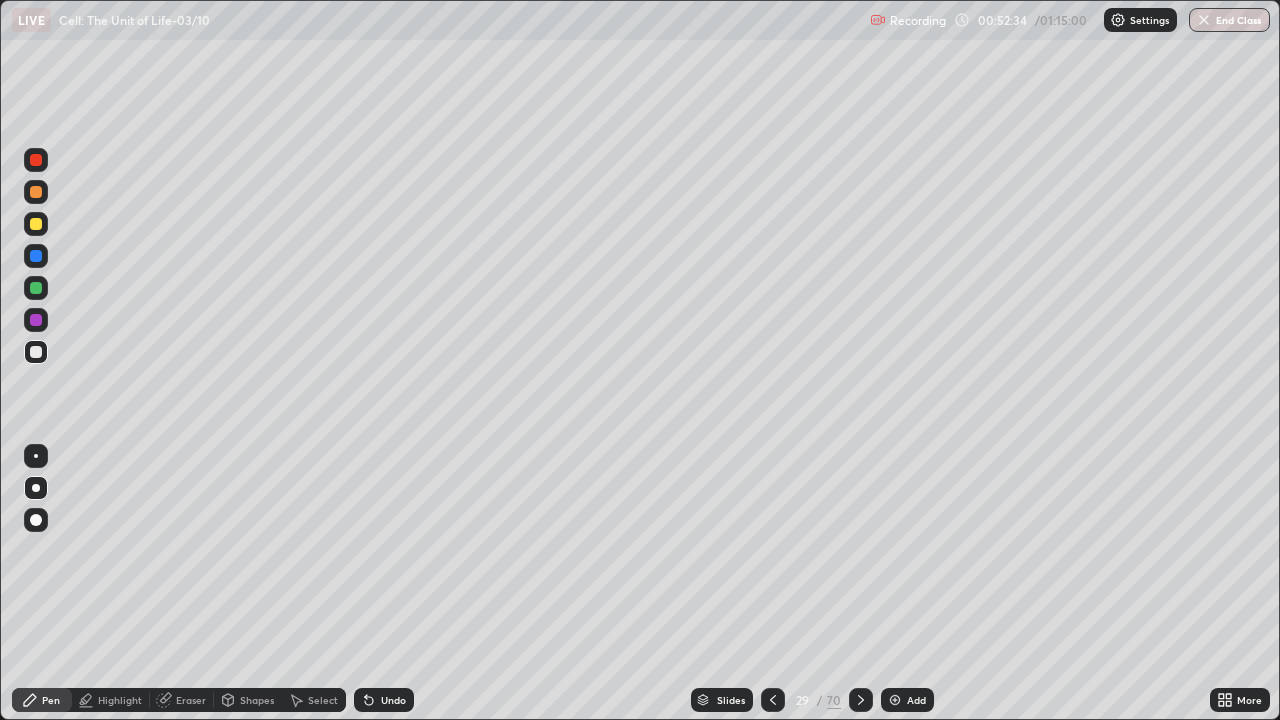 click at bounding box center (36, 352) 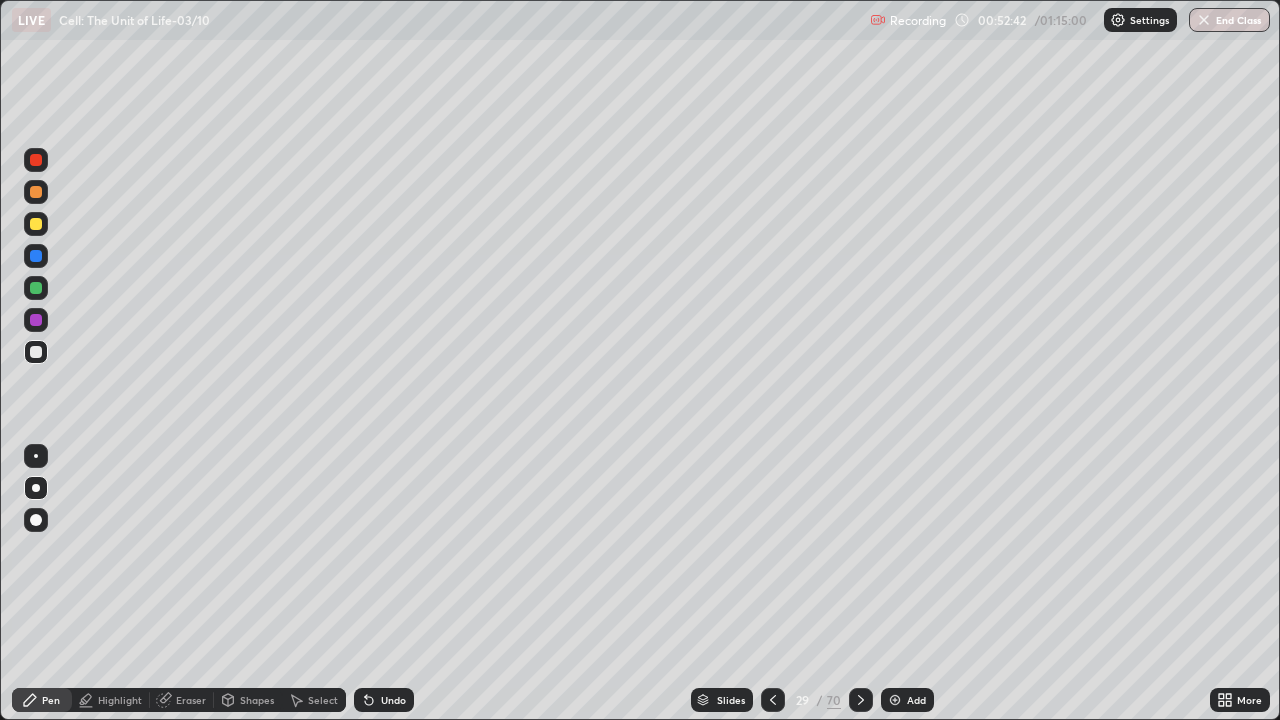 click on "Undo" at bounding box center (384, 700) 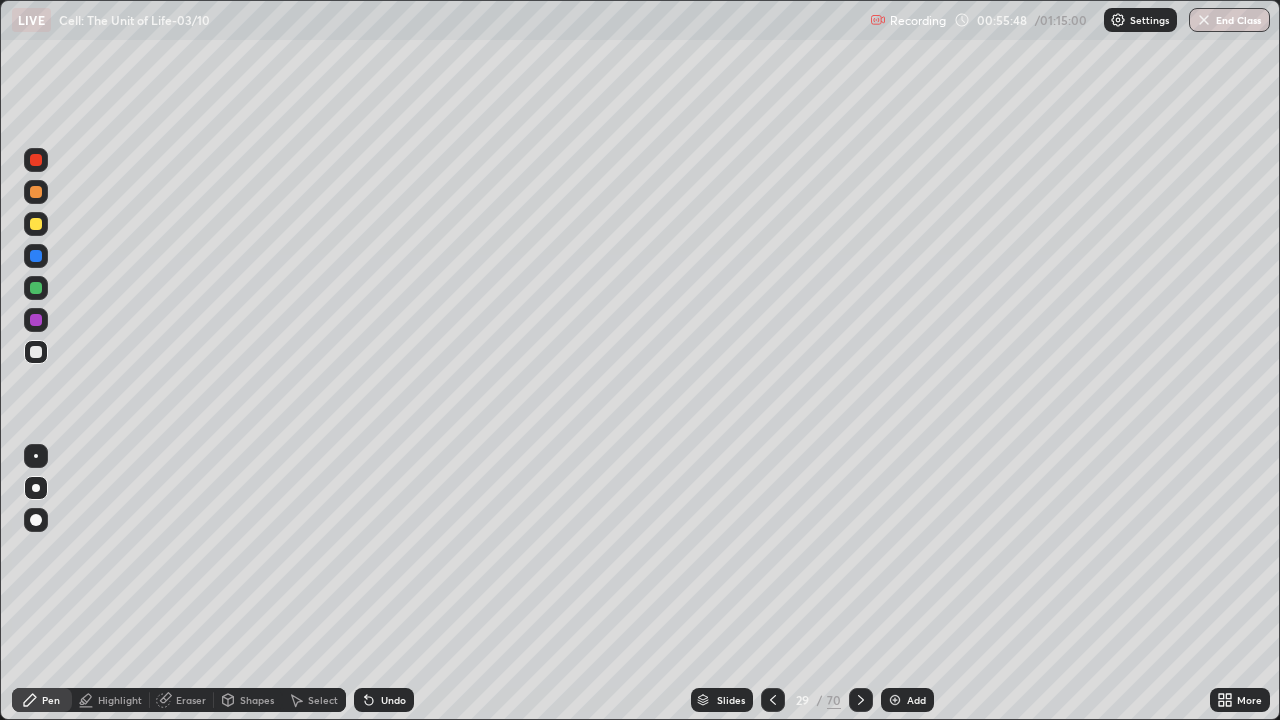 click on "Slides" at bounding box center [731, 700] 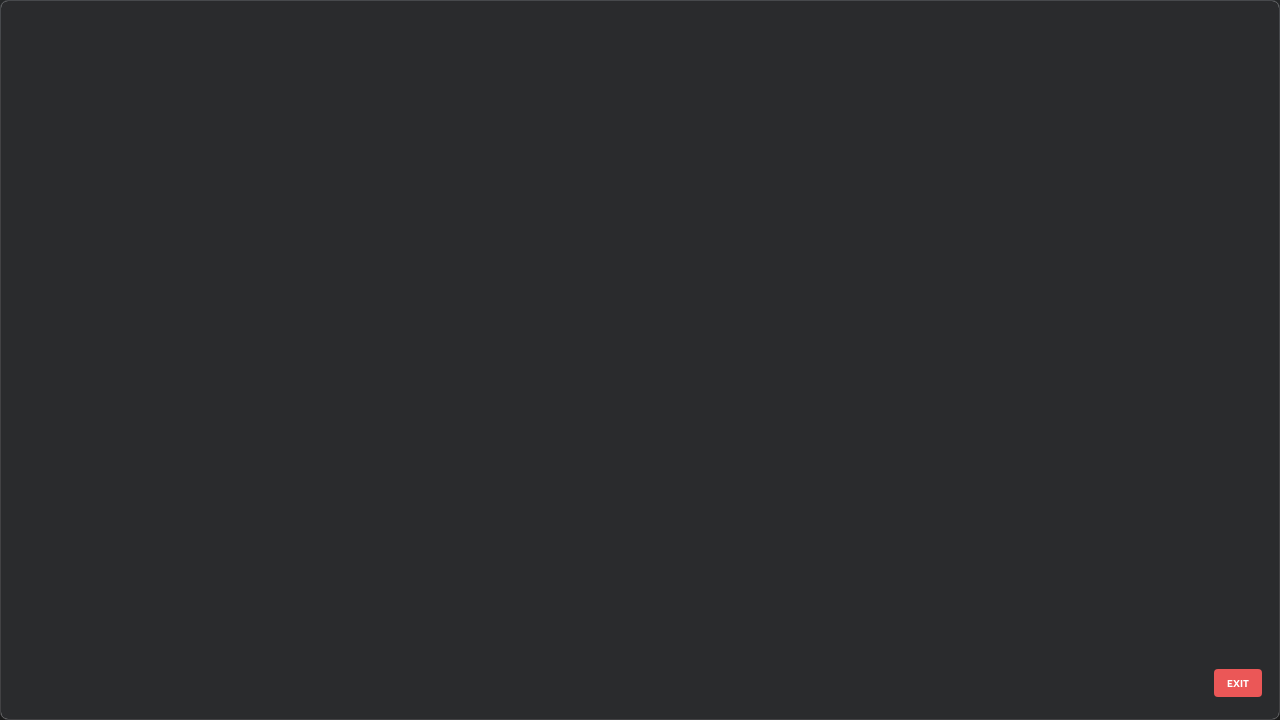 scroll, scrollTop: 1528, scrollLeft: 0, axis: vertical 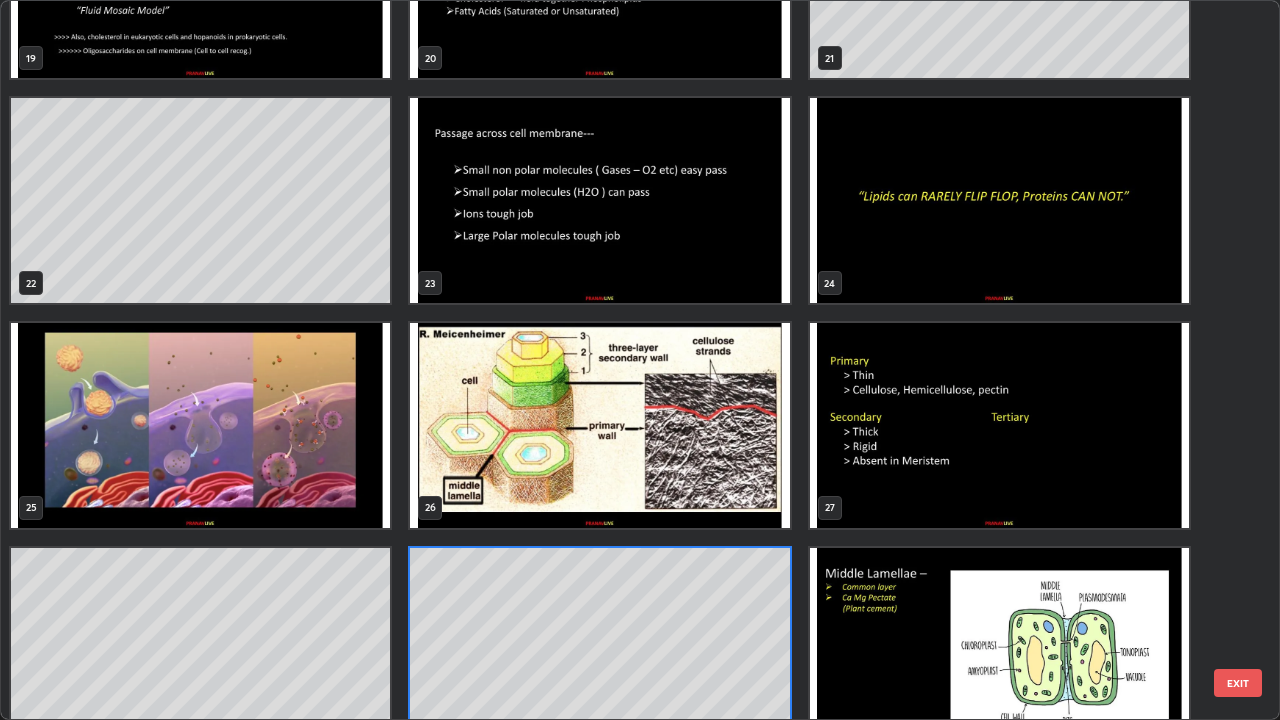 click at bounding box center (599, 425) 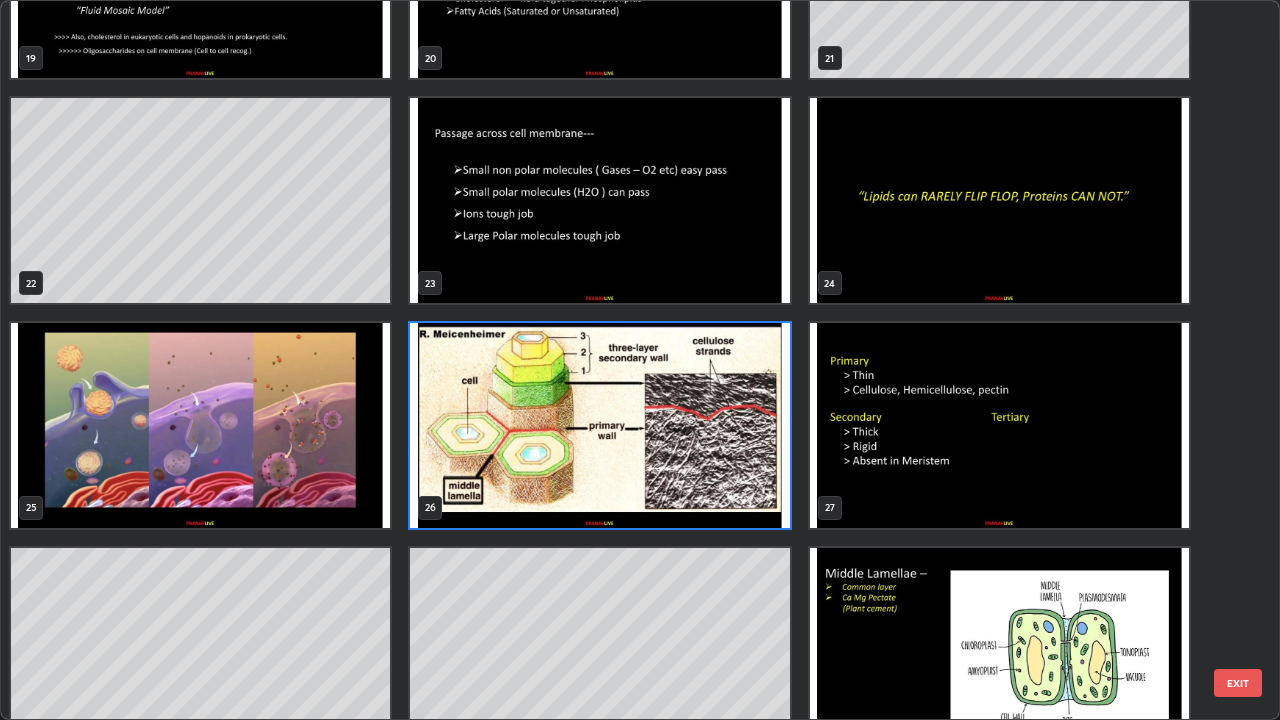 click at bounding box center (599, 425) 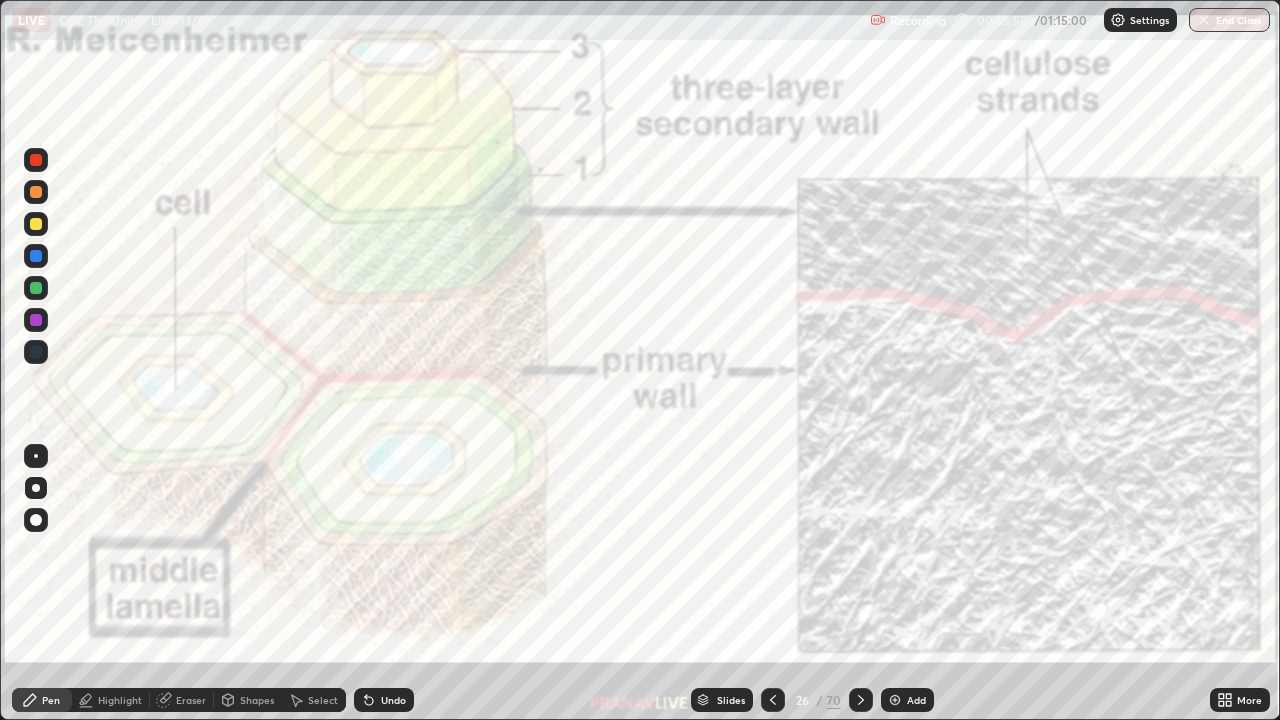 click at bounding box center [599, 425] 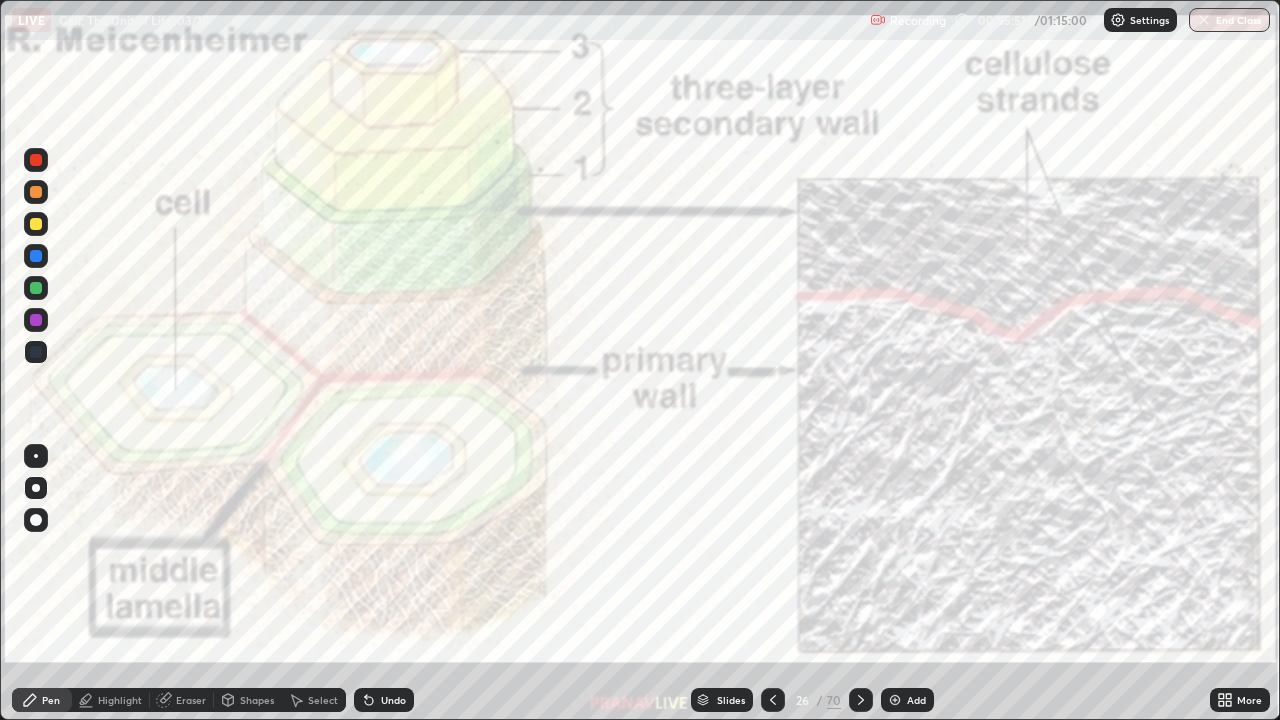 click at bounding box center (599, 425) 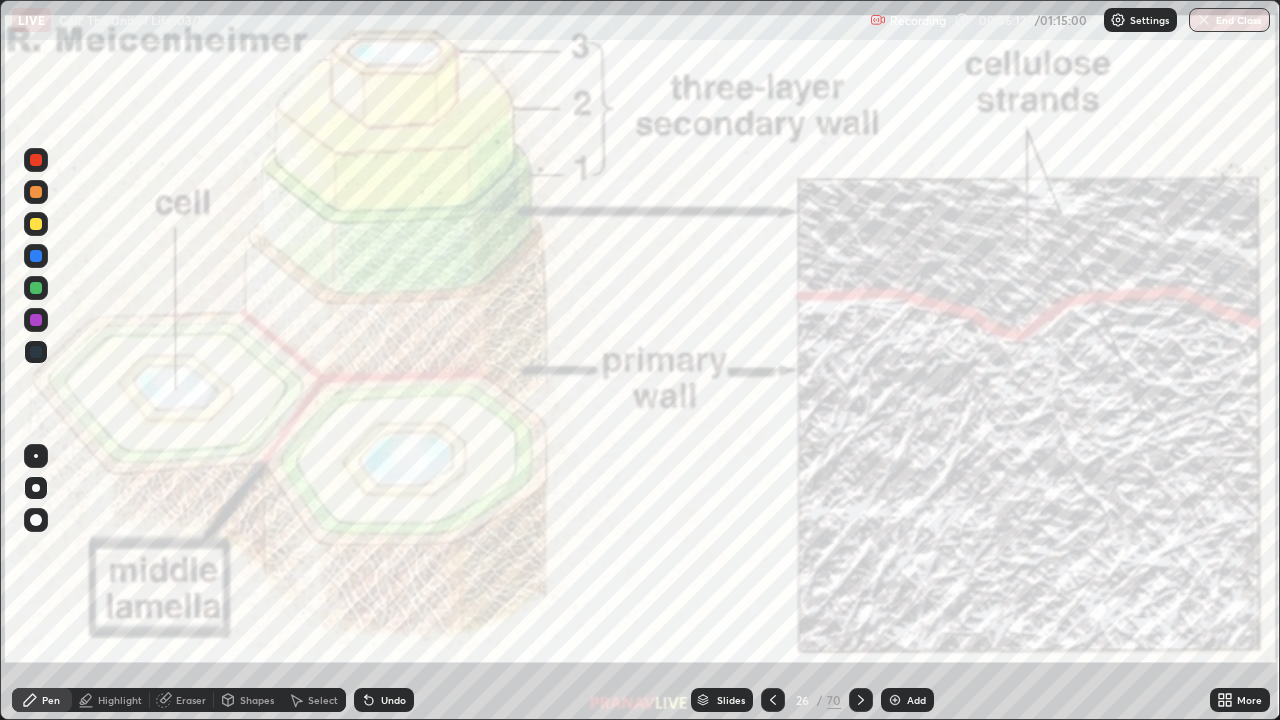 click 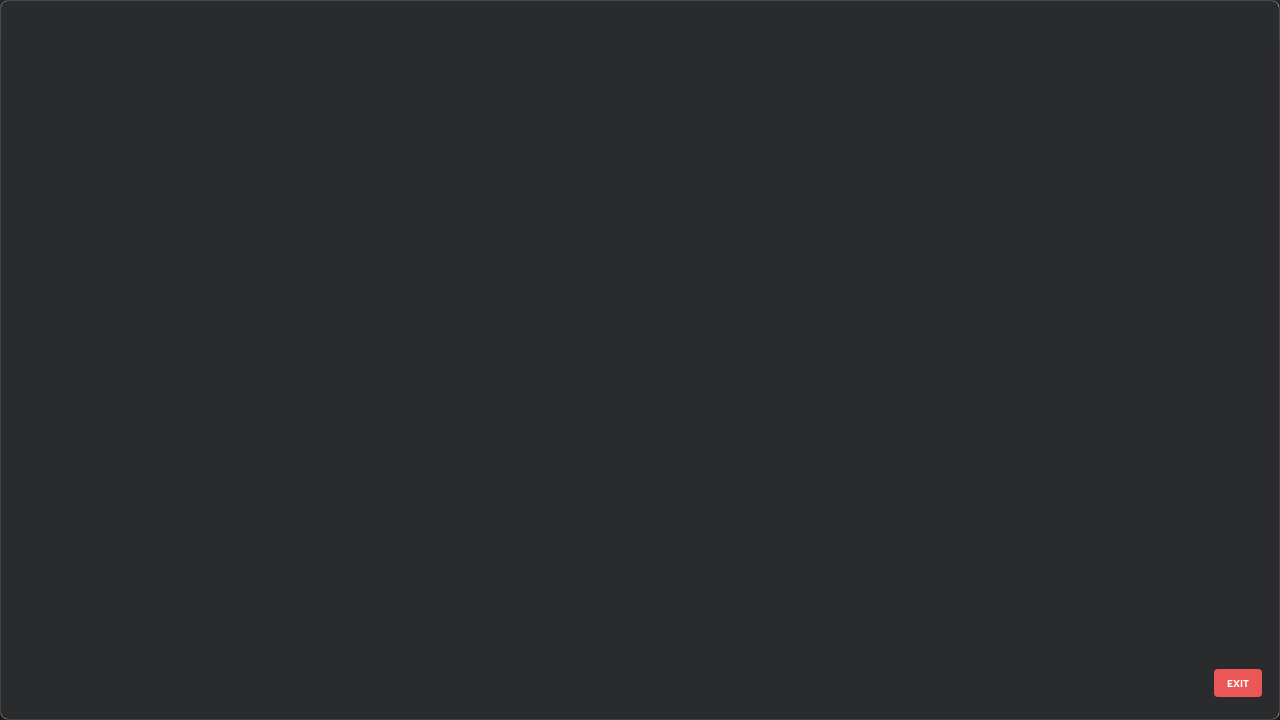 scroll, scrollTop: 1303, scrollLeft: 0, axis: vertical 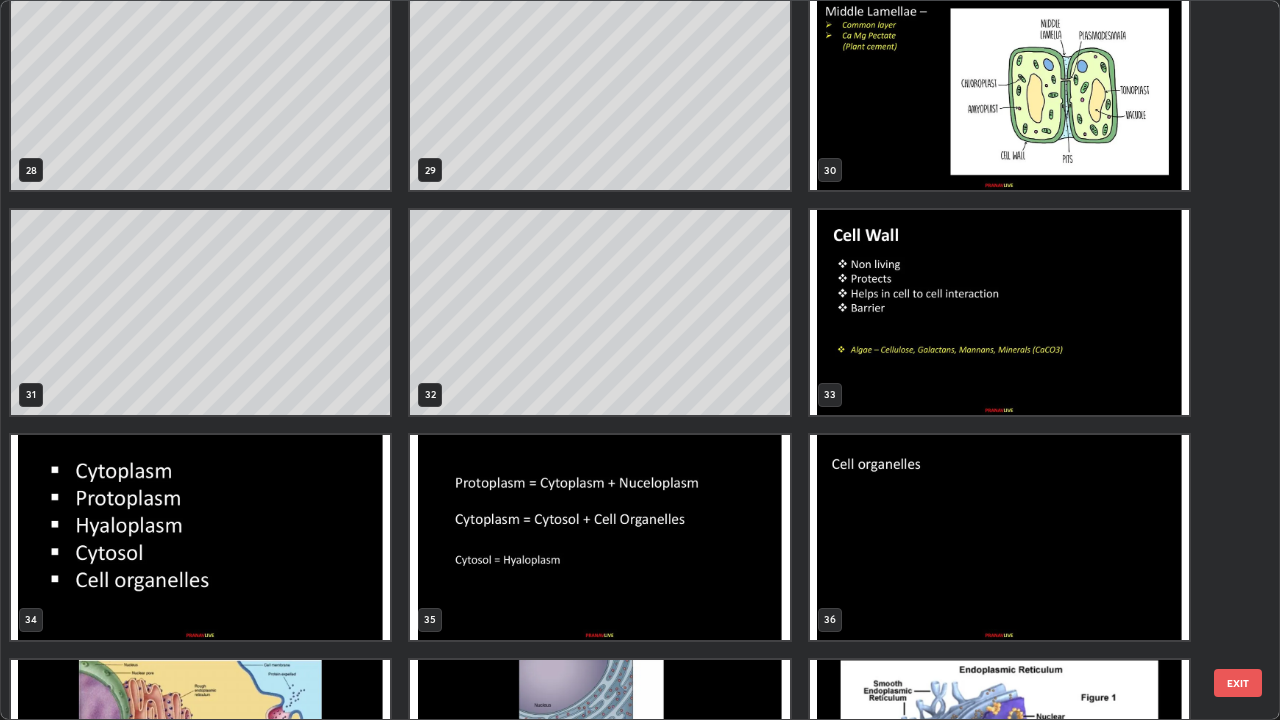 click at bounding box center [999, 312] 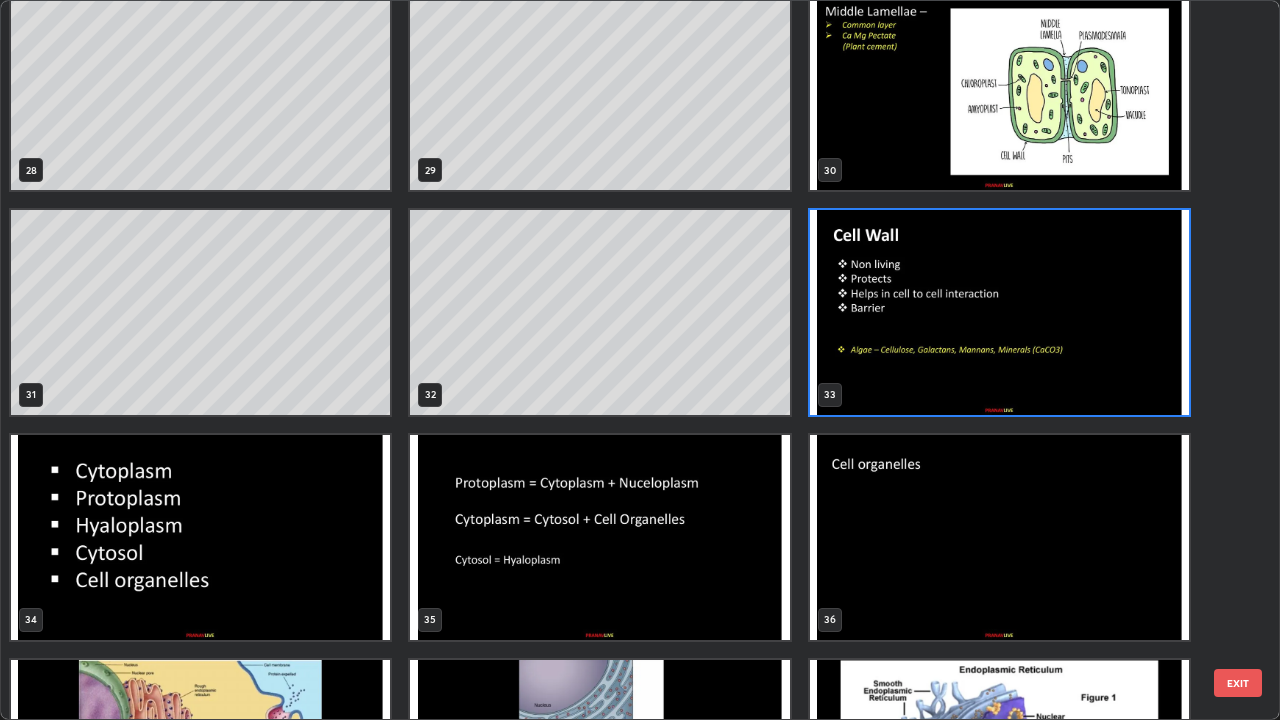 click at bounding box center [999, 312] 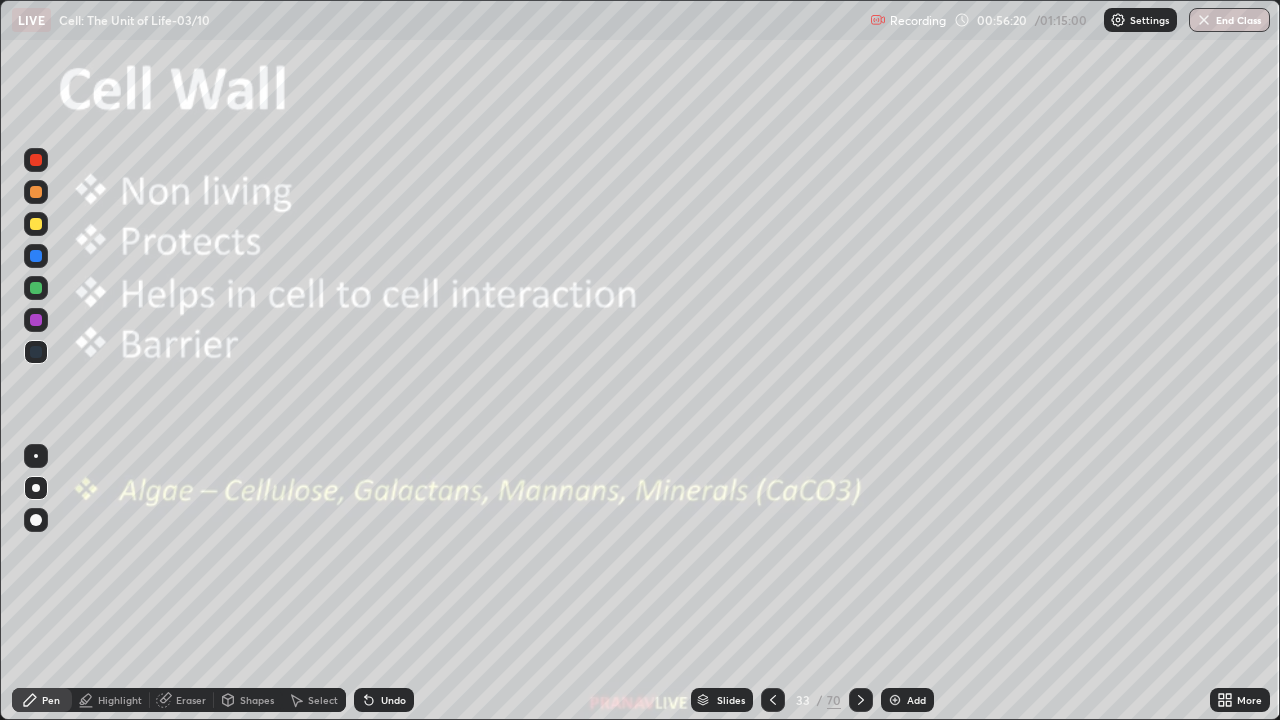 click at bounding box center (999, 312) 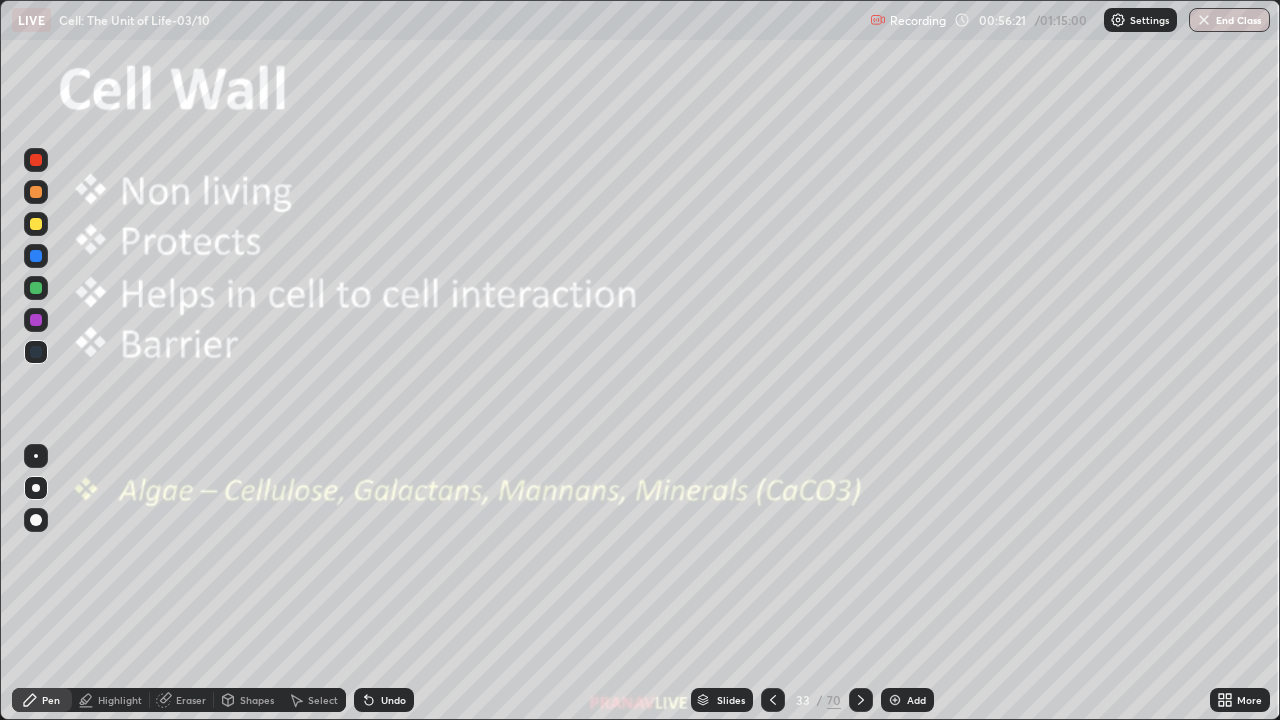 click 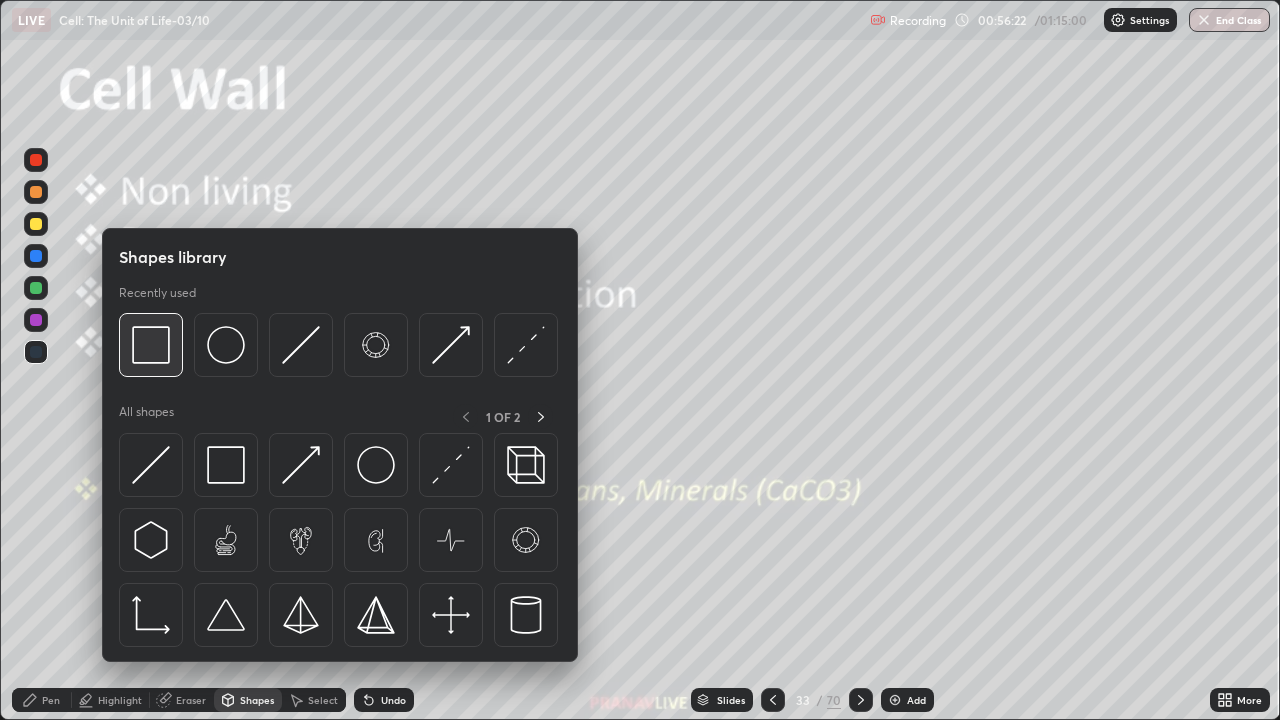 click at bounding box center [151, 345] 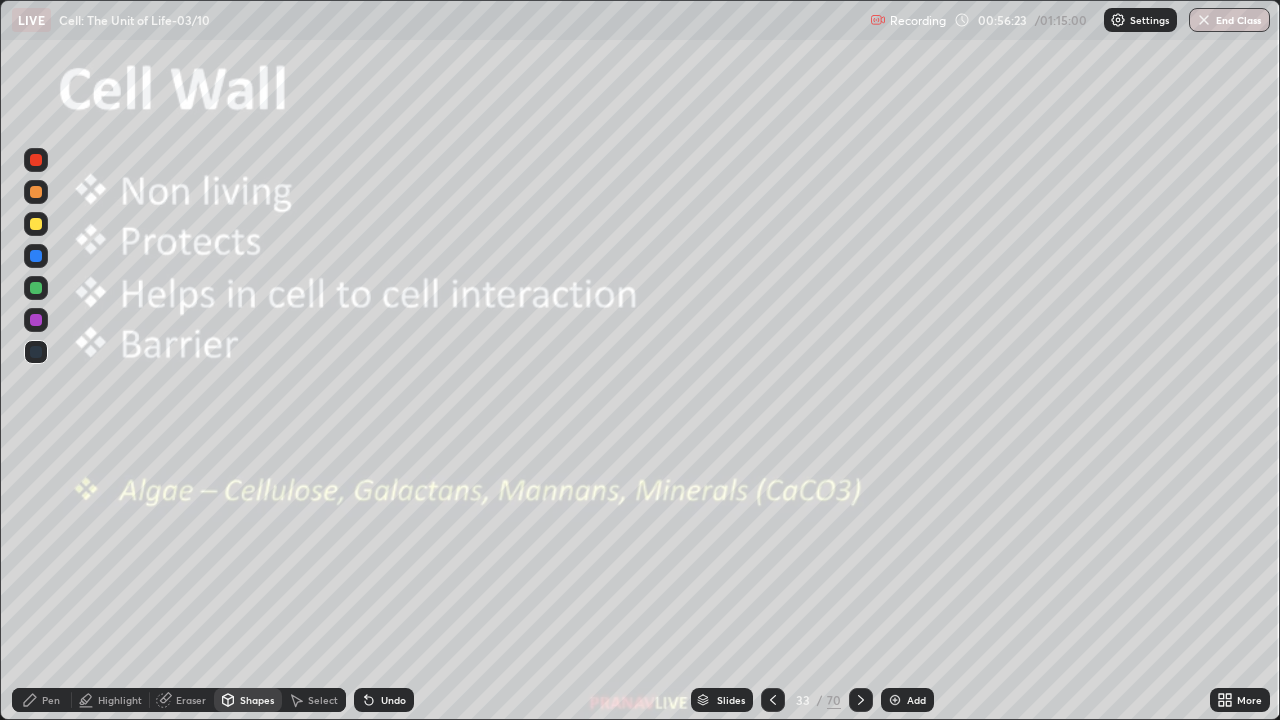click at bounding box center (36, 224) 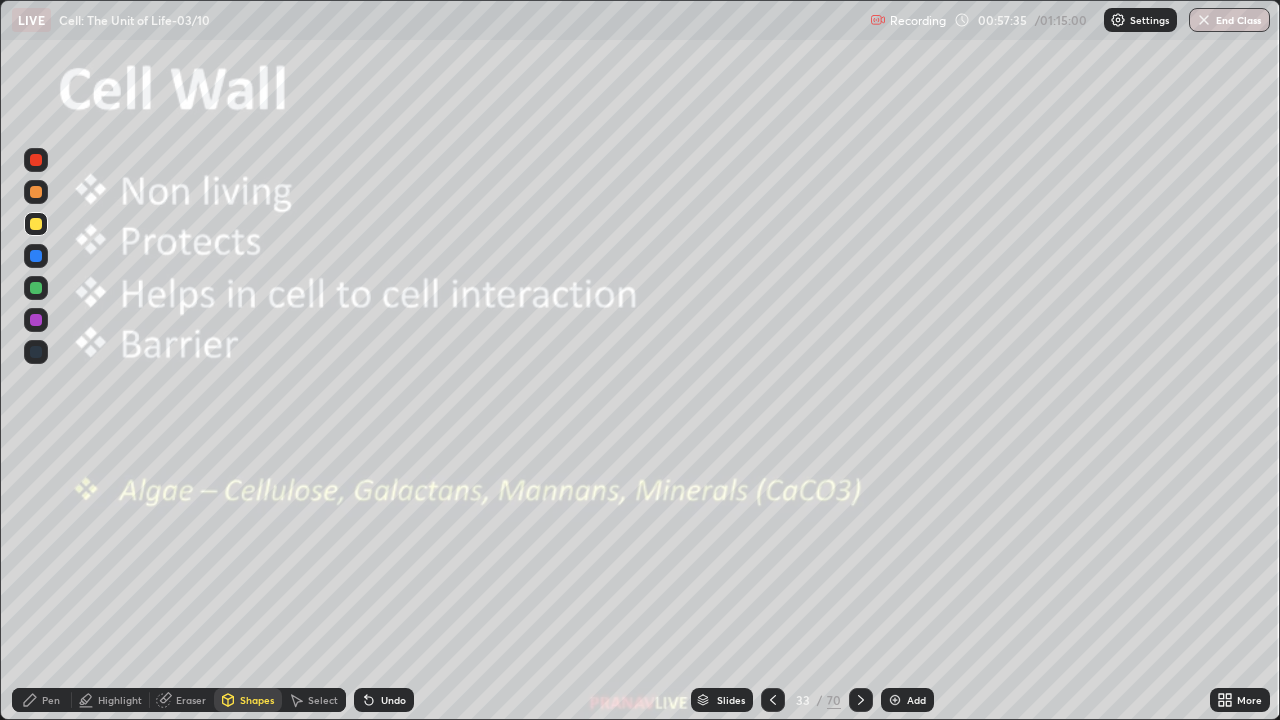click on "Add" at bounding box center (916, 700) 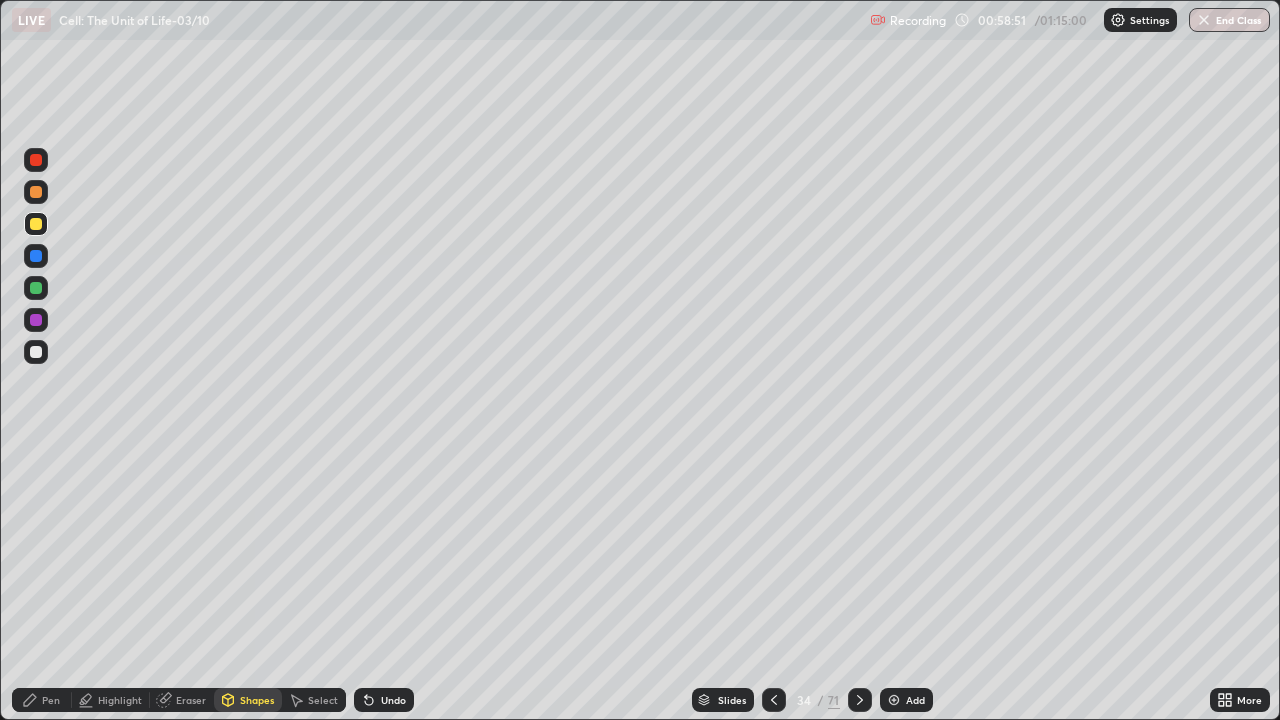 click on "End Class" at bounding box center (1229, 20) 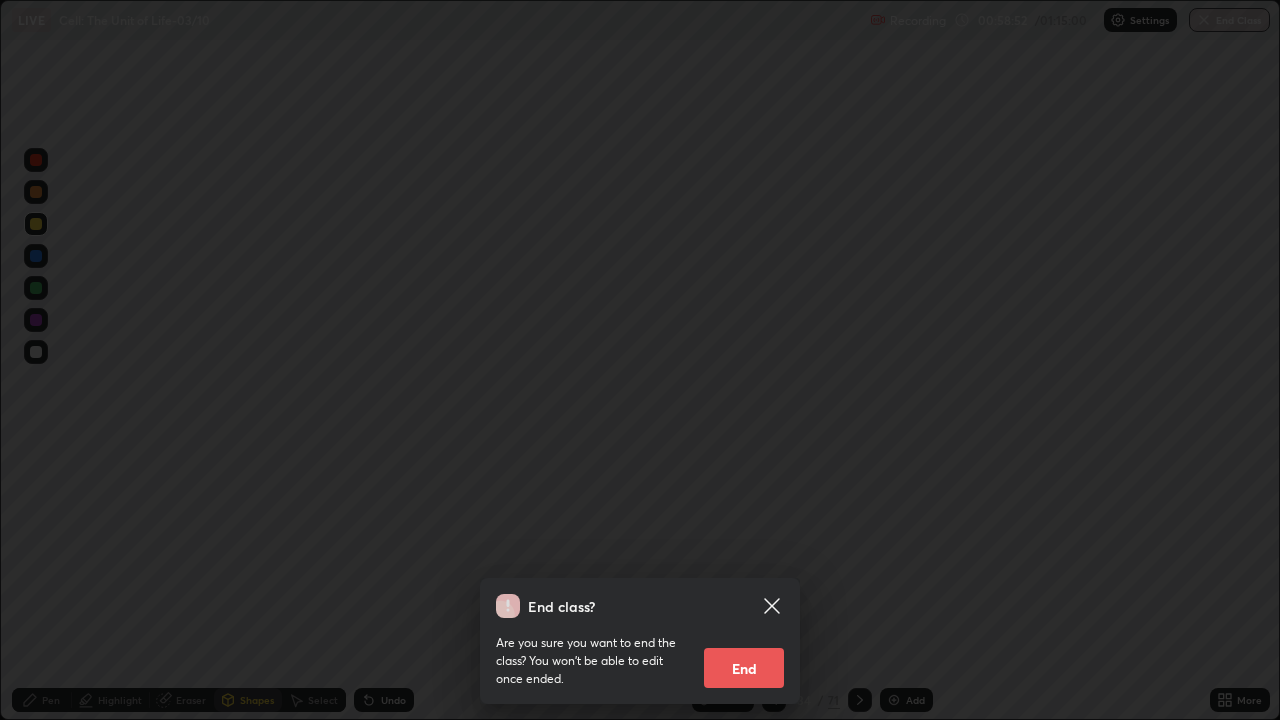 click on "End" at bounding box center [744, 668] 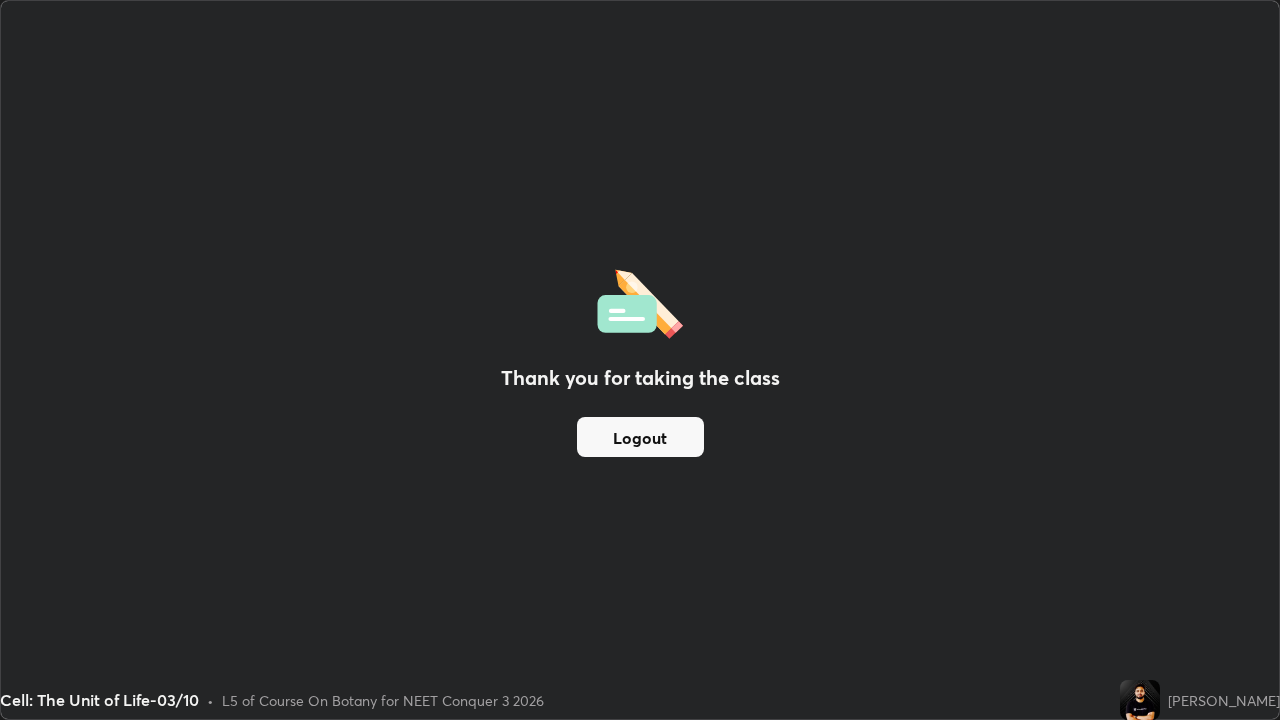 click on "Logout" at bounding box center (640, 437) 